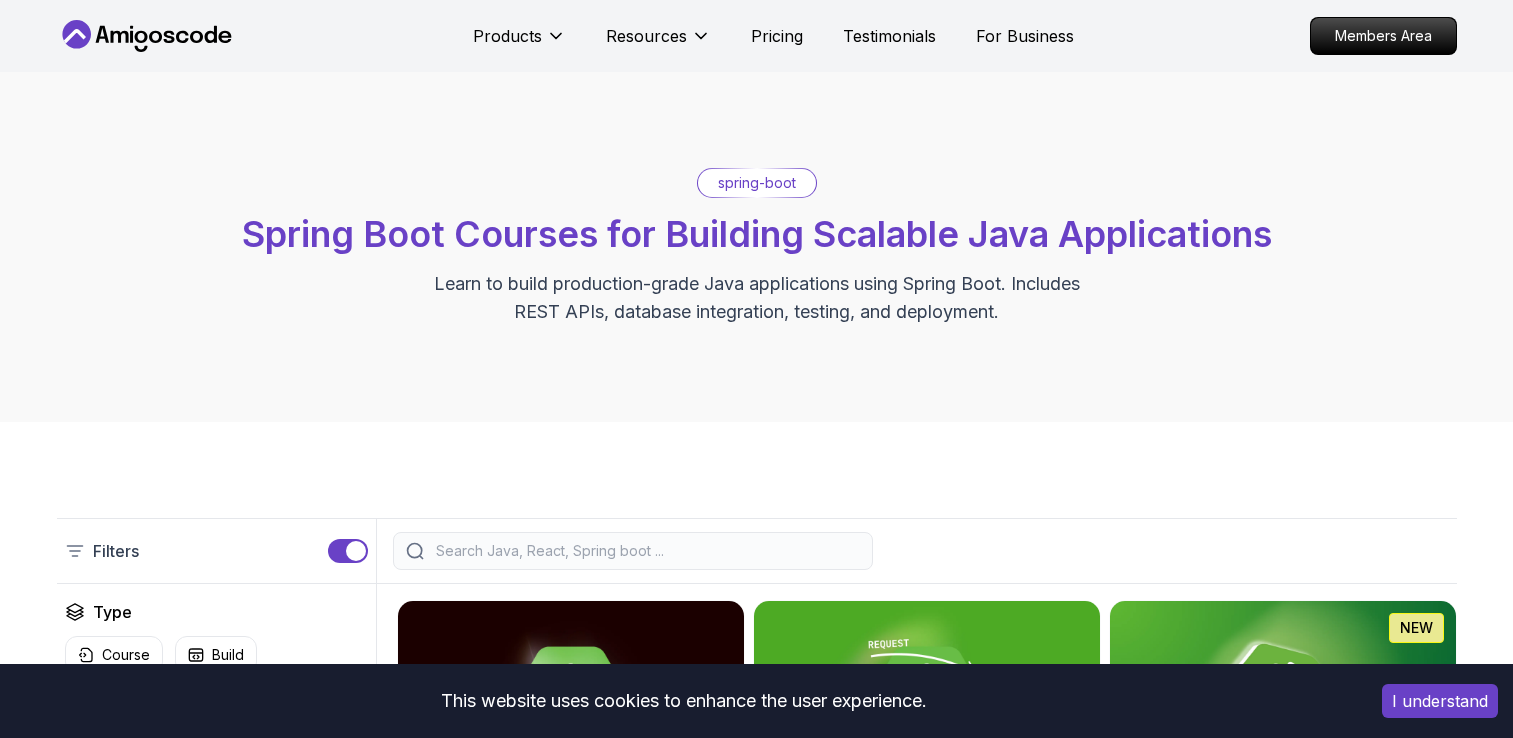 scroll, scrollTop: 344, scrollLeft: 0, axis: vertical 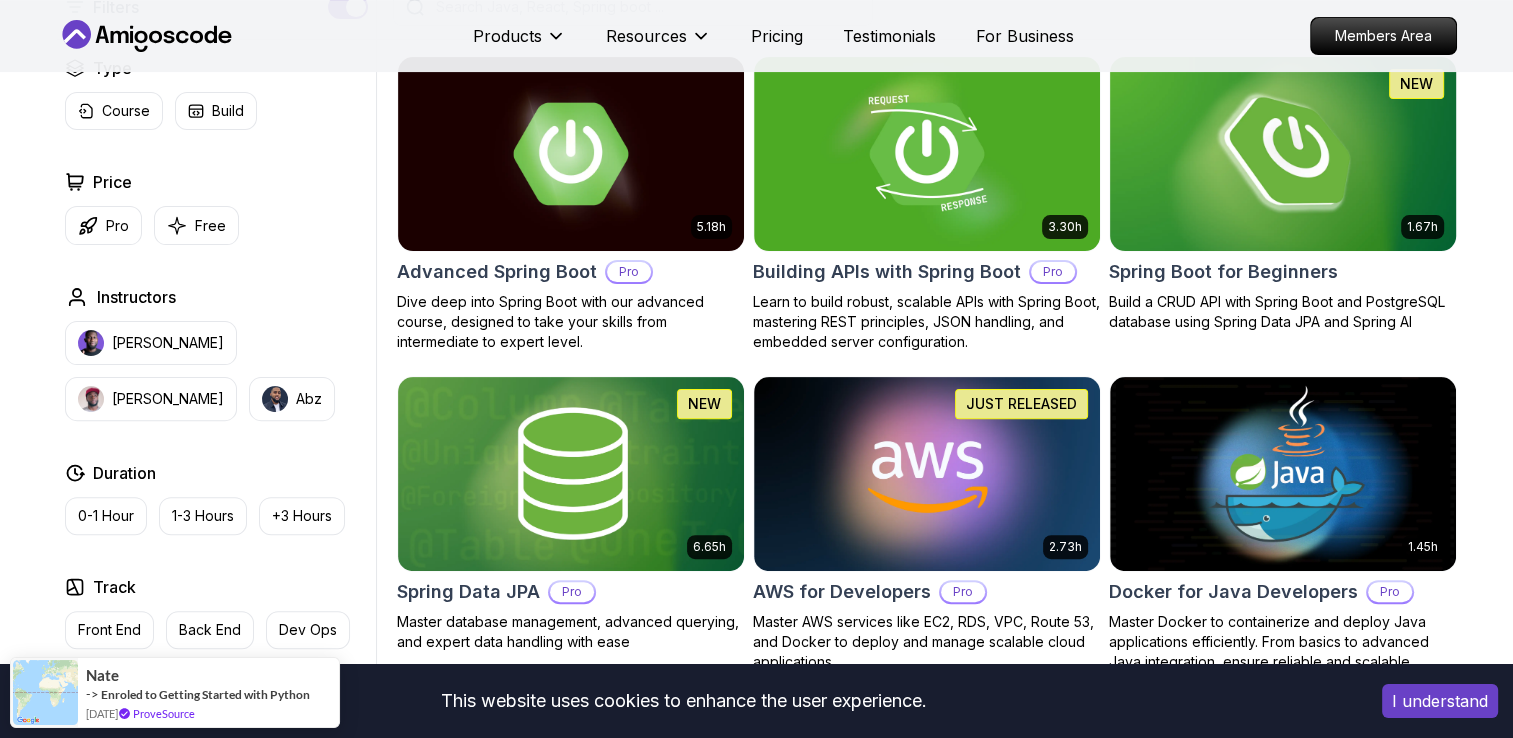 click at bounding box center [1282, 153] 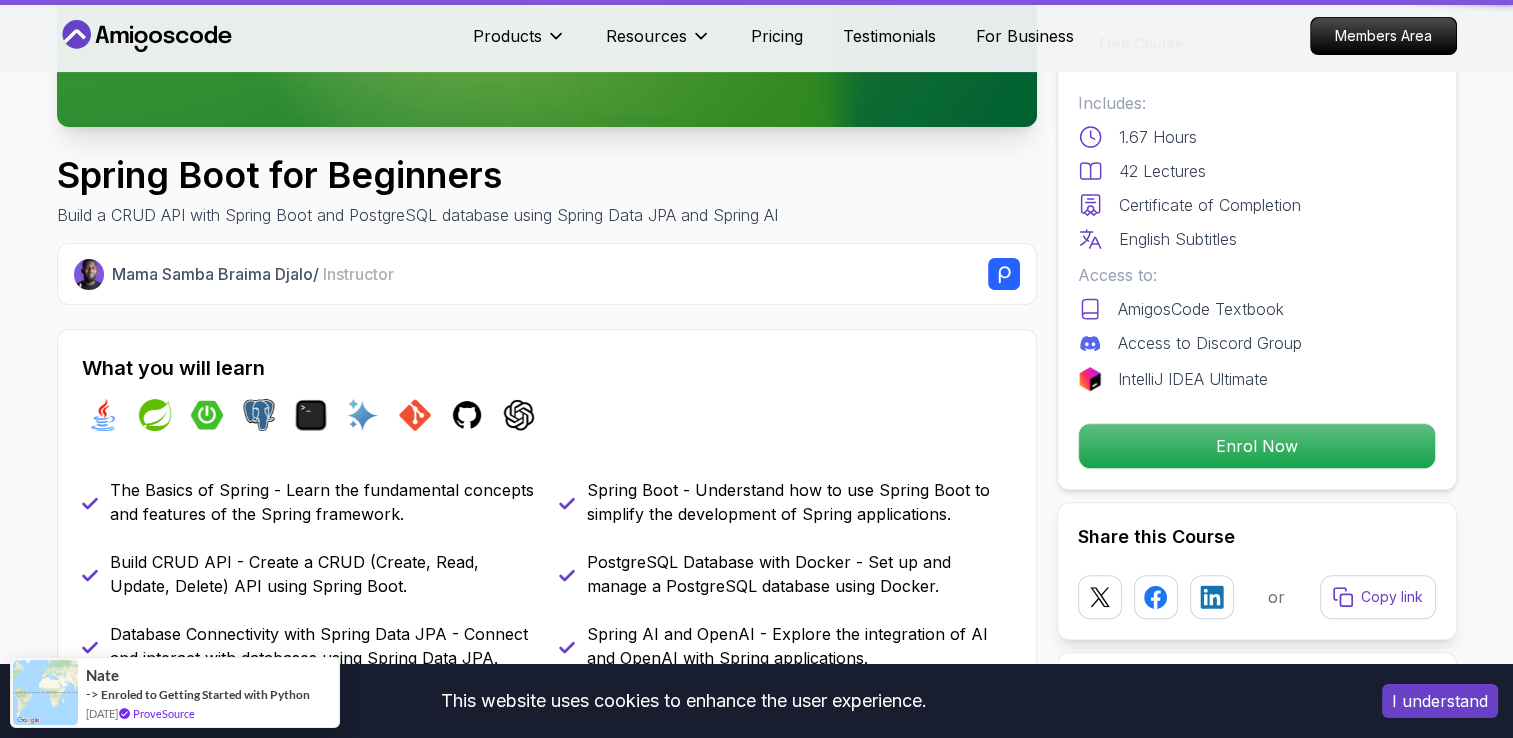 scroll, scrollTop: 0, scrollLeft: 0, axis: both 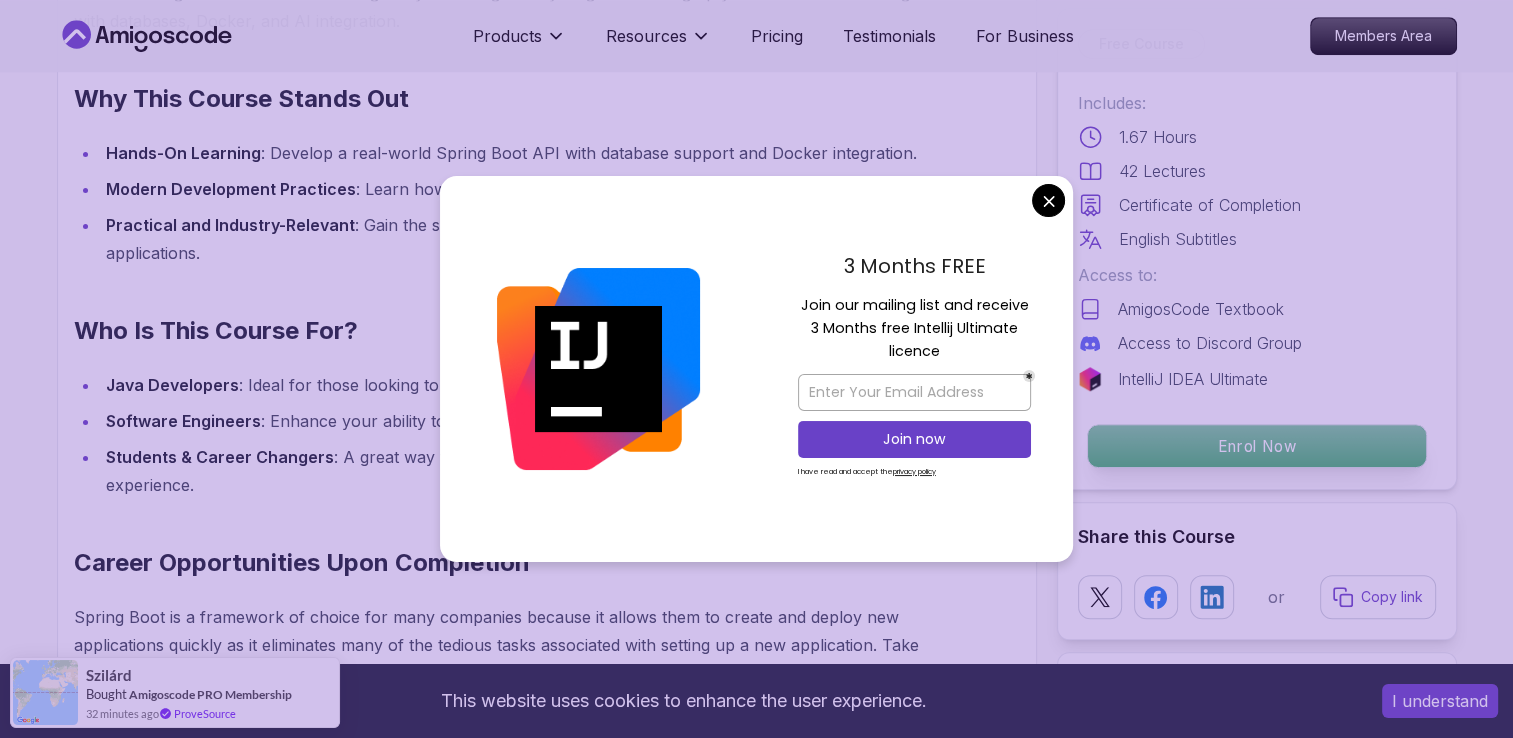 click on "Enrol Now" at bounding box center (1256, 446) 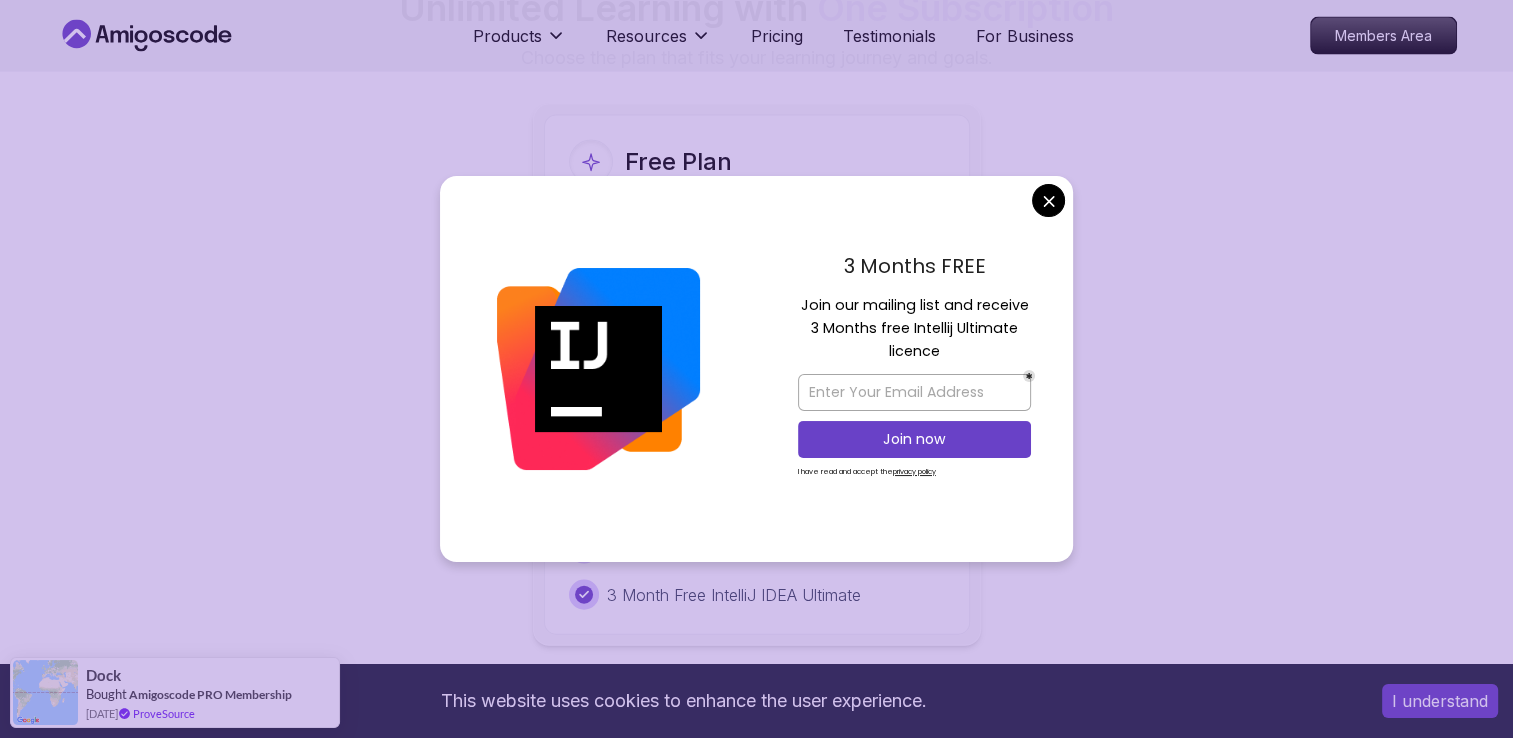 scroll, scrollTop: 4142, scrollLeft: 0, axis: vertical 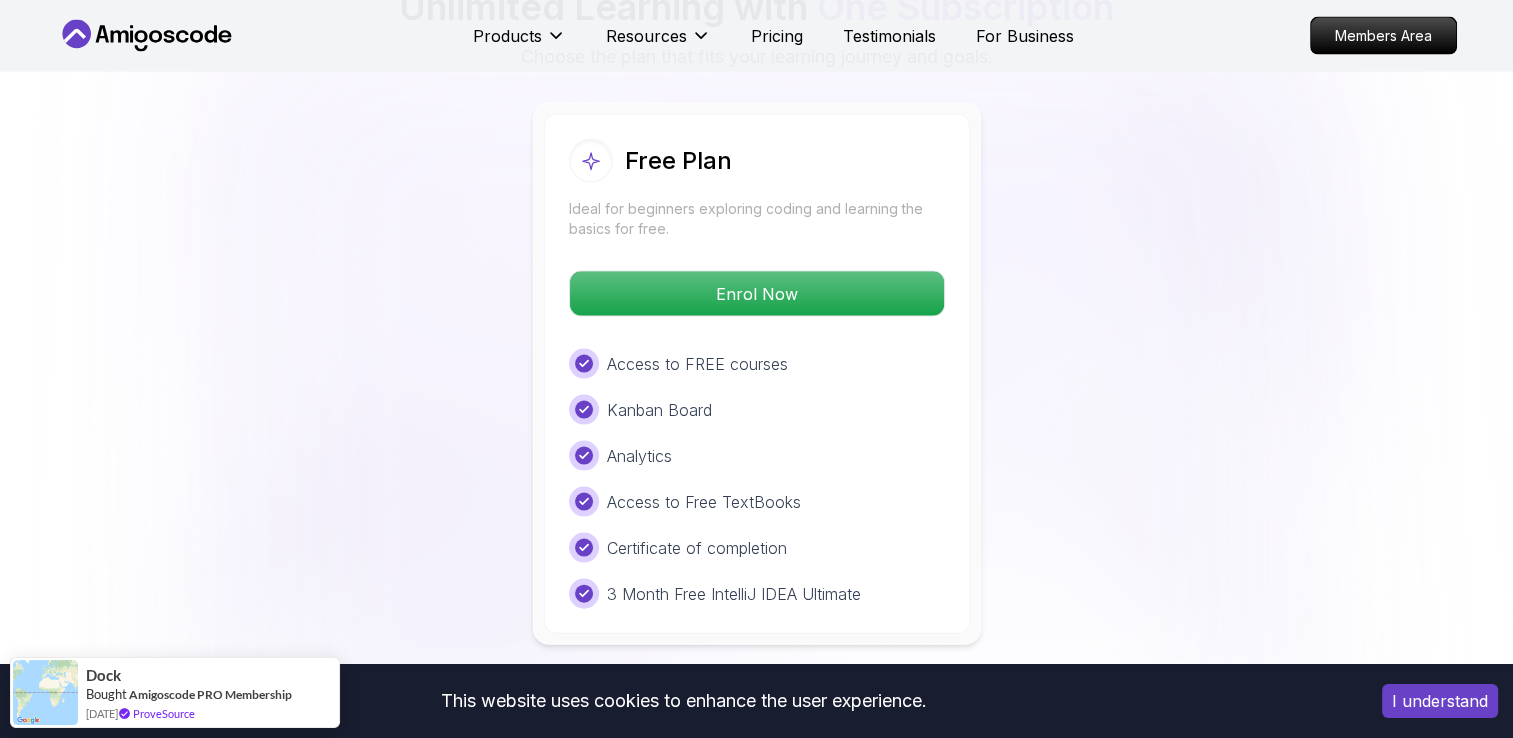 click on "This website uses cookies to enhance the user experience. I understand Products Resources Pricing Testimonials For Business Members Area Products Resources Pricing Testimonials For Business Members Area Spring Boot for Beginners Build a CRUD API with Spring Boot and PostgreSQL database using Spring Data JPA and Spring AI Mama Samba Braima Djalo  /   Instructor Free Course Includes: 1.67 Hours 42 Lectures Certificate of Completion English Subtitles Access to: AmigosCode Textbook Access to Discord Group IntelliJ IDEA Ultimate Enrol Now Share this Course or Copy link Got a Team of 5 or More? With one subscription, give your entire team access to all courses and features. Check our Business Plan Mama Samba Braima Djalo  /   Instructor What you will learn java spring spring-boot postgres terminal ai git github chatgpt The Basics of Spring - Learn the fundamental concepts and features of the Spring framework. Spring Boot - Understand how to use Spring Boot to simplify the development of Spring applications." at bounding box center [756, 916] 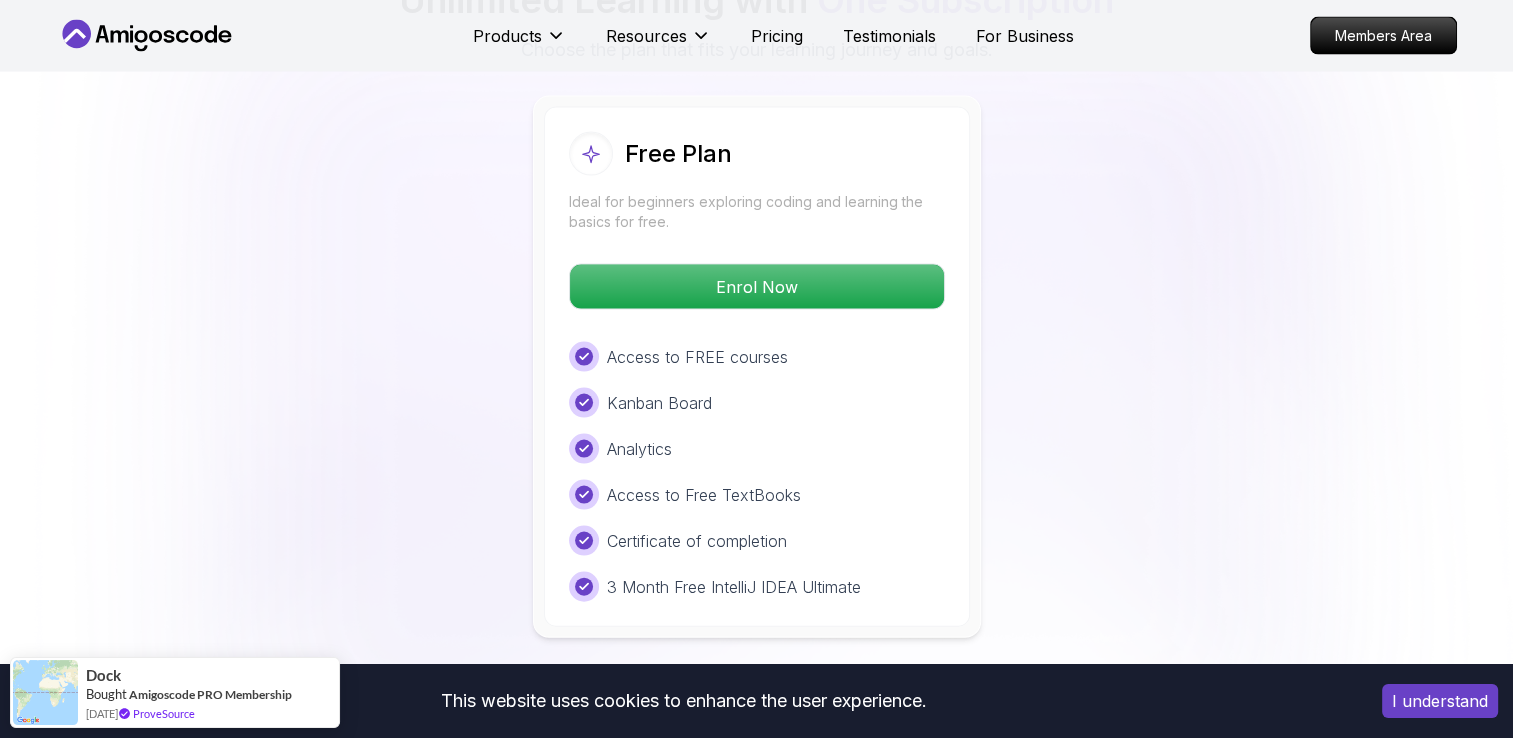 scroll, scrollTop: 4148, scrollLeft: 0, axis: vertical 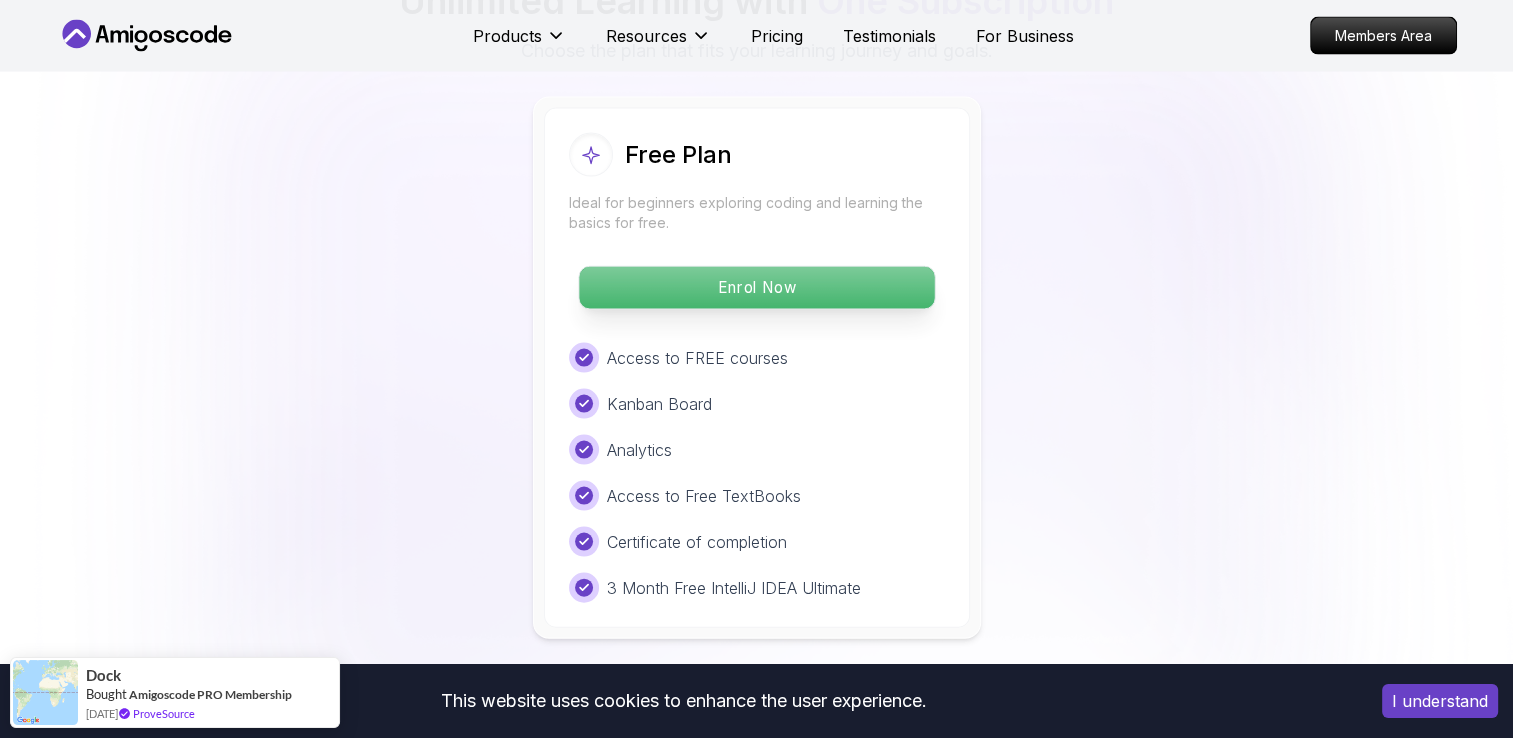 click on "Enrol Now" at bounding box center [756, 288] 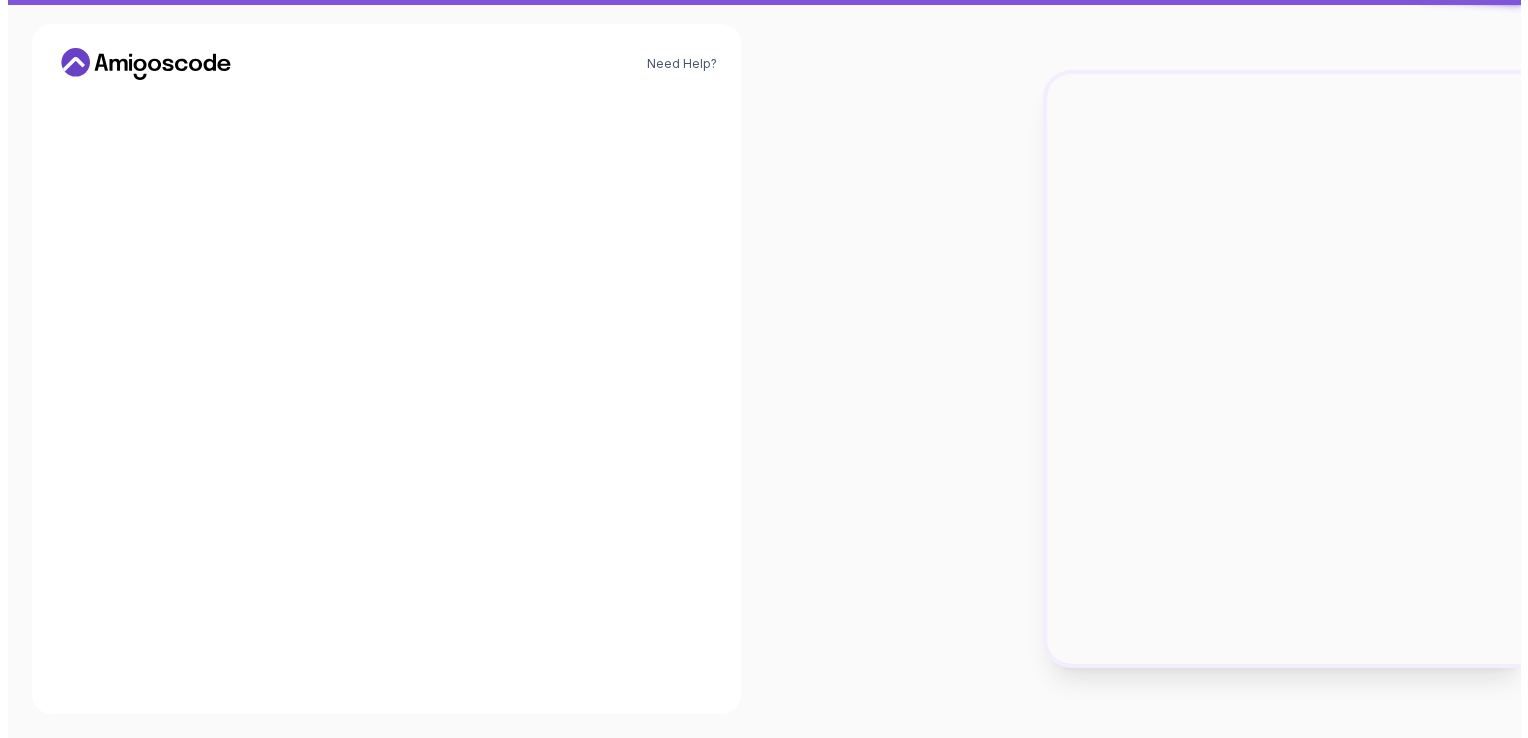 scroll, scrollTop: 0, scrollLeft: 0, axis: both 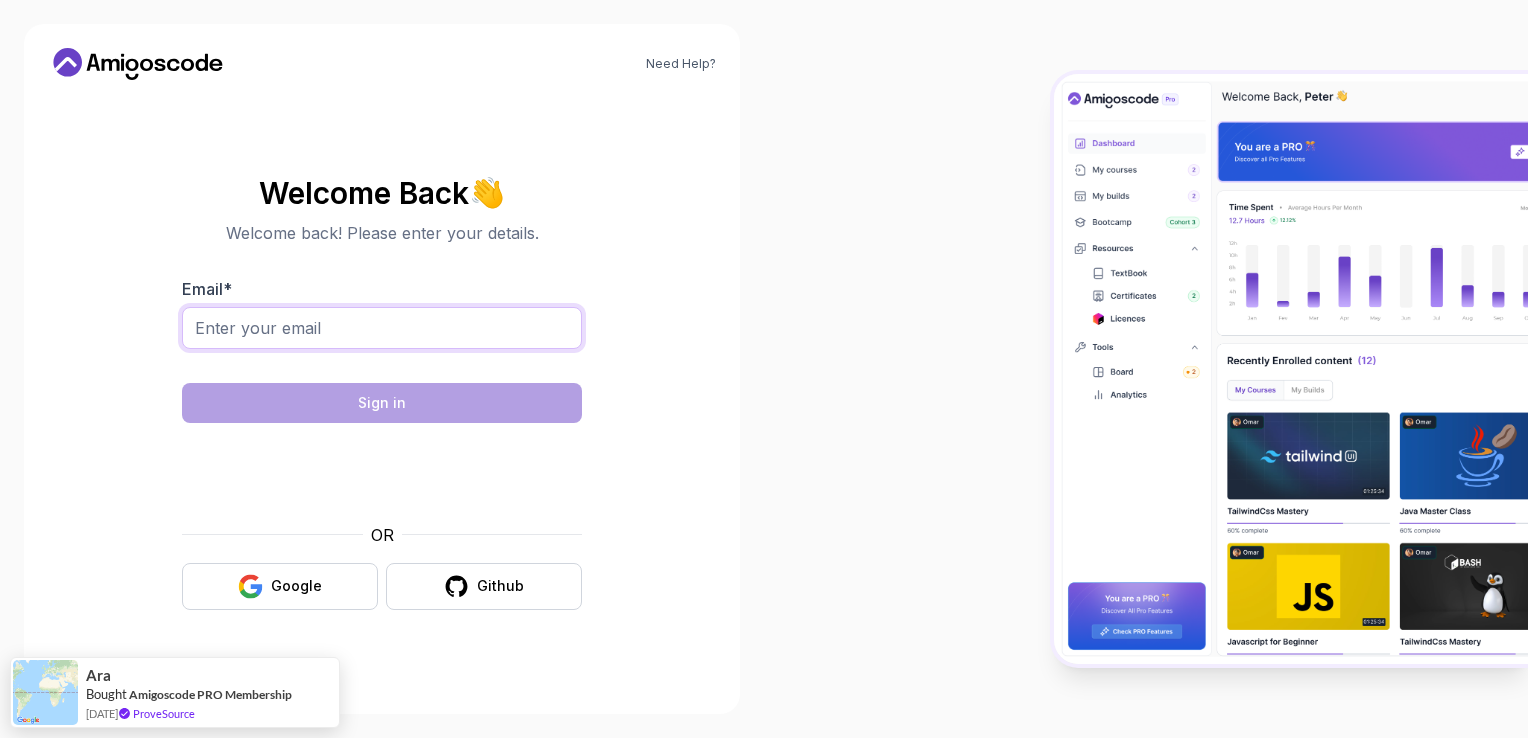 click on "Email *" at bounding box center (382, 328) 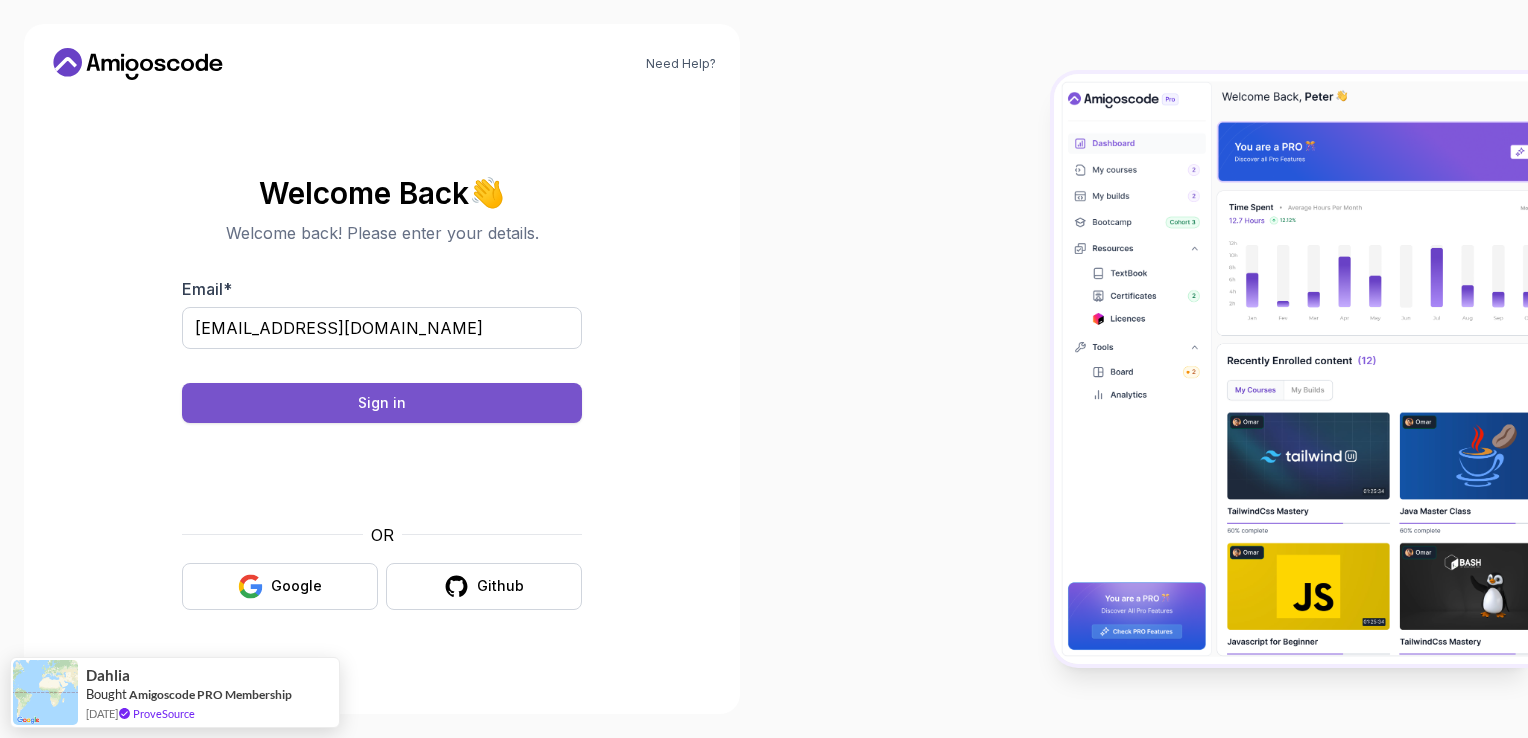click on "Sign in" at bounding box center [382, 403] 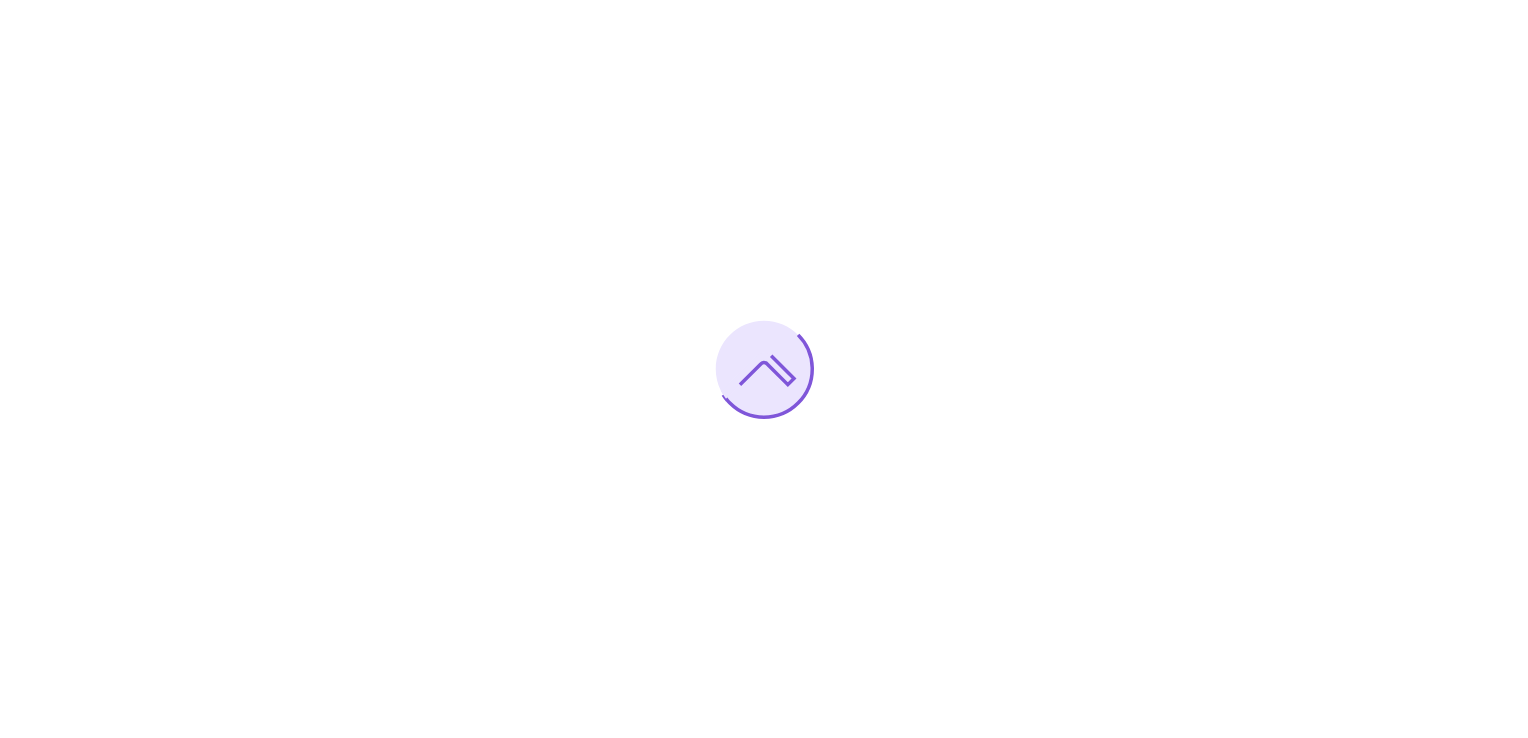 scroll, scrollTop: 0, scrollLeft: 0, axis: both 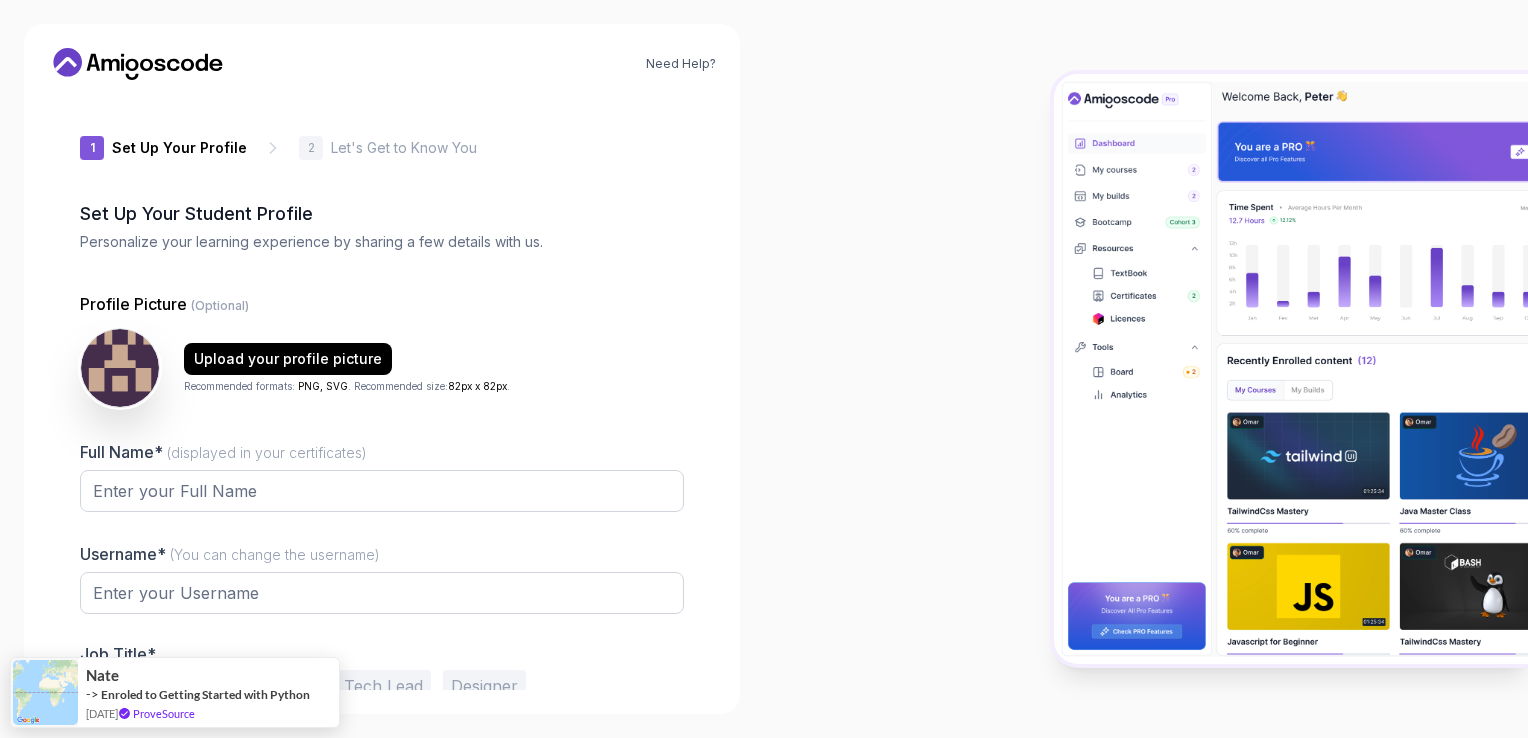 type on "mightycobrabecb5" 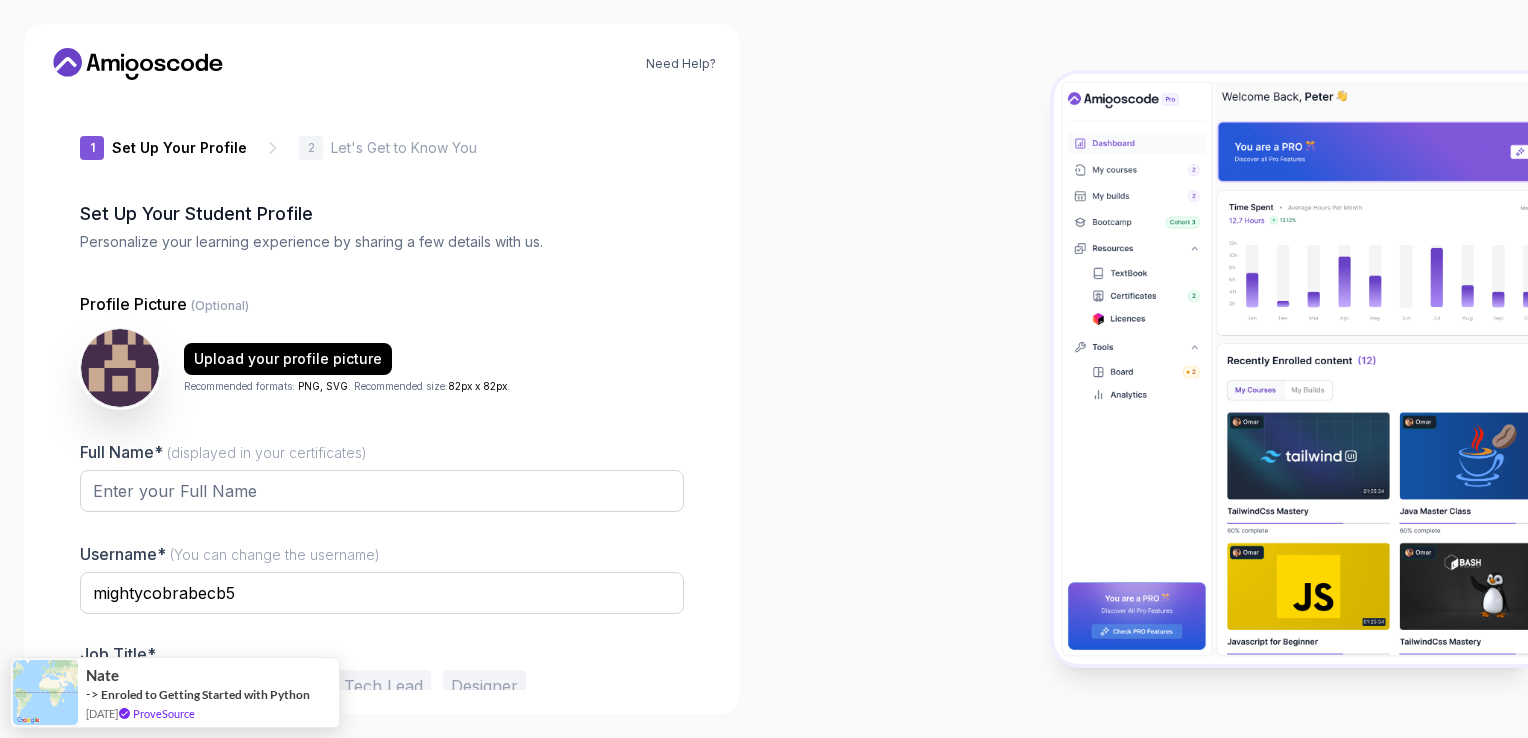 scroll, scrollTop: 95, scrollLeft: 0, axis: vertical 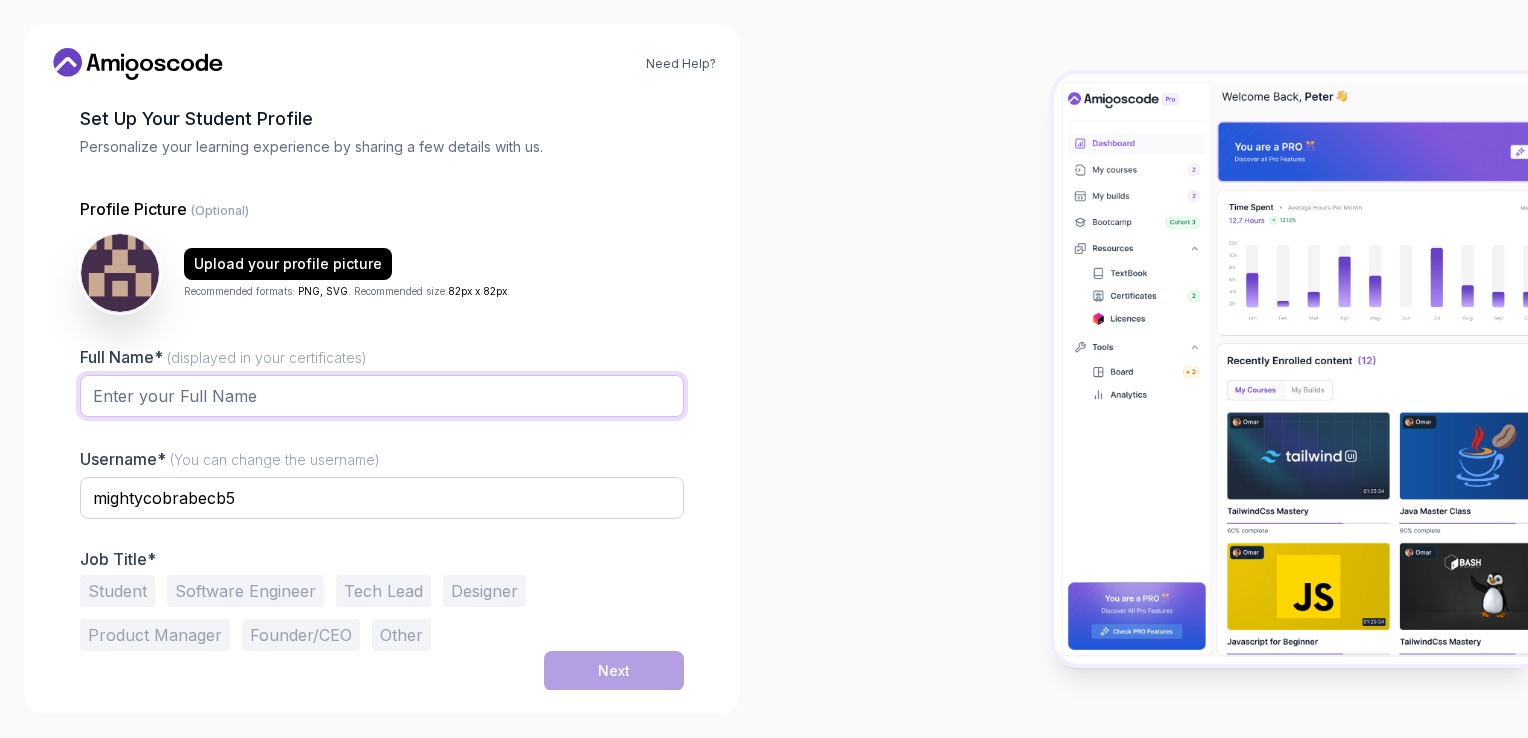 click on "Full Name*   (displayed in your certificates)" at bounding box center (382, 396) 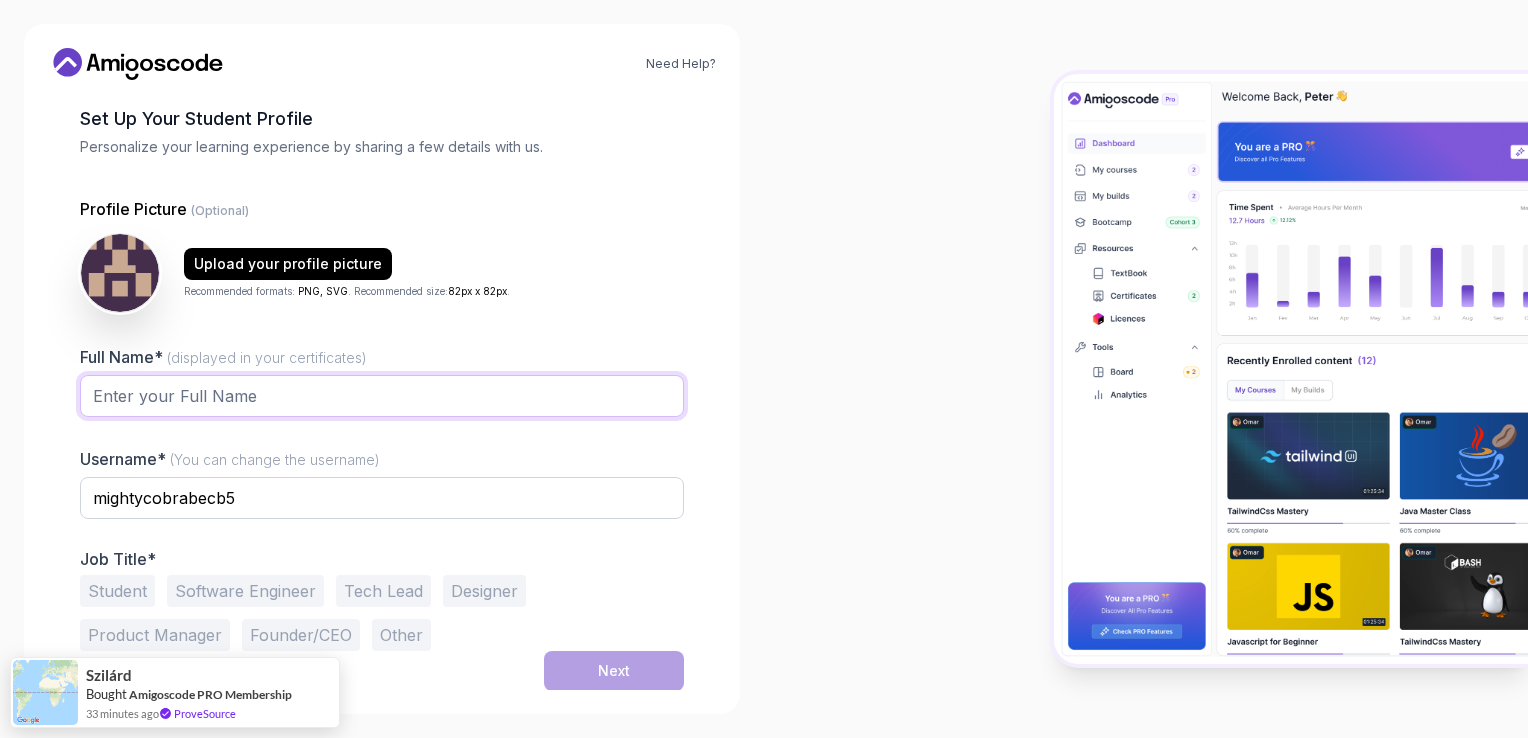 type on "[PERSON_NAME]" 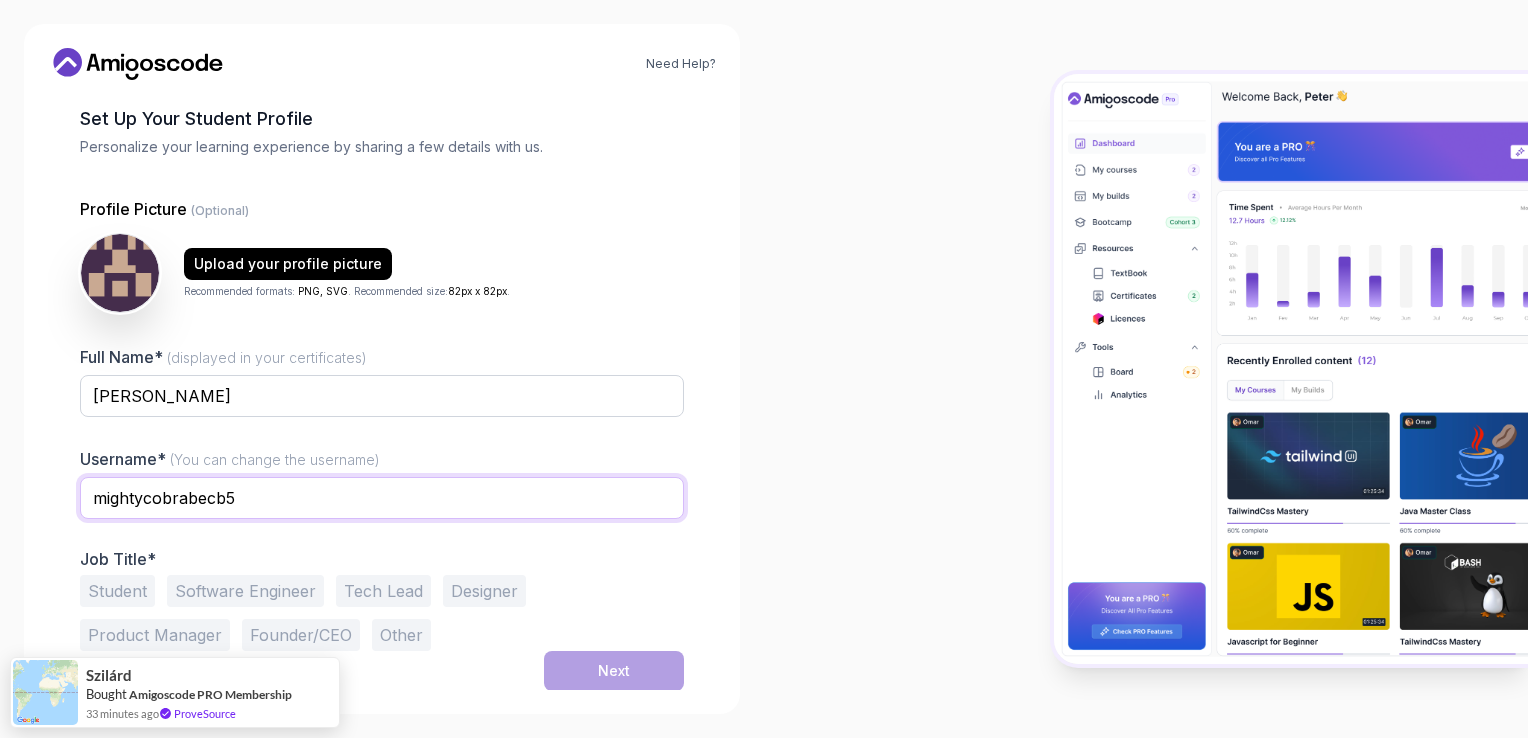 click on "mightycobrabecb5" at bounding box center [382, 498] 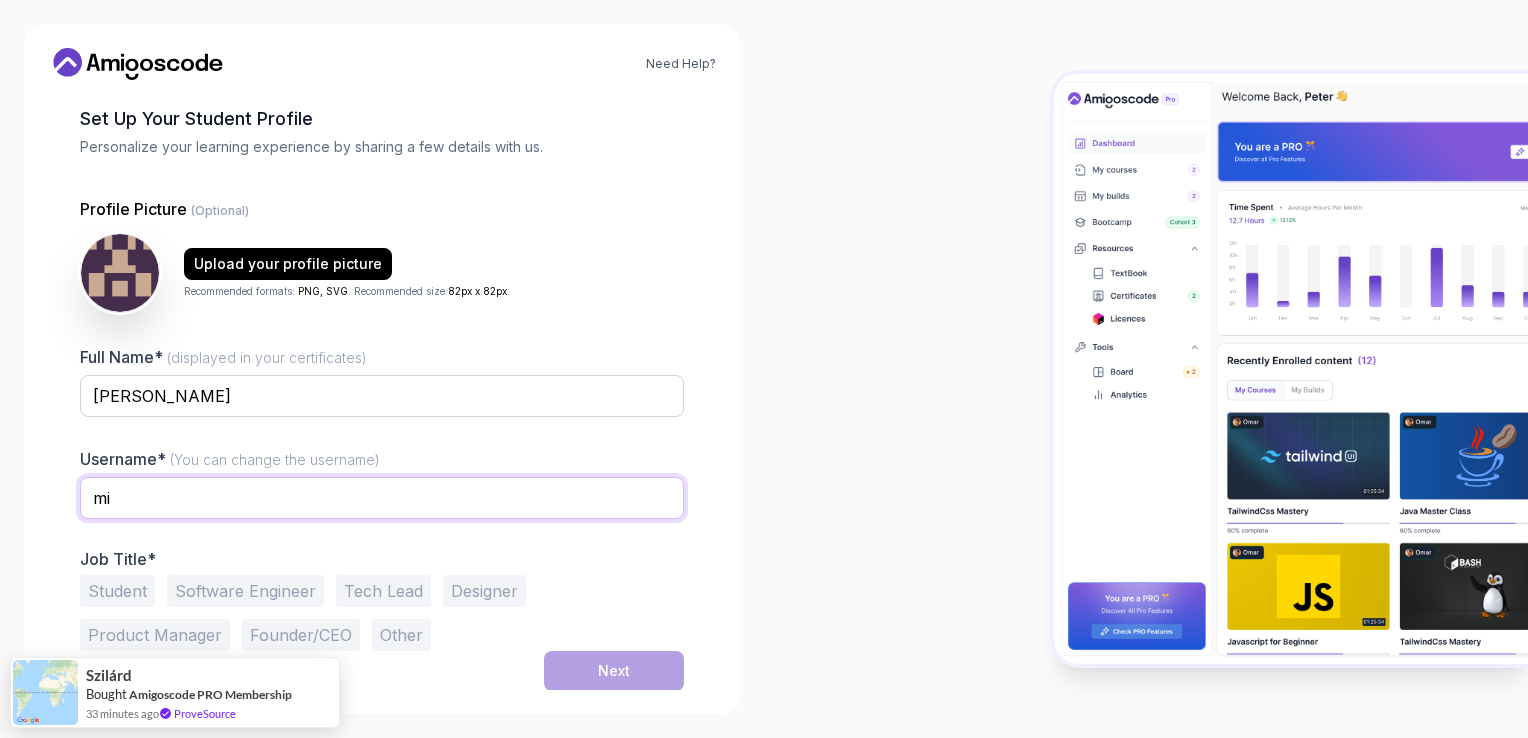 type on "m" 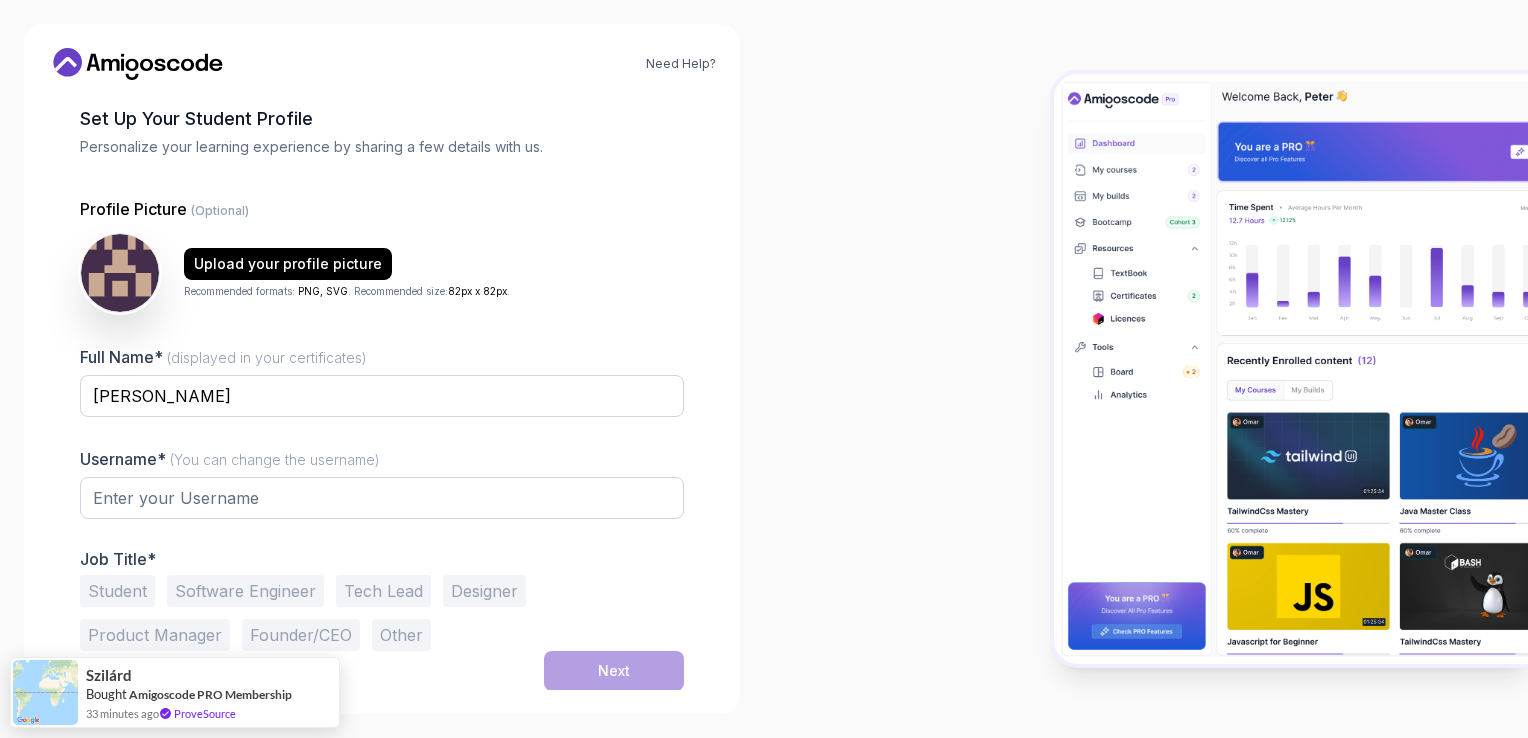 click on "Software Engineer" at bounding box center [245, 591] 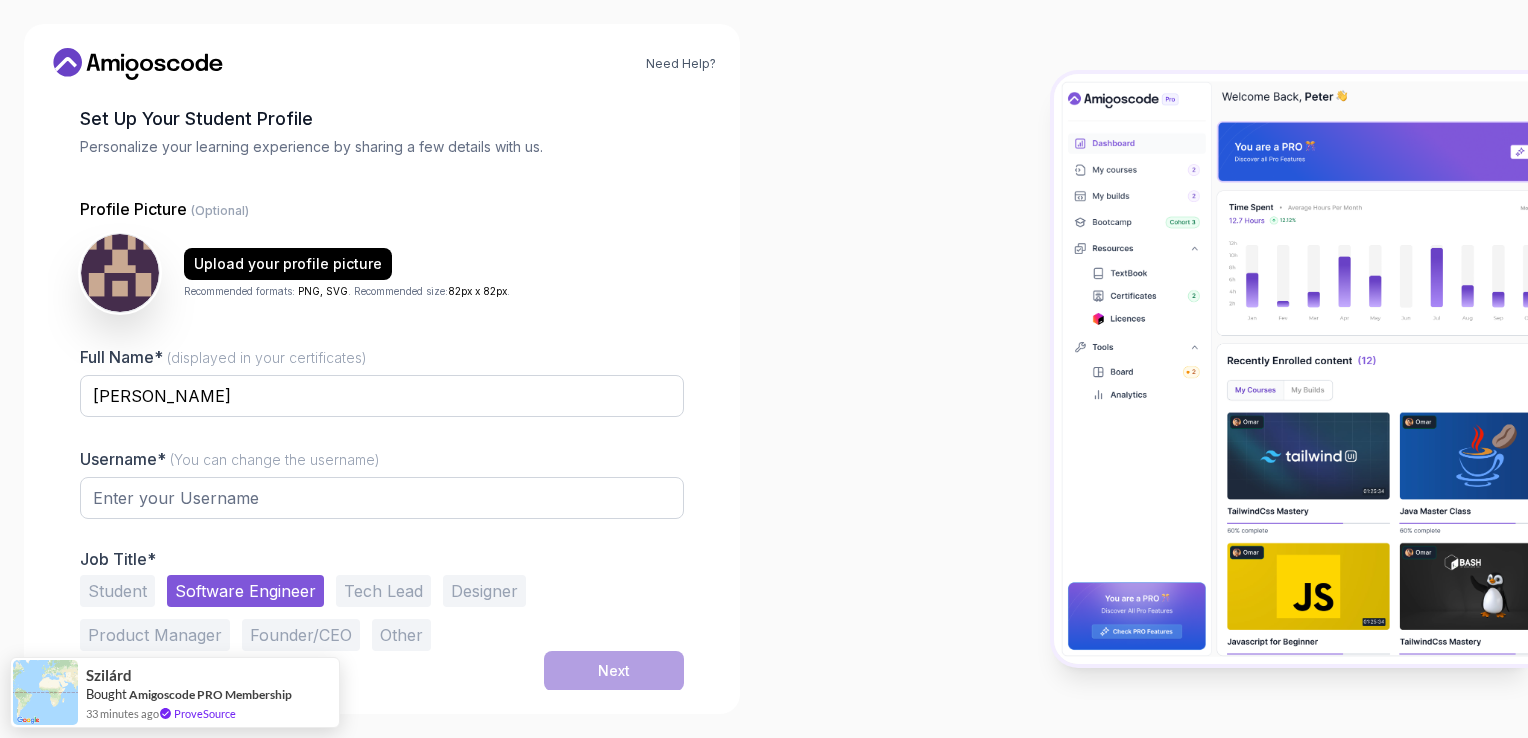 click on "Student" at bounding box center [117, 591] 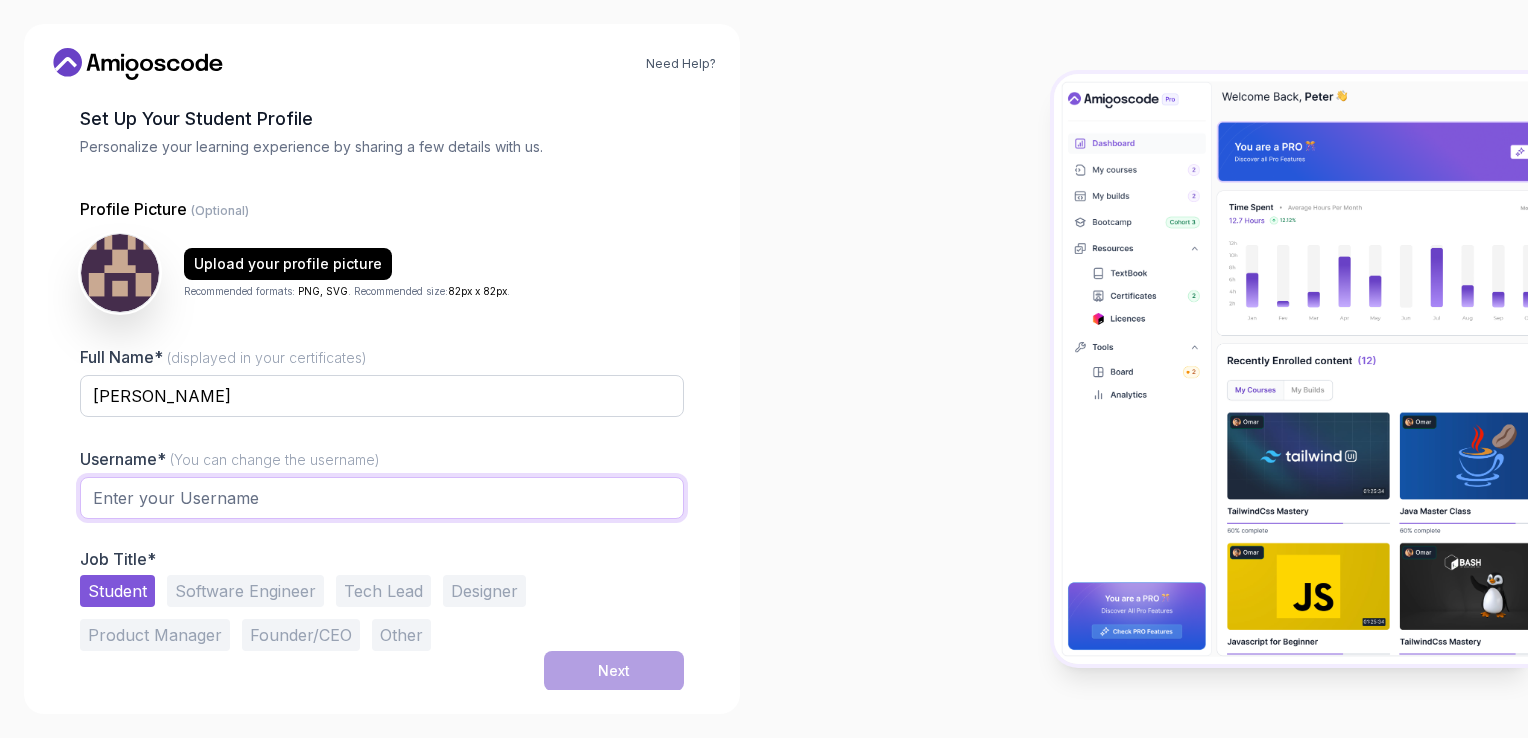 click at bounding box center [382, 498] 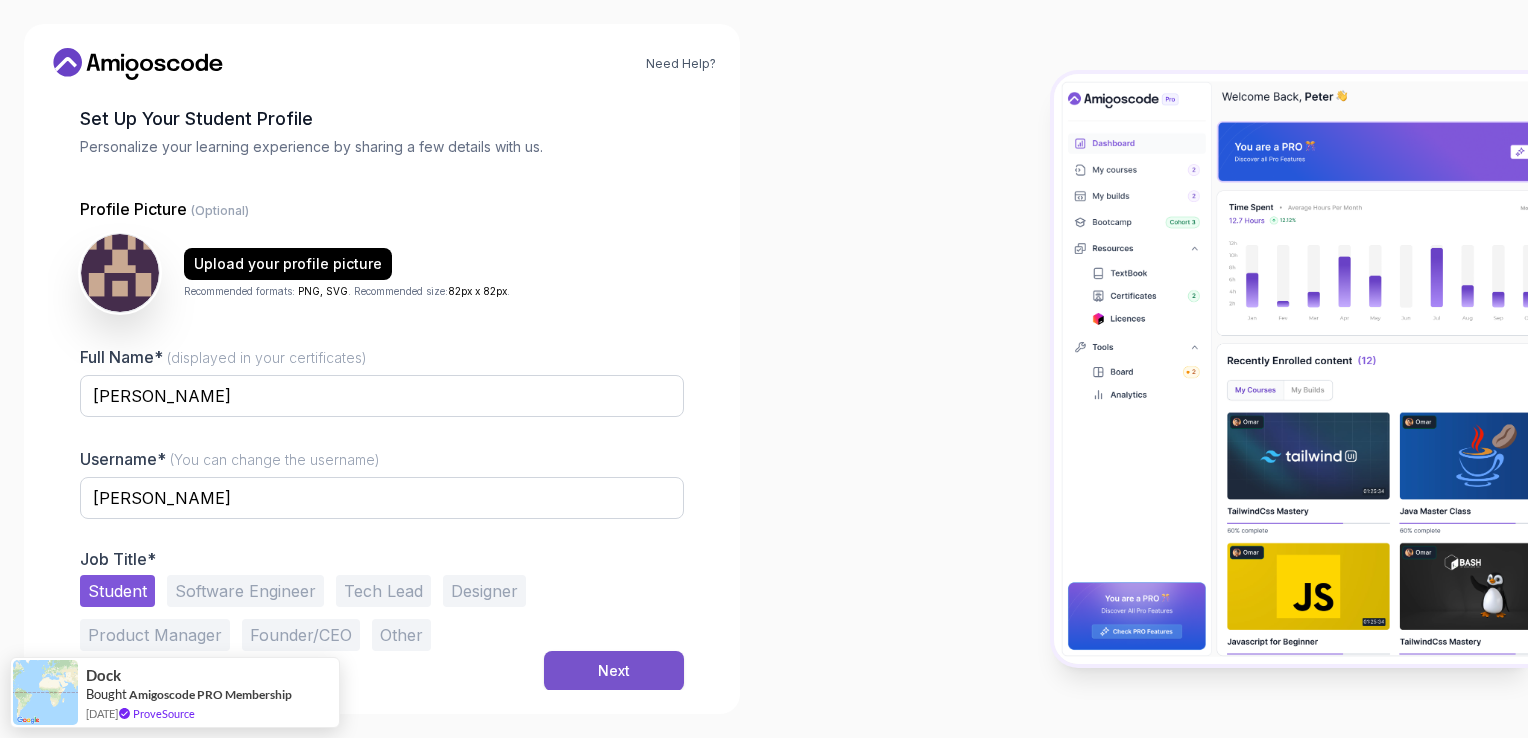 click on "Next" at bounding box center [614, 671] 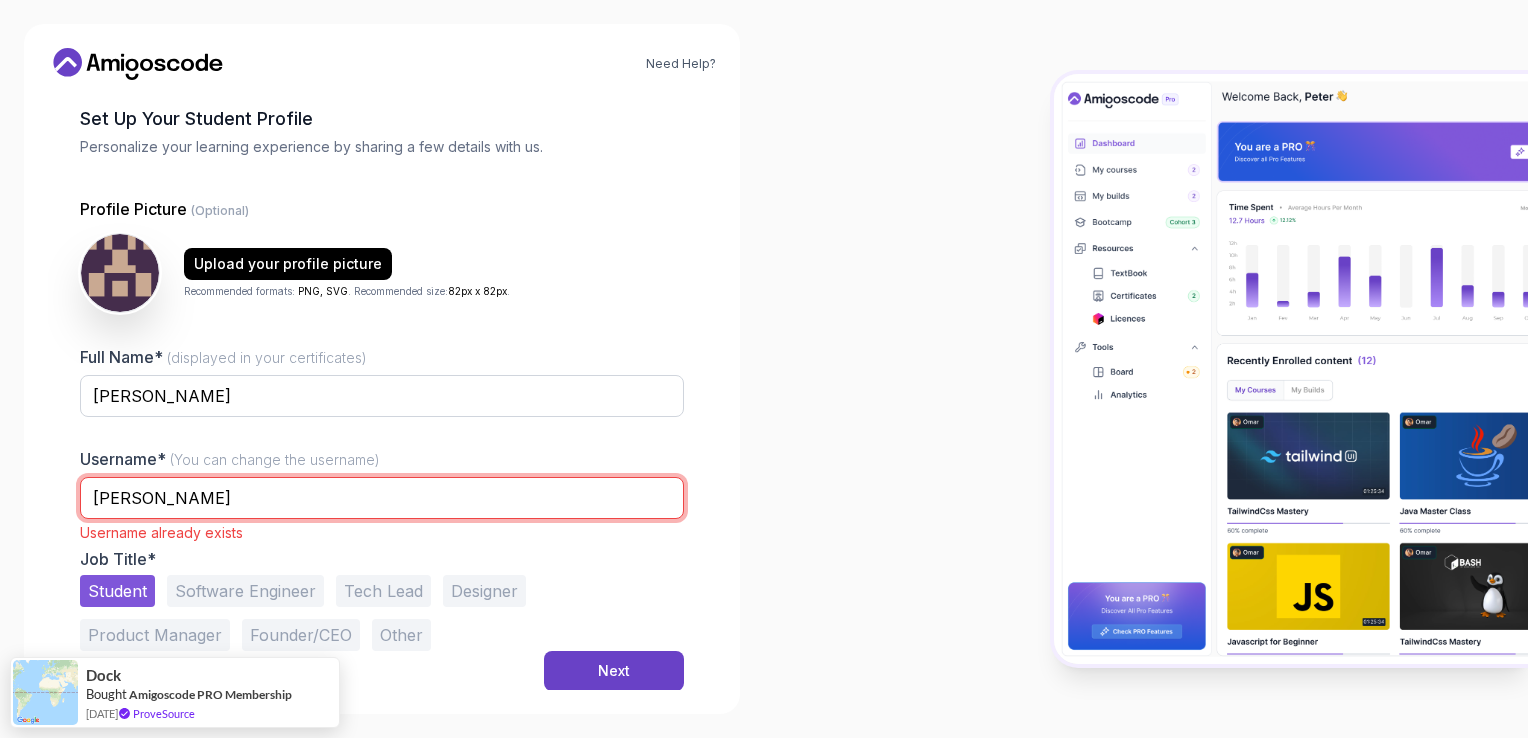 click on "Bharath" at bounding box center [382, 498] 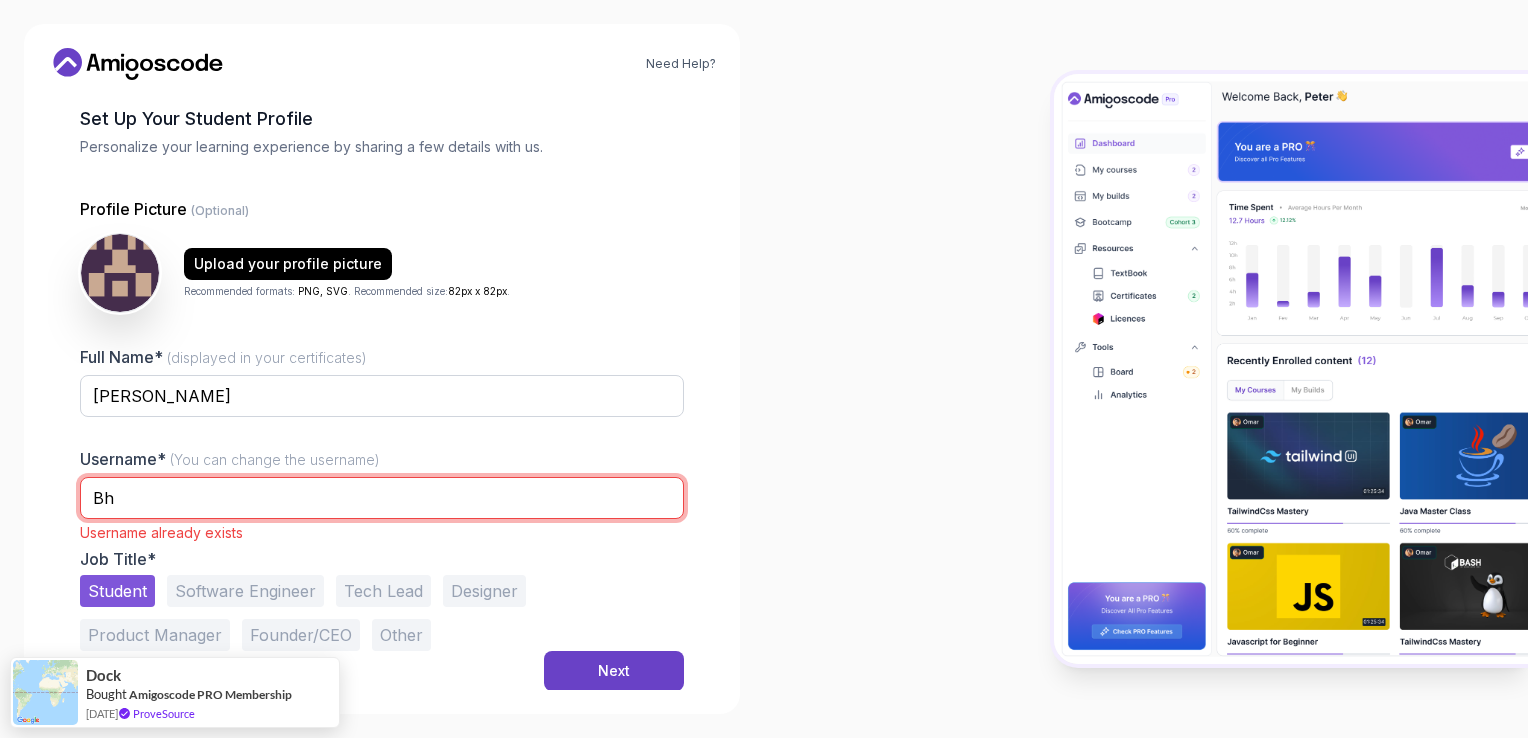 type on "B" 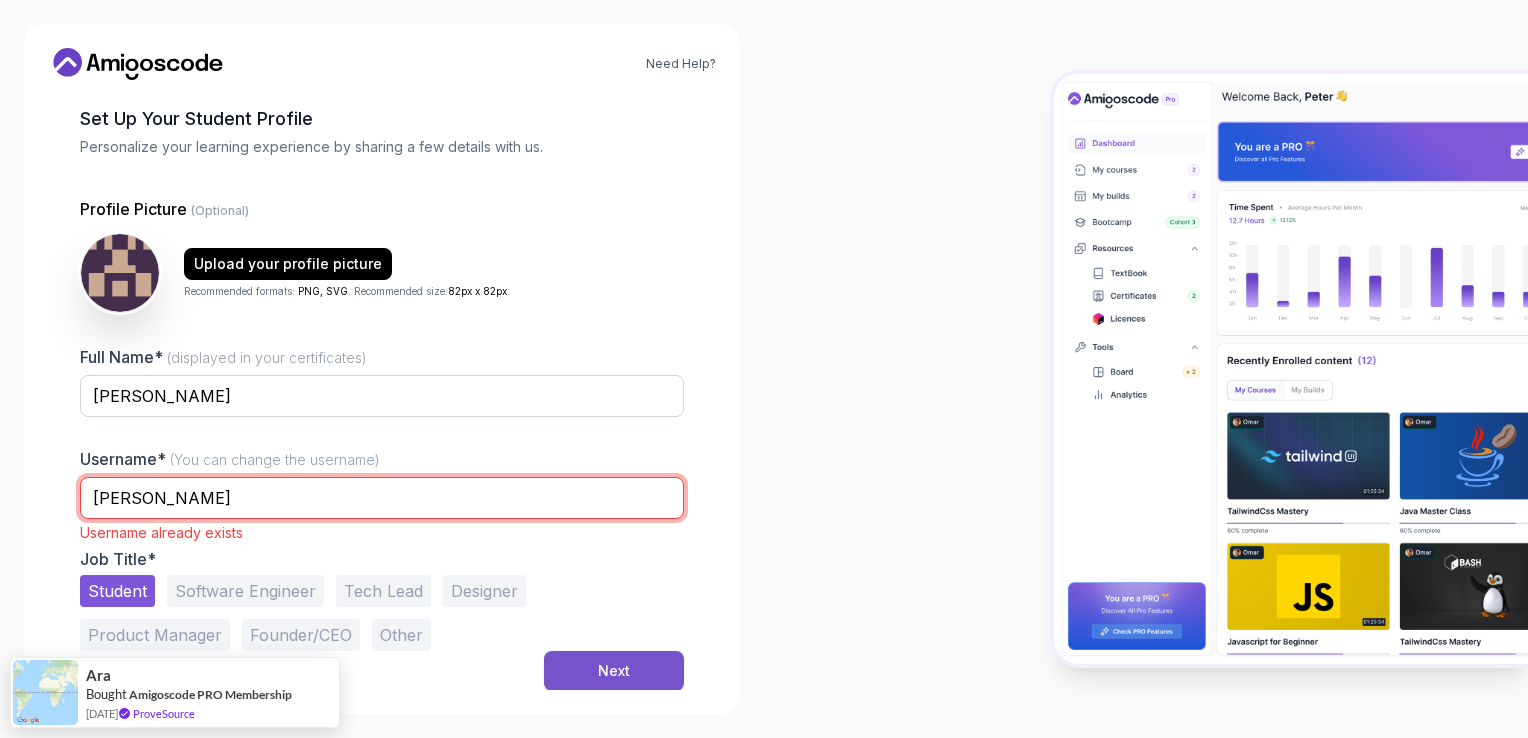 type on "vb veerababu" 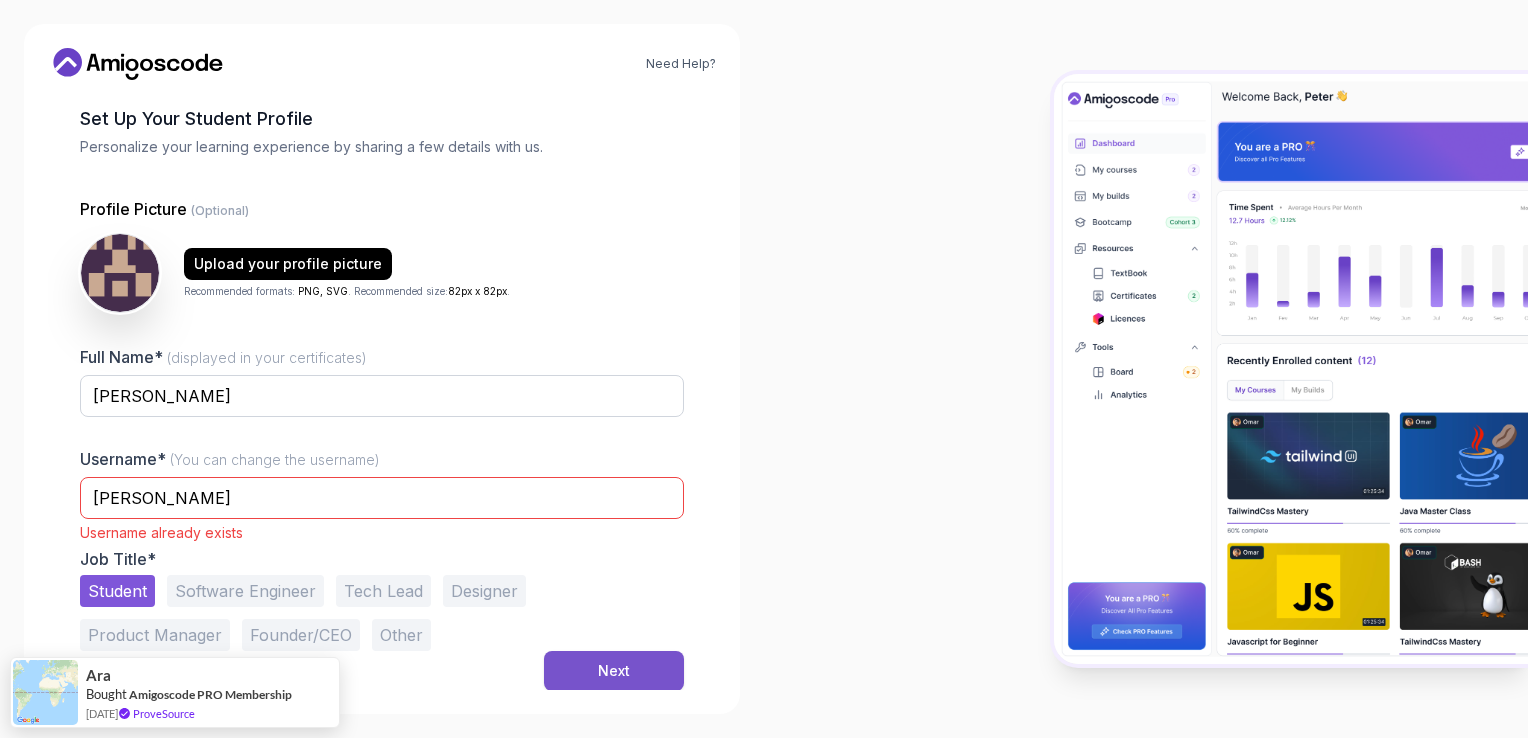 click on "Next" at bounding box center [614, 671] 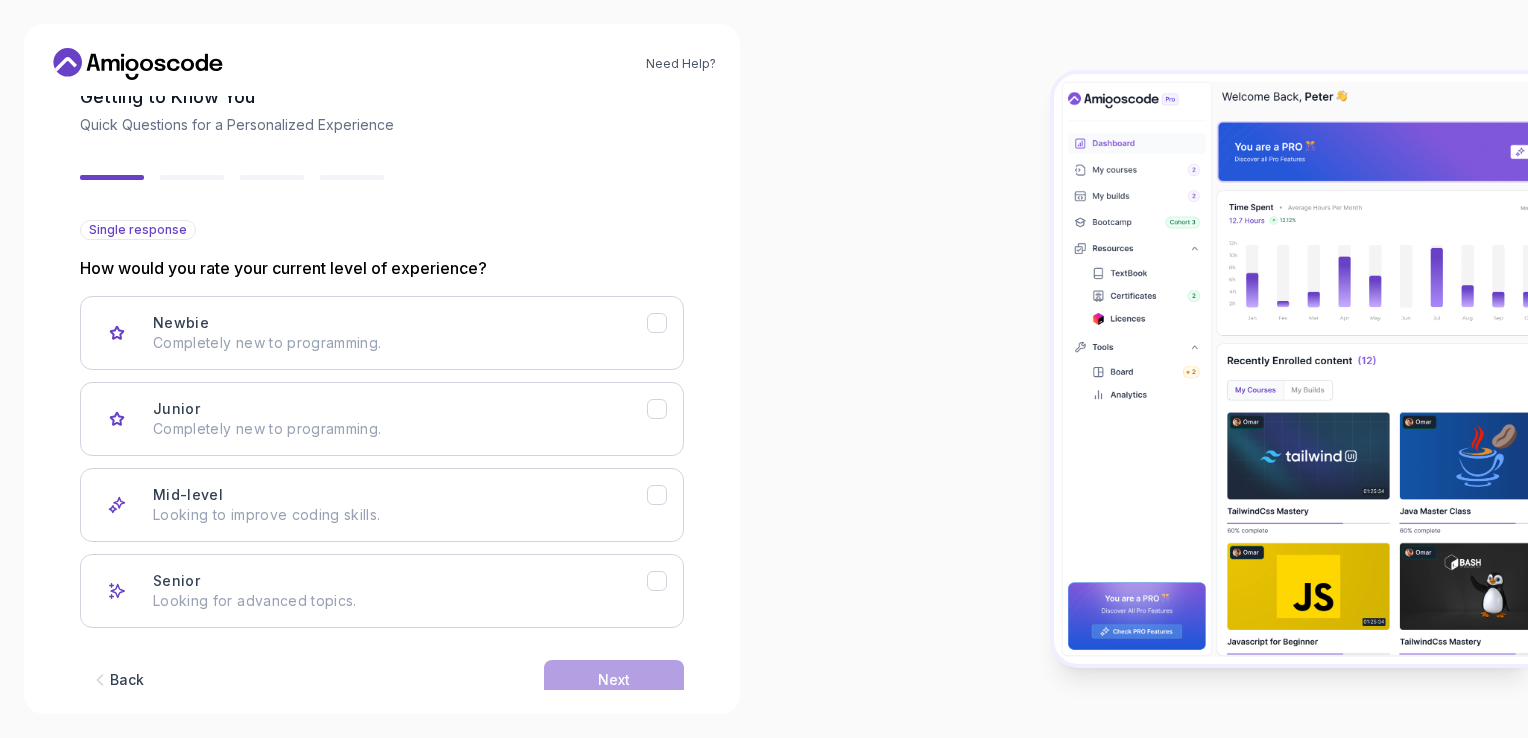 scroll, scrollTop: 117, scrollLeft: 0, axis: vertical 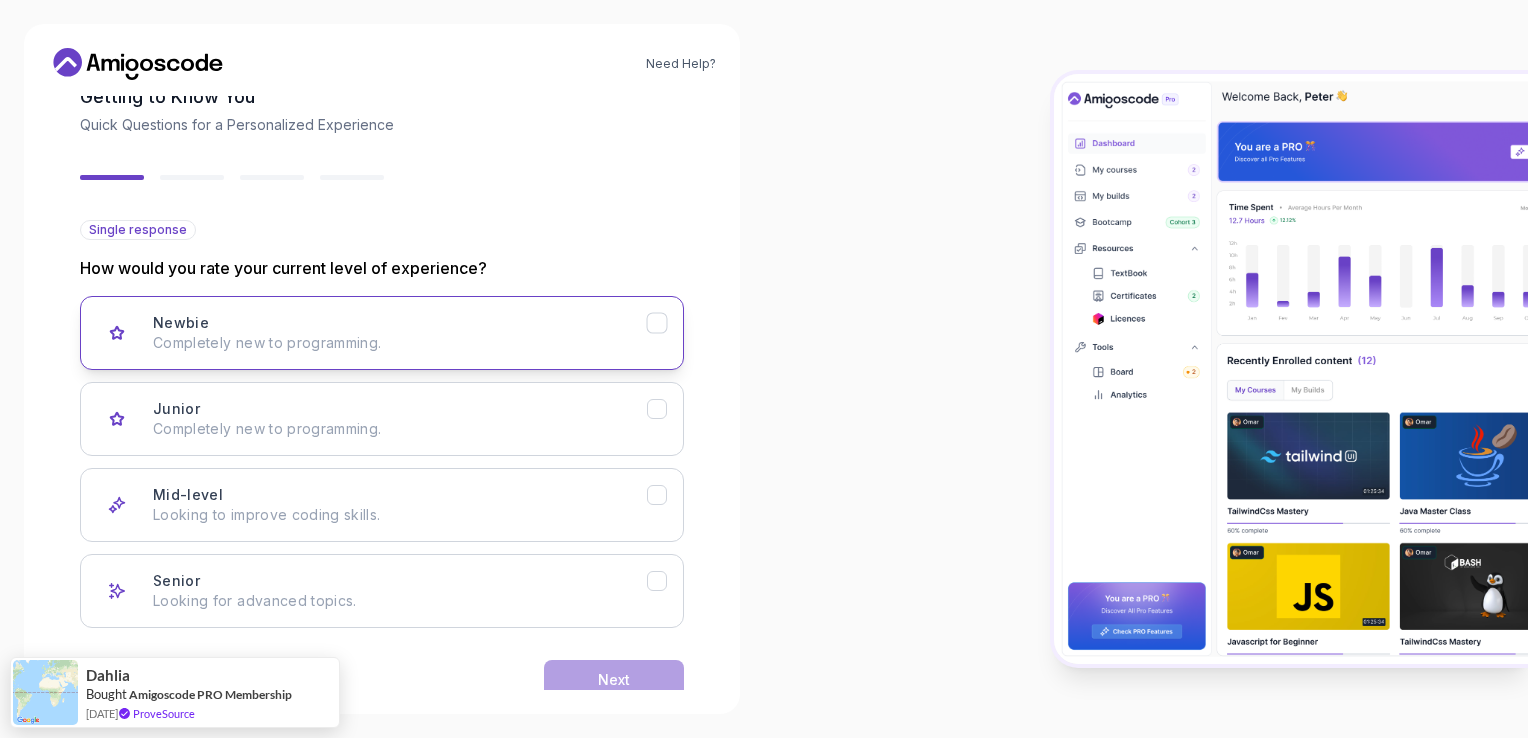 click on "Newbie Completely new to programming." at bounding box center [400, 333] 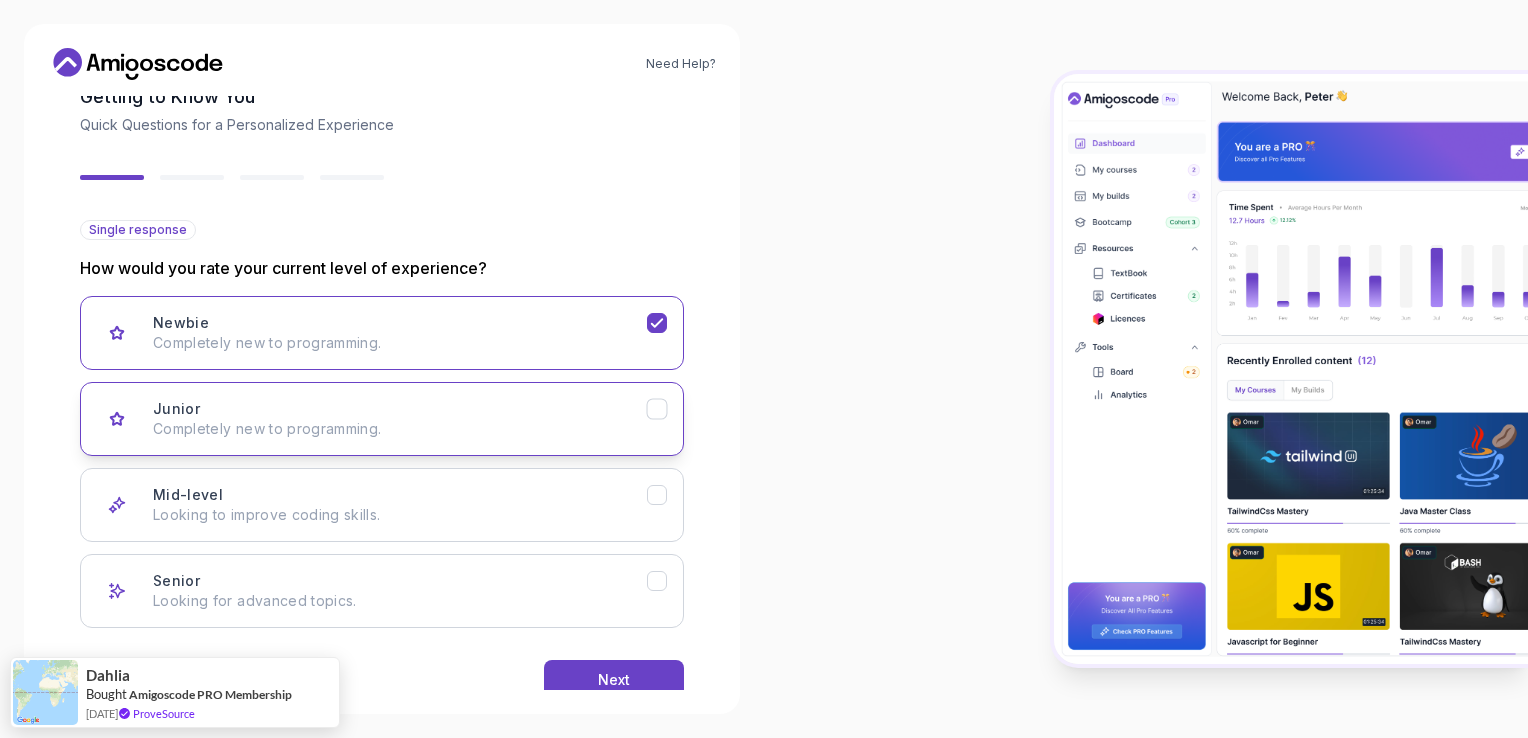 scroll, scrollTop: 156, scrollLeft: 0, axis: vertical 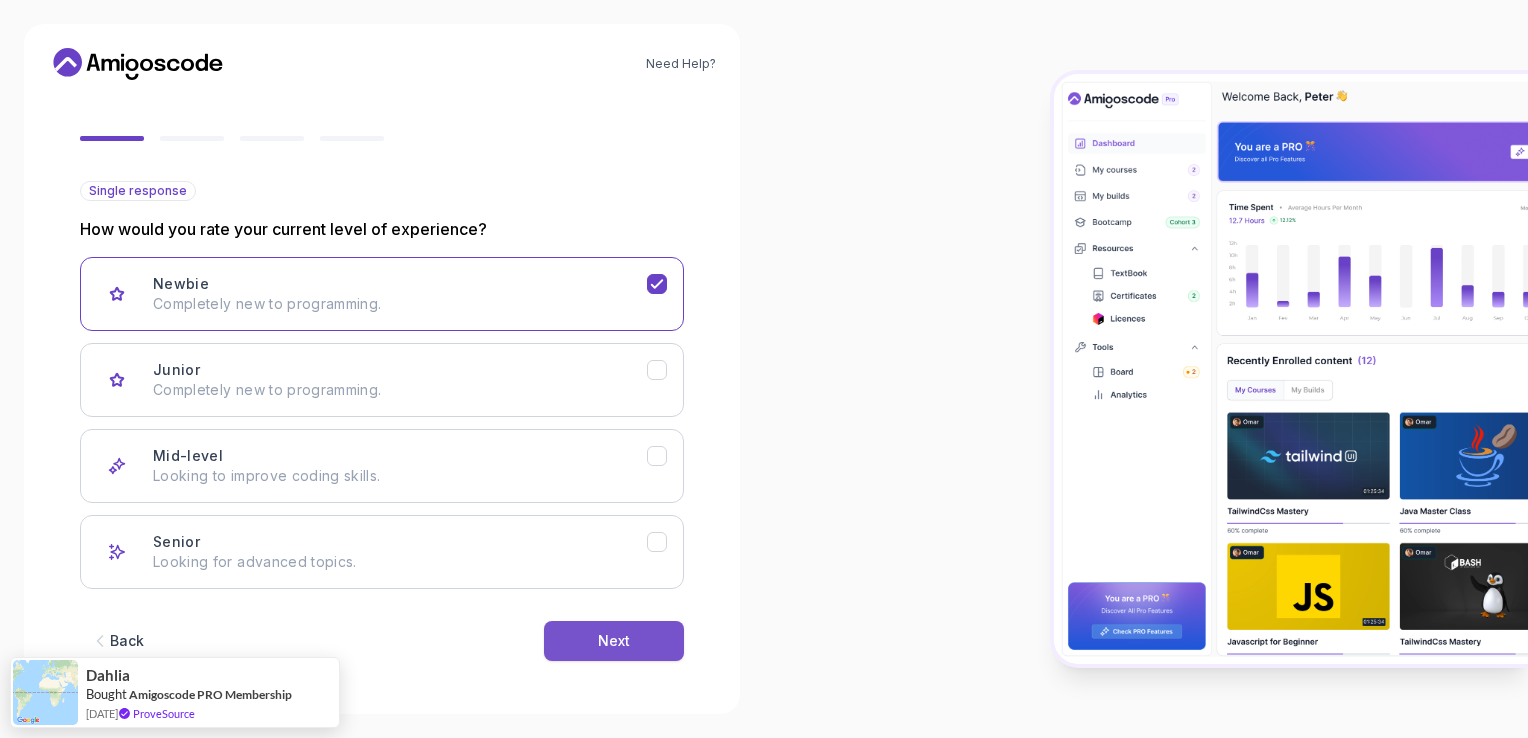 click on "Next" at bounding box center (614, 641) 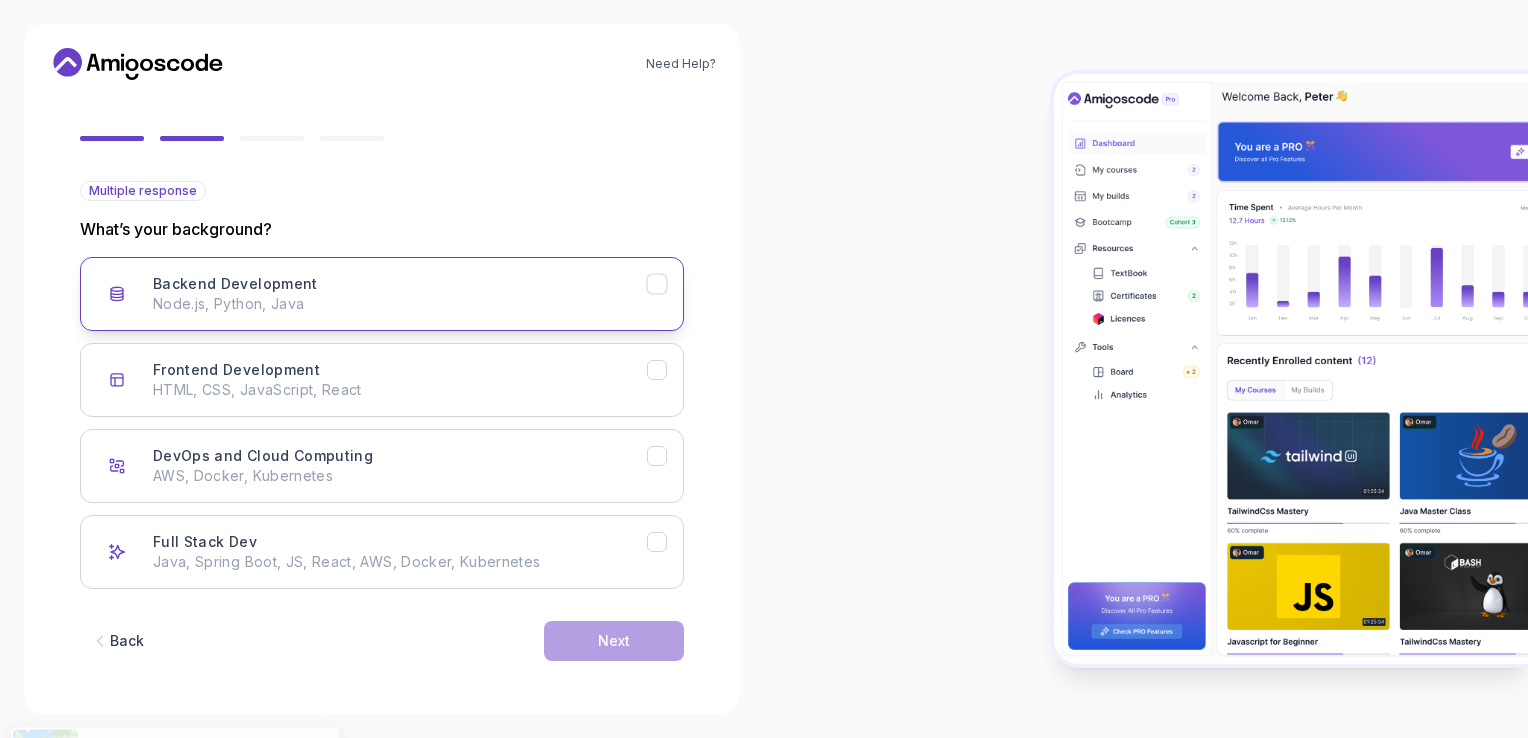 click on "Node.js, Python, Java" at bounding box center [400, 304] 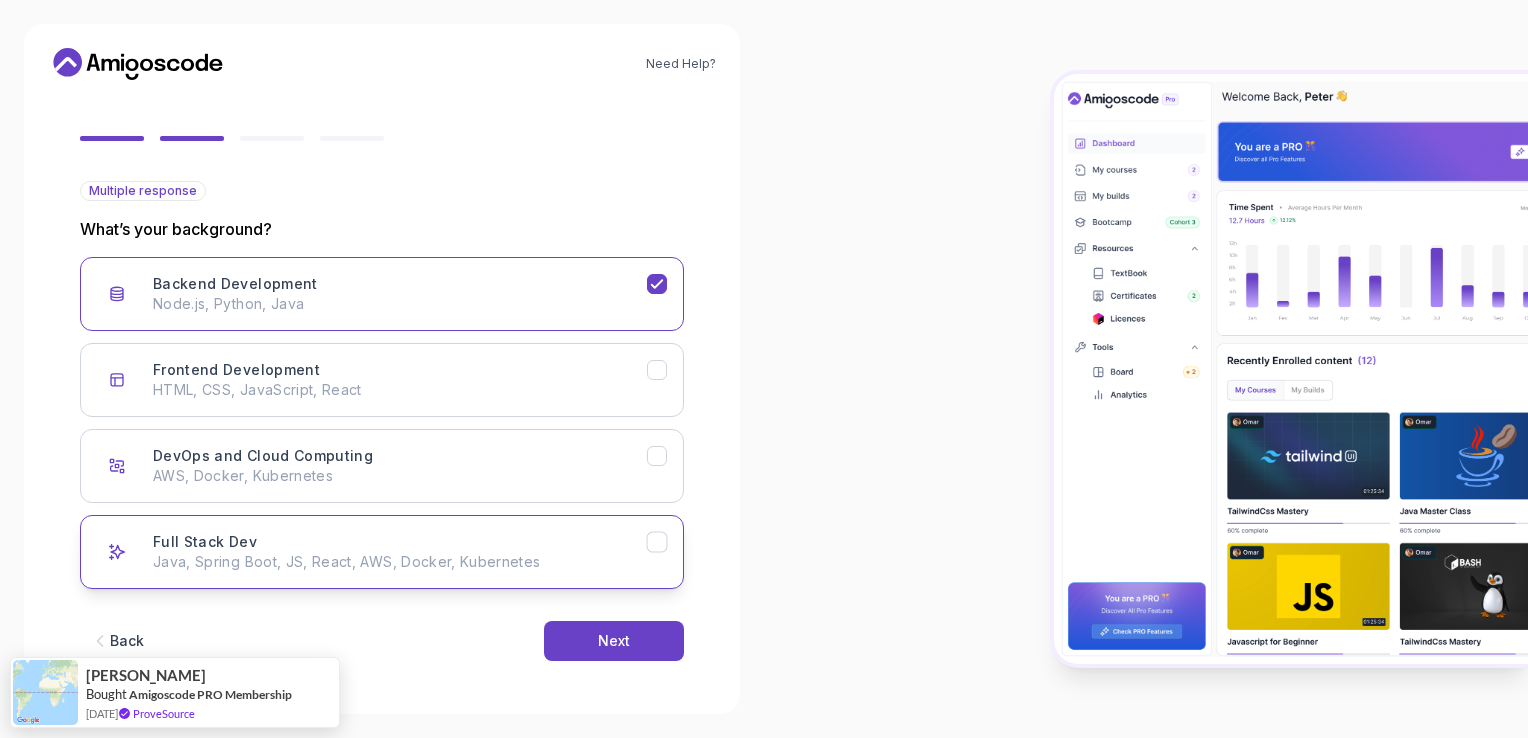 click on "Full Stack Dev Java, Spring Boot, JS, React, AWS, Docker, Kubernetes" at bounding box center [400, 552] 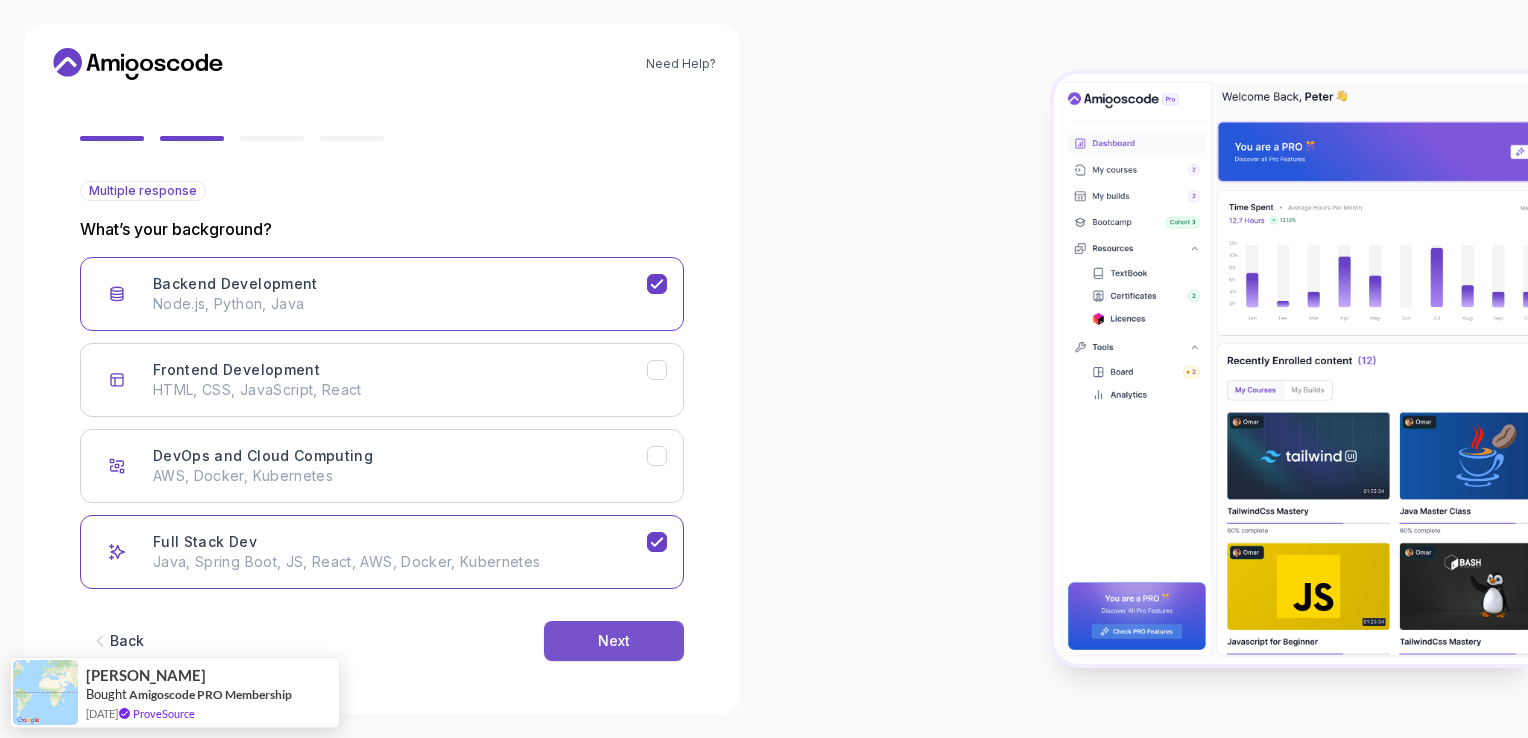 click on "Next" at bounding box center [614, 641] 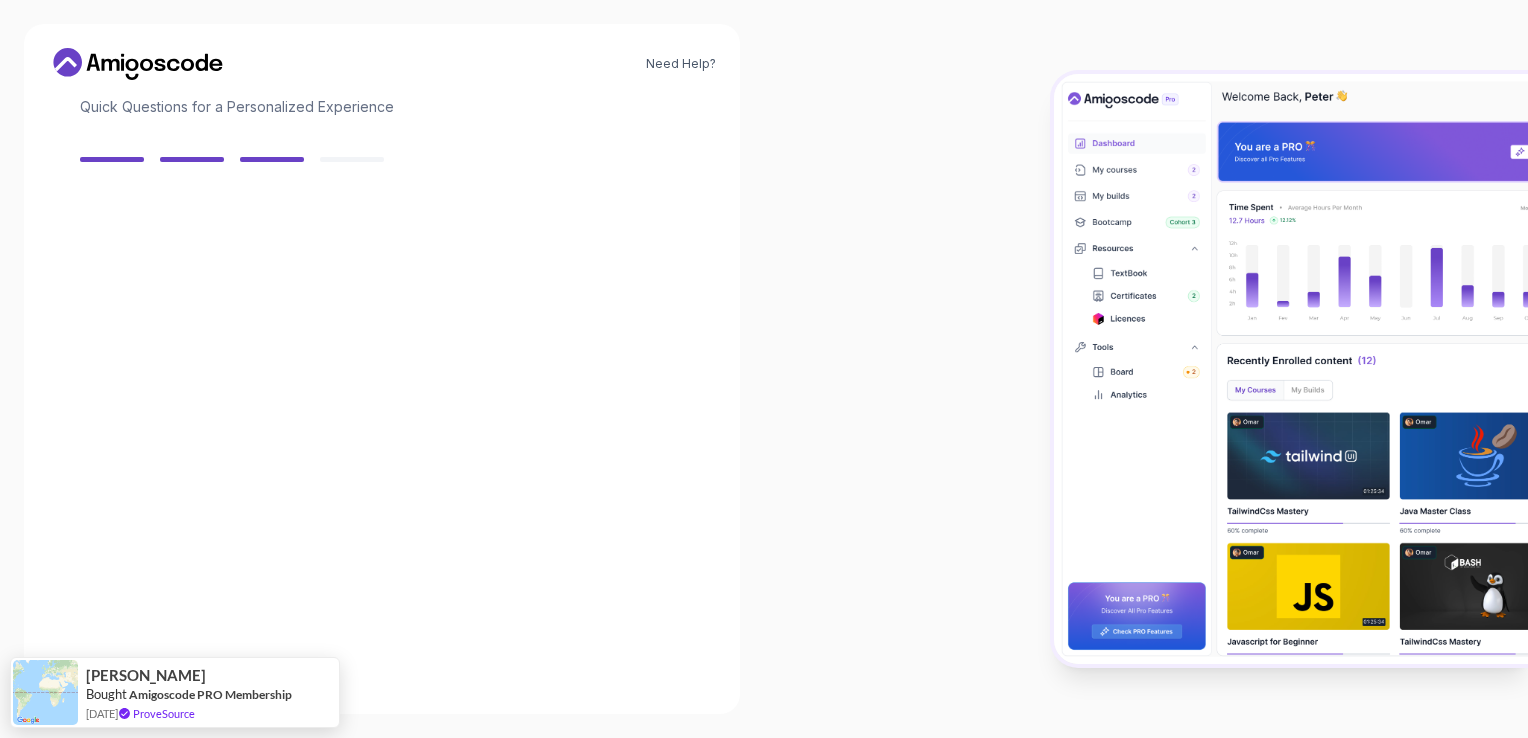 scroll, scrollTop: 134, scrollLeft: 0, axis: vertical 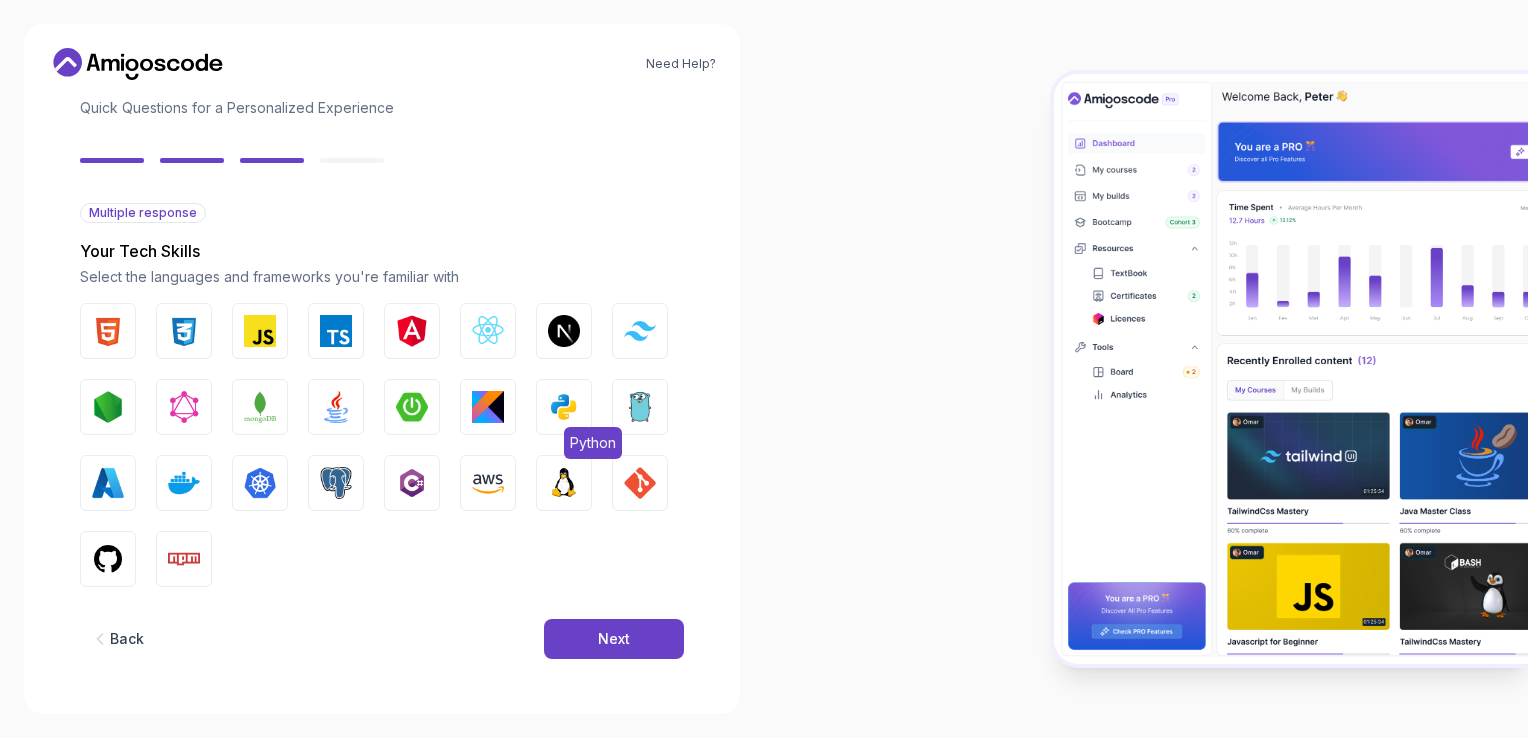 click at bounding box center [564, 407] 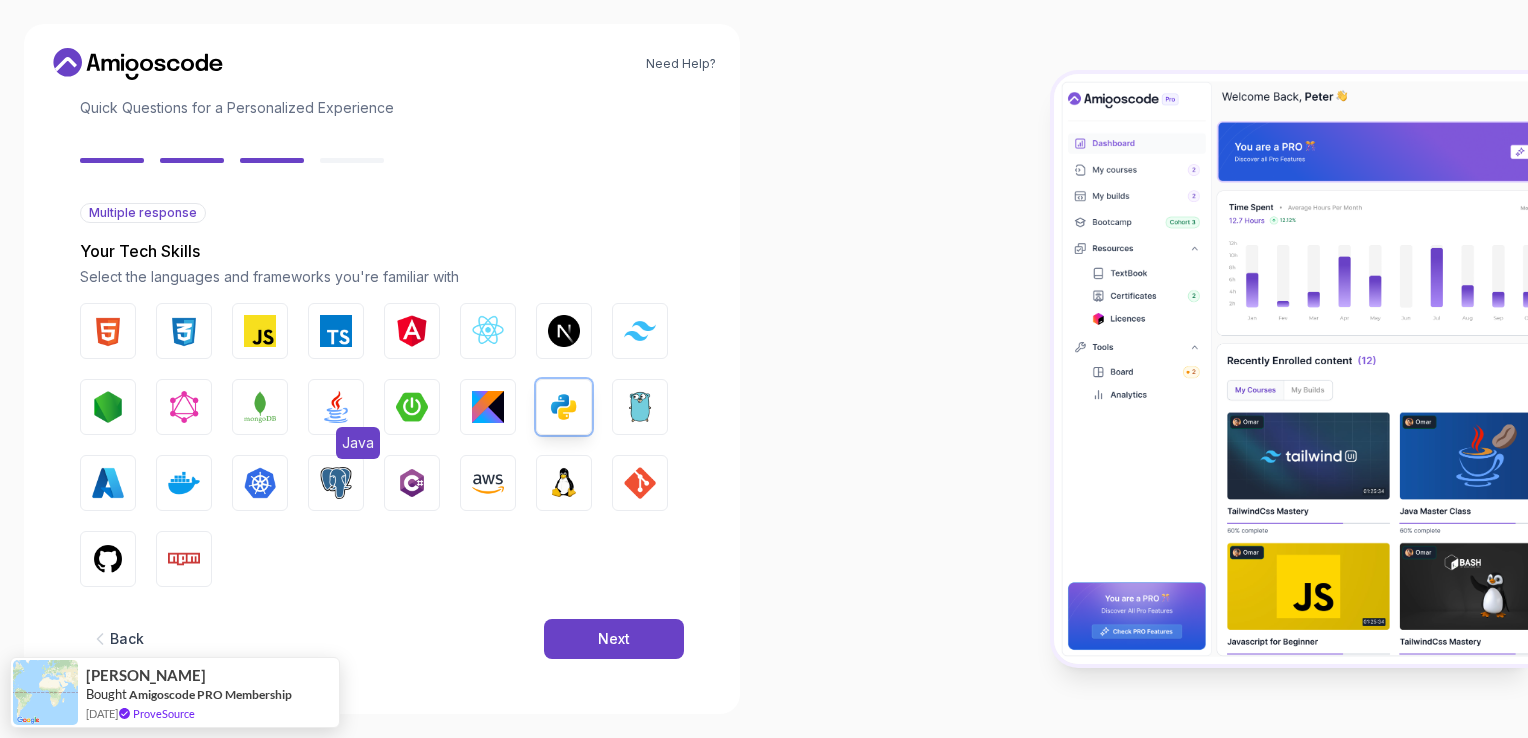 click at bounding box center (336, 407) 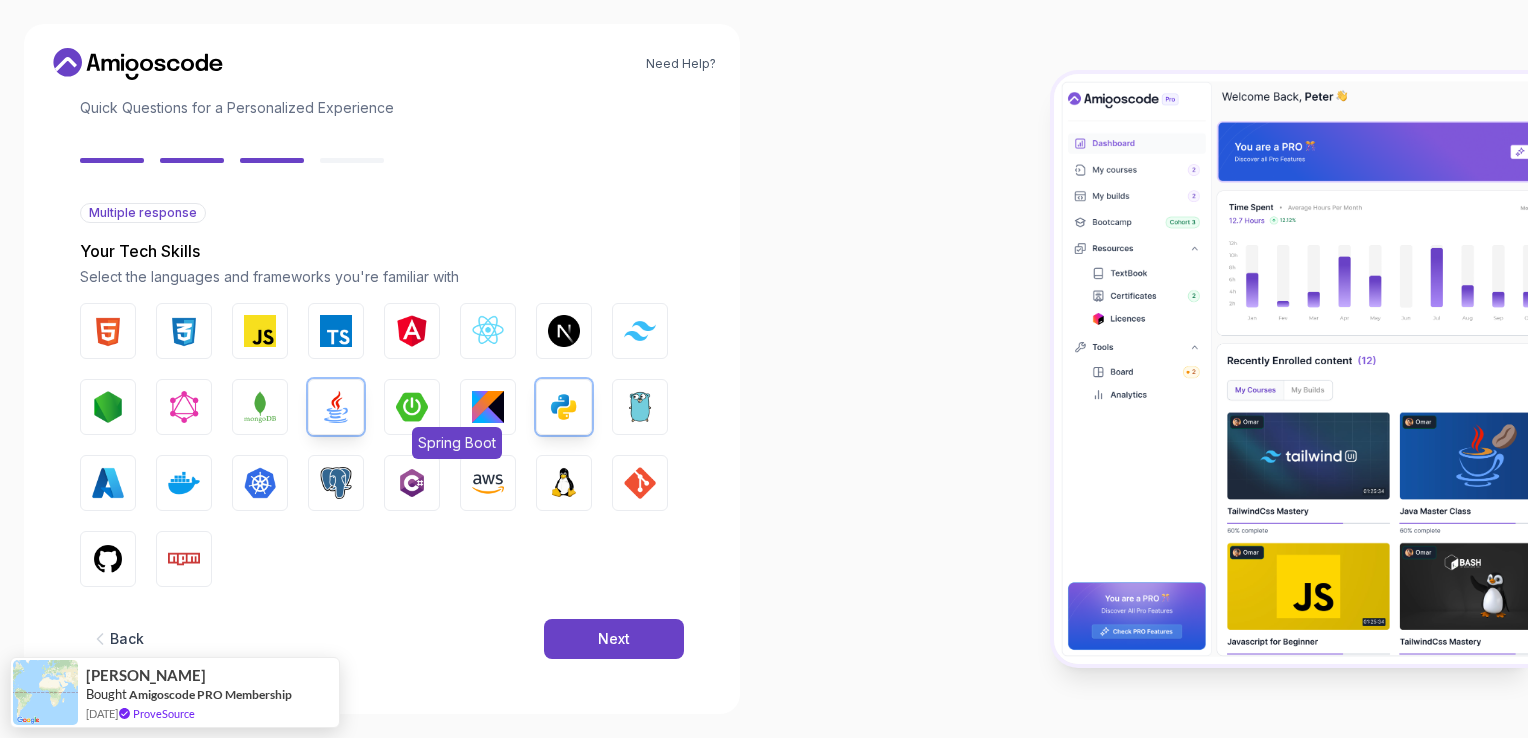 click on "Spring Boot" at bounding box center [412, 407] 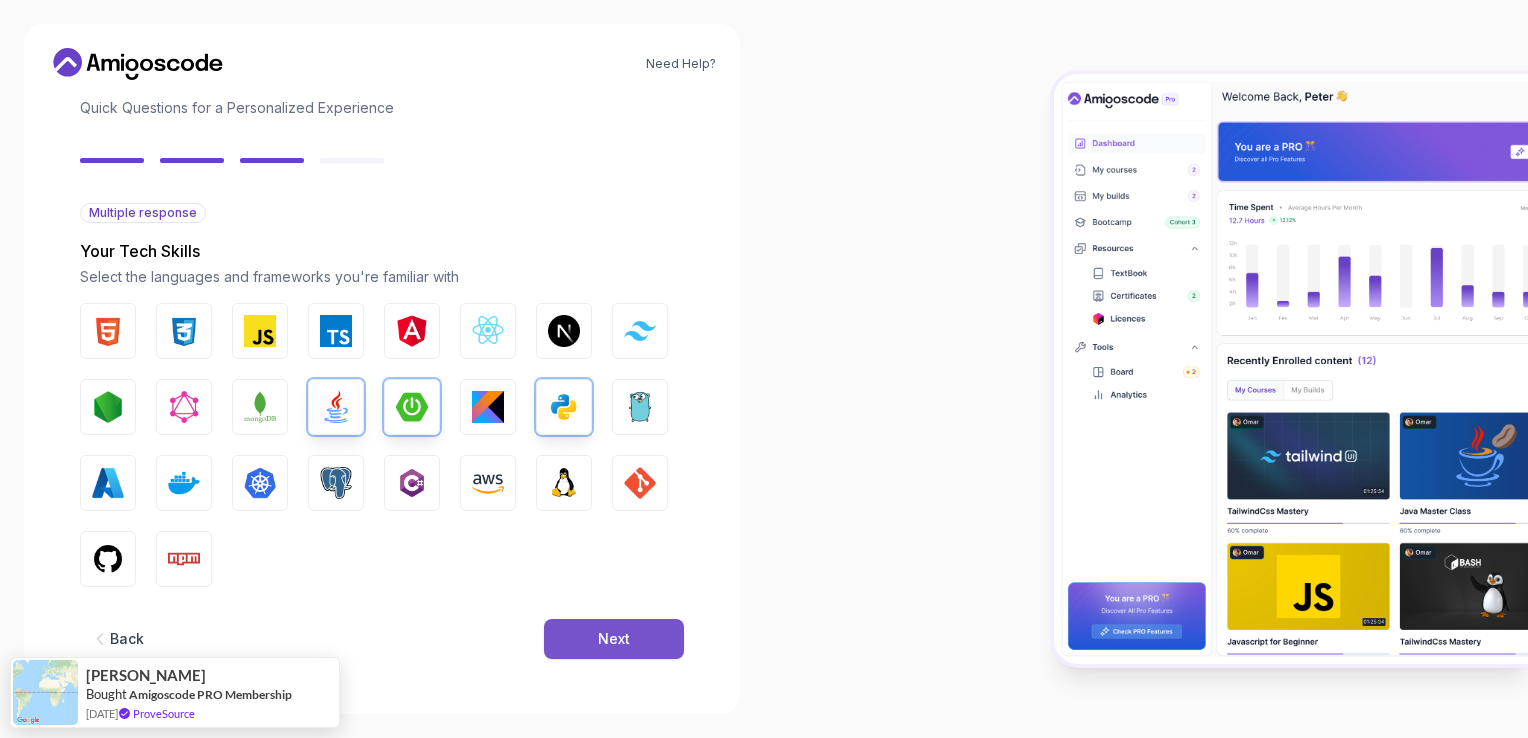 click on "Next" at bounding box center [614, 639] 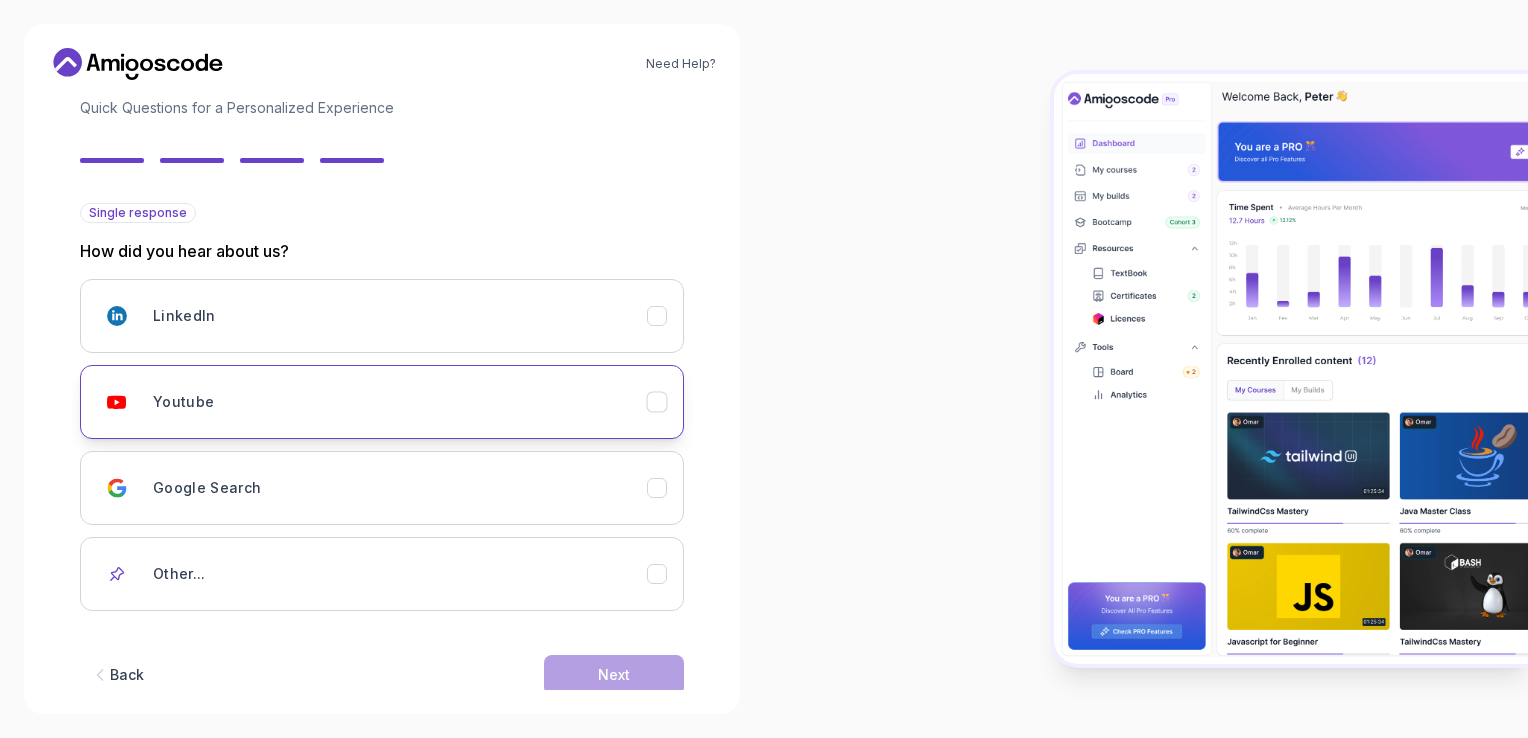 click 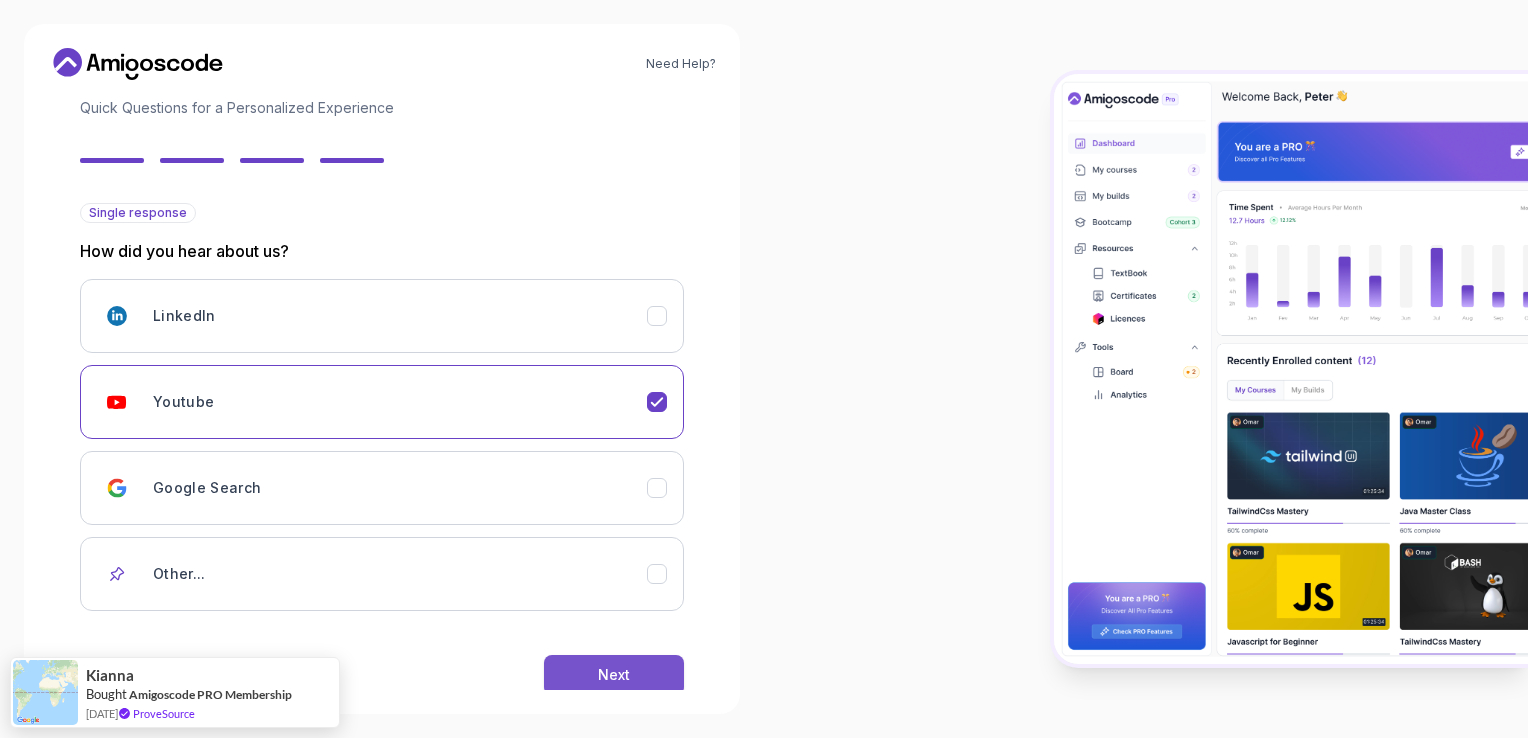 click on "Next" at bounding box center (614, 675) 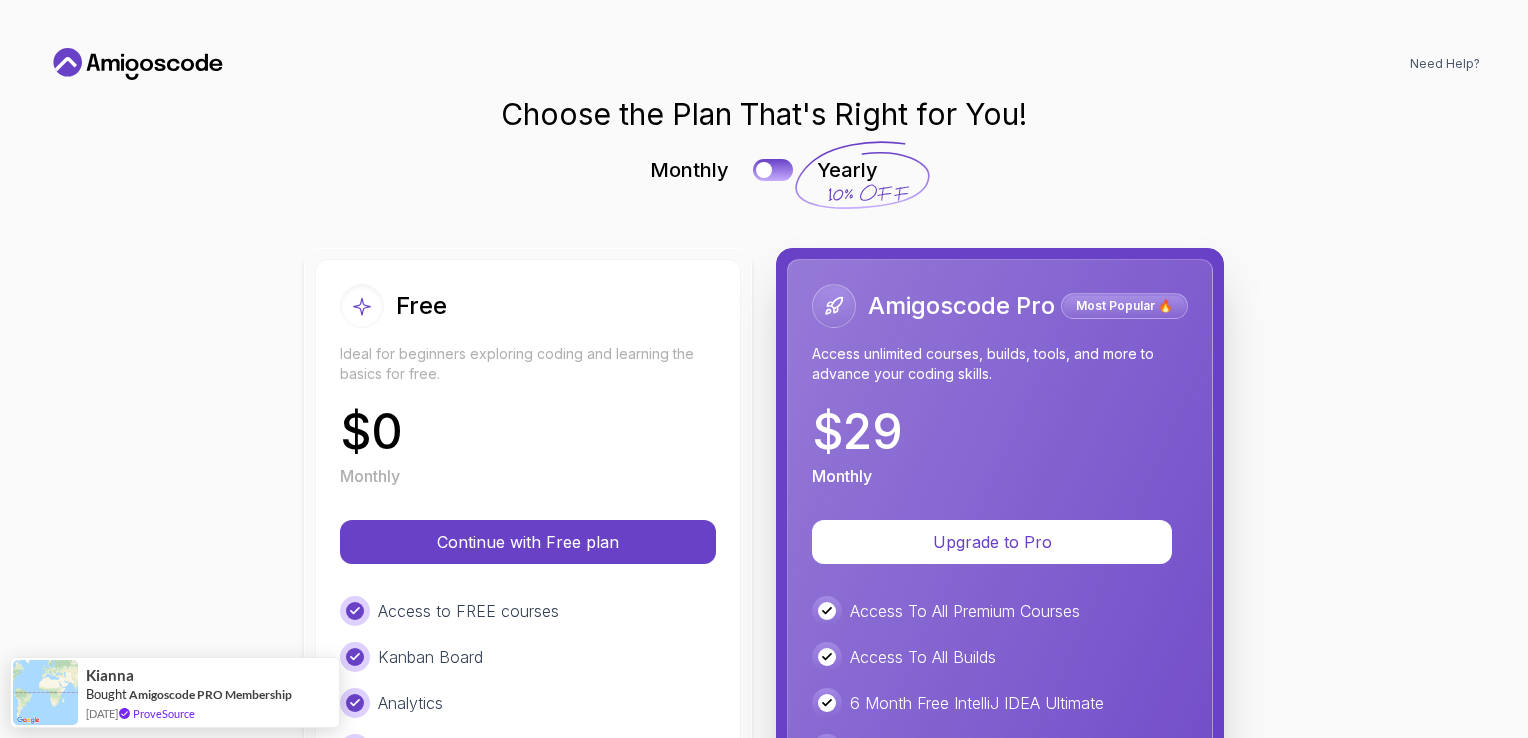 scroll, scrollTop: 0, scrollLeft: 0, axis: both 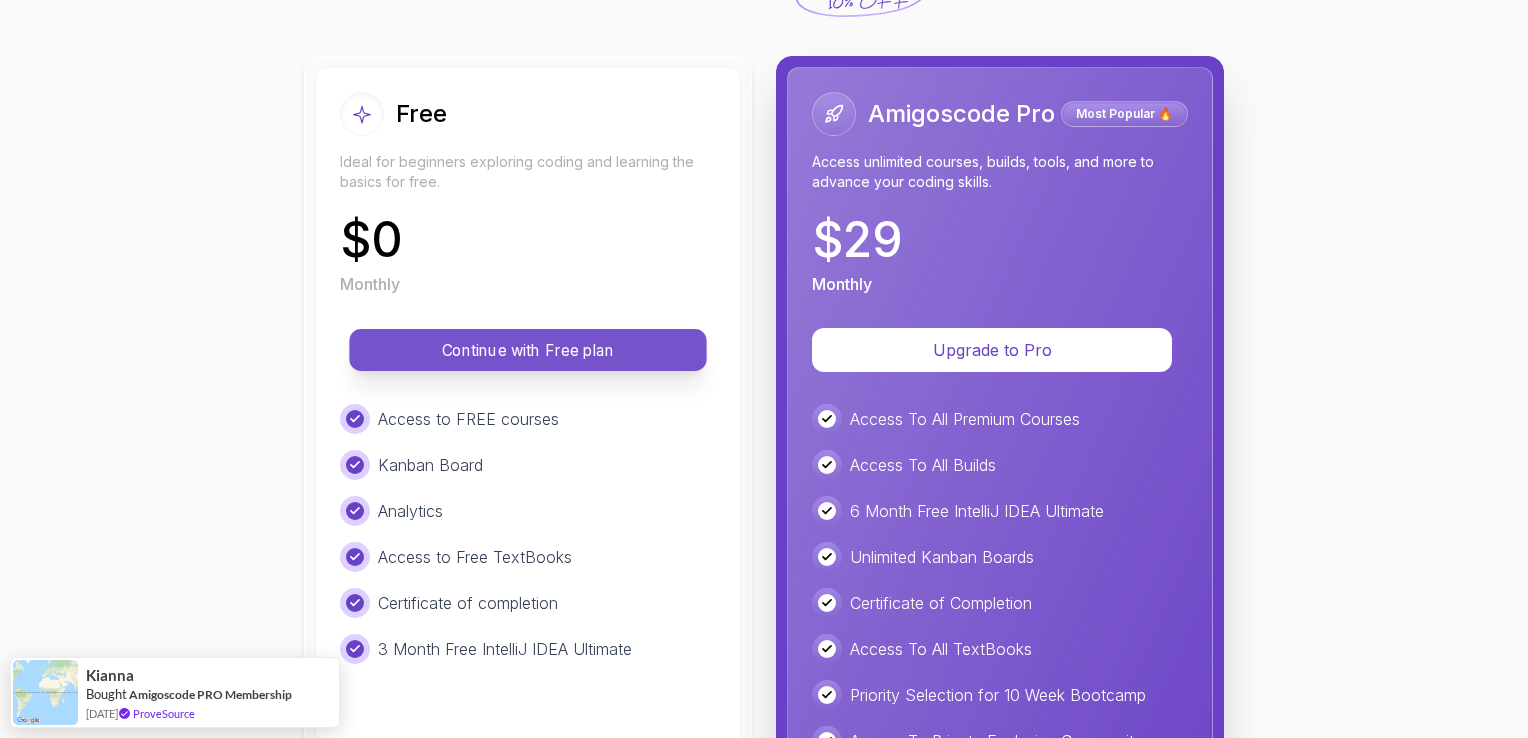 click on "Continue with Free plan" at bounding box center [528, 350] 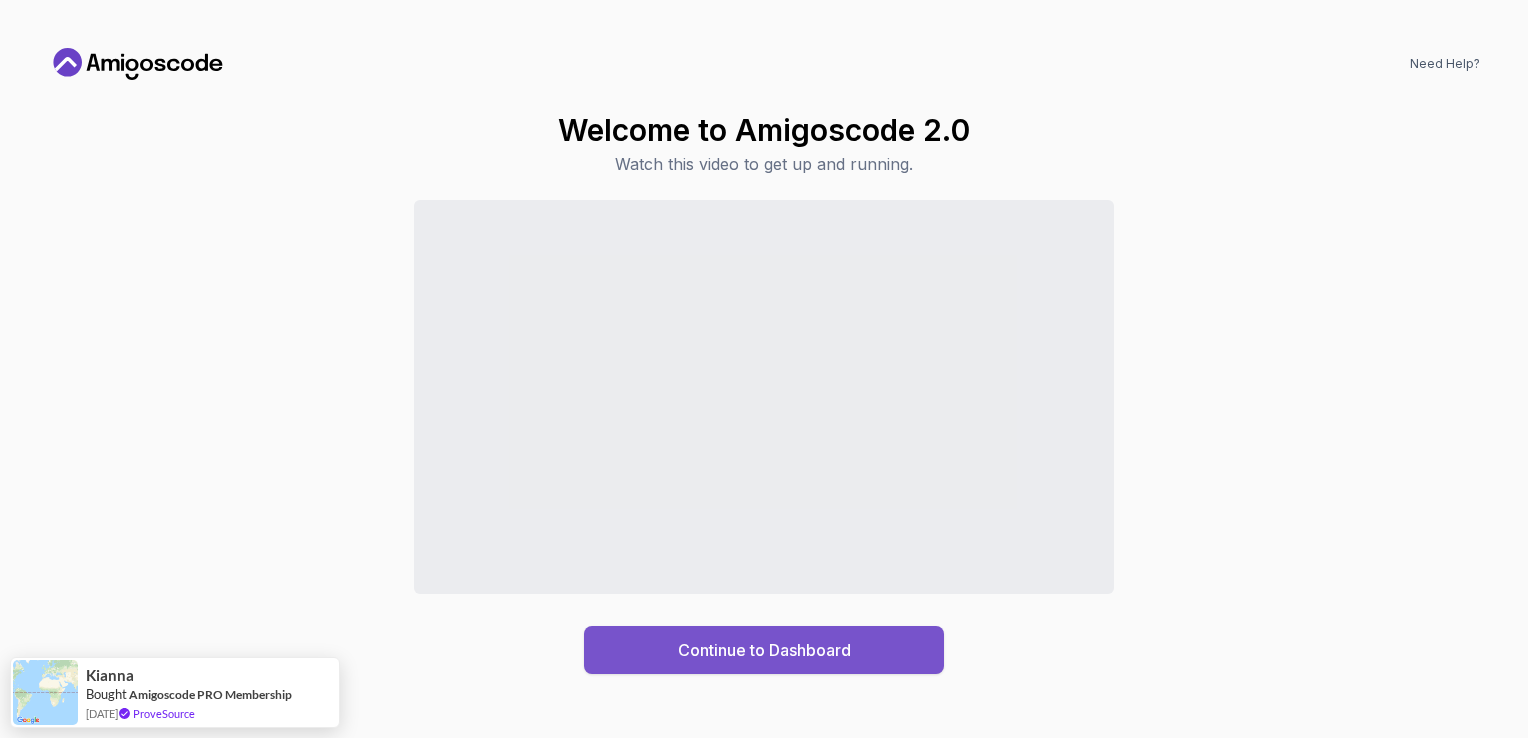 click on "Continue to Dashboard" at bounding box center (764, 650) 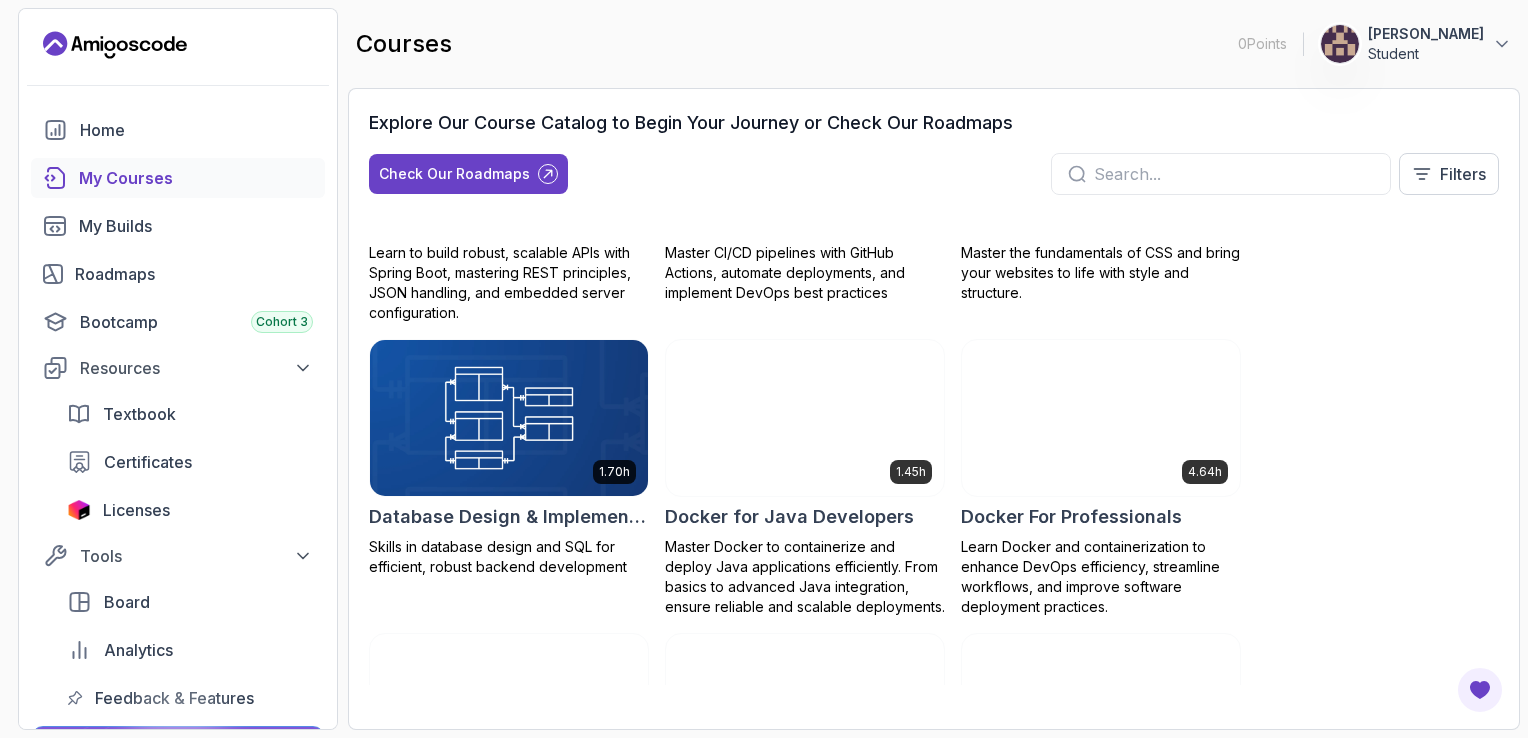 scroll, scrollTop: 0, scrollLeft: 0, axis: both 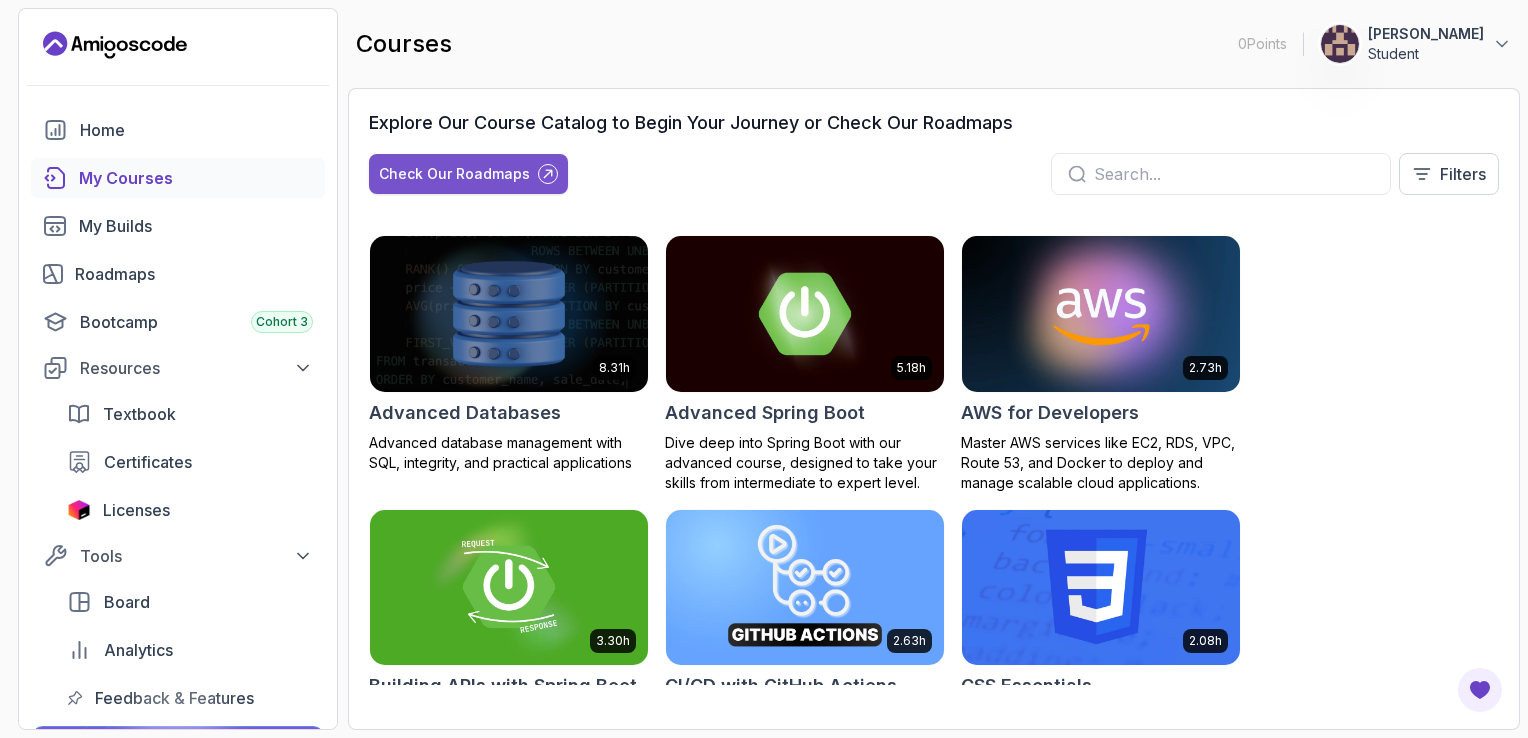 click on "Check Our Roadmaps" at bounding box center [454, 174] 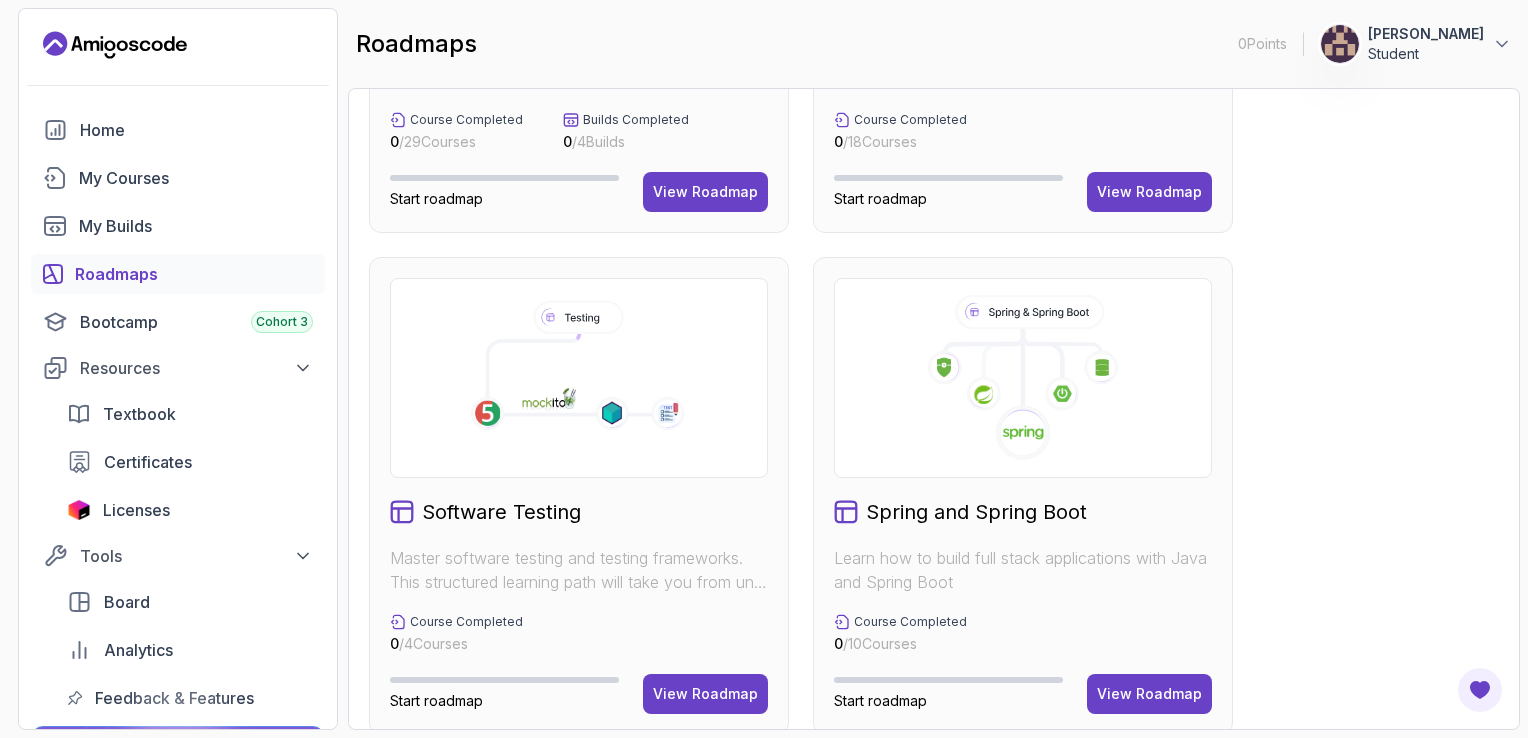 scroll, scrollTop: 880, scrollLeft: 0, axis: vertical 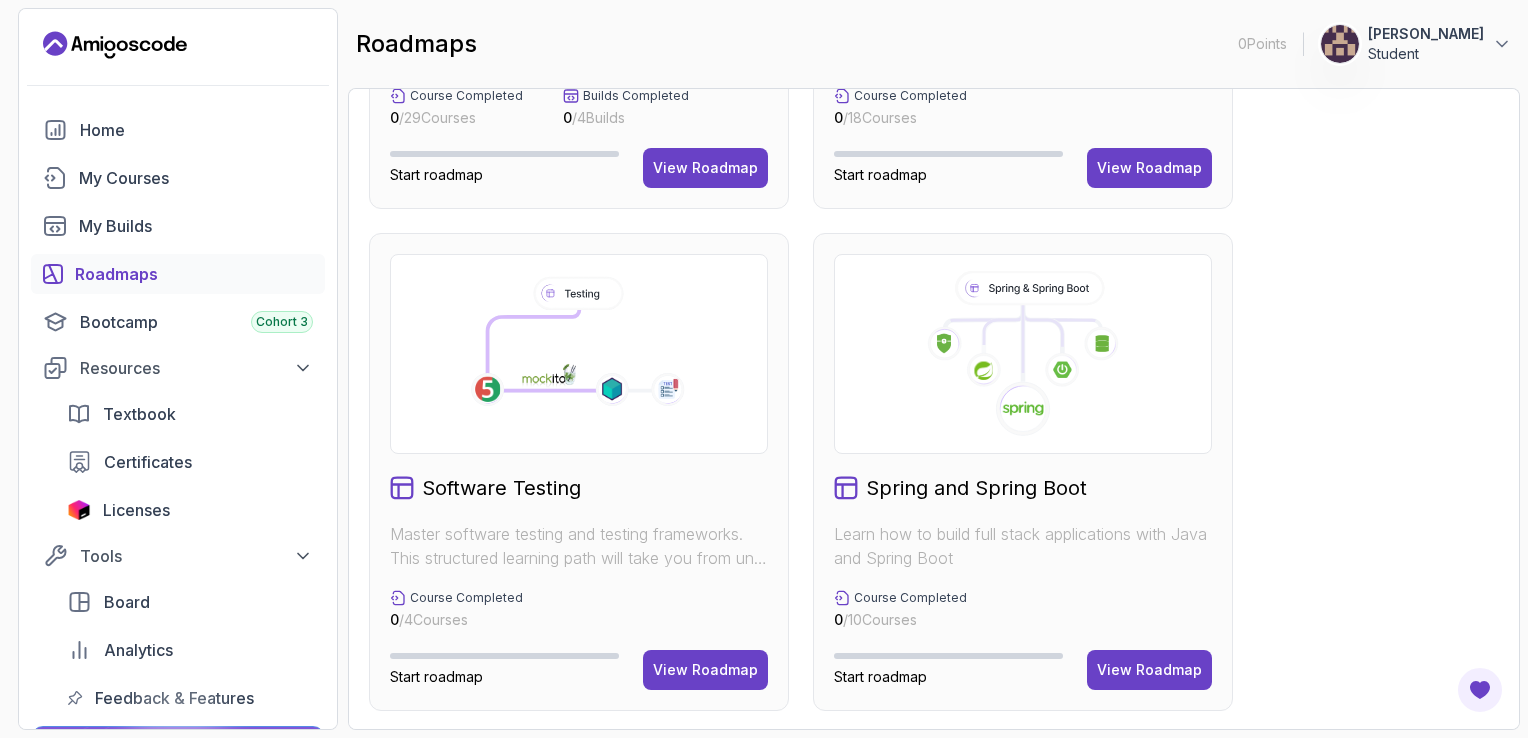 click at bounding box center (1023, 354) 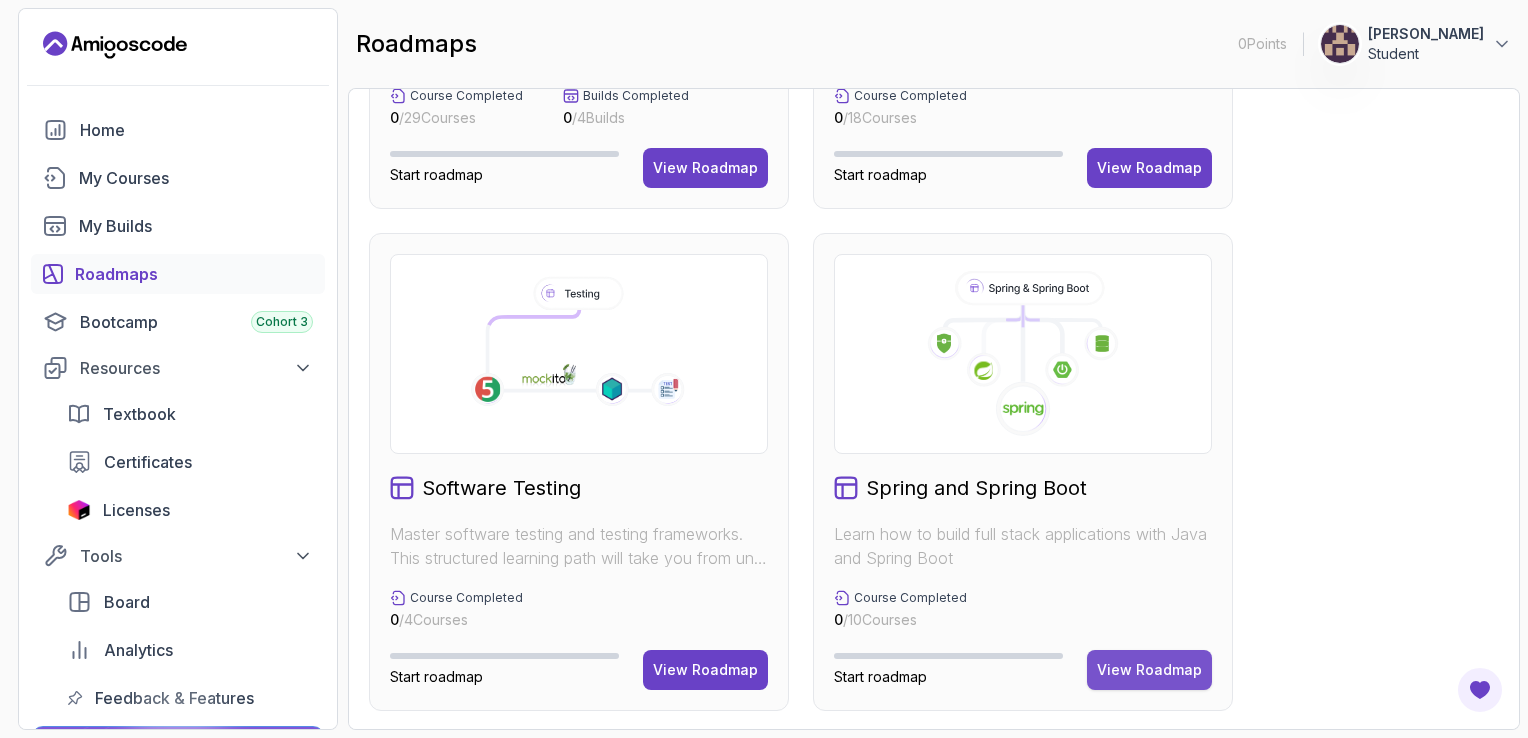 click on "View Roadmap" at bounding box center [1149, 670] 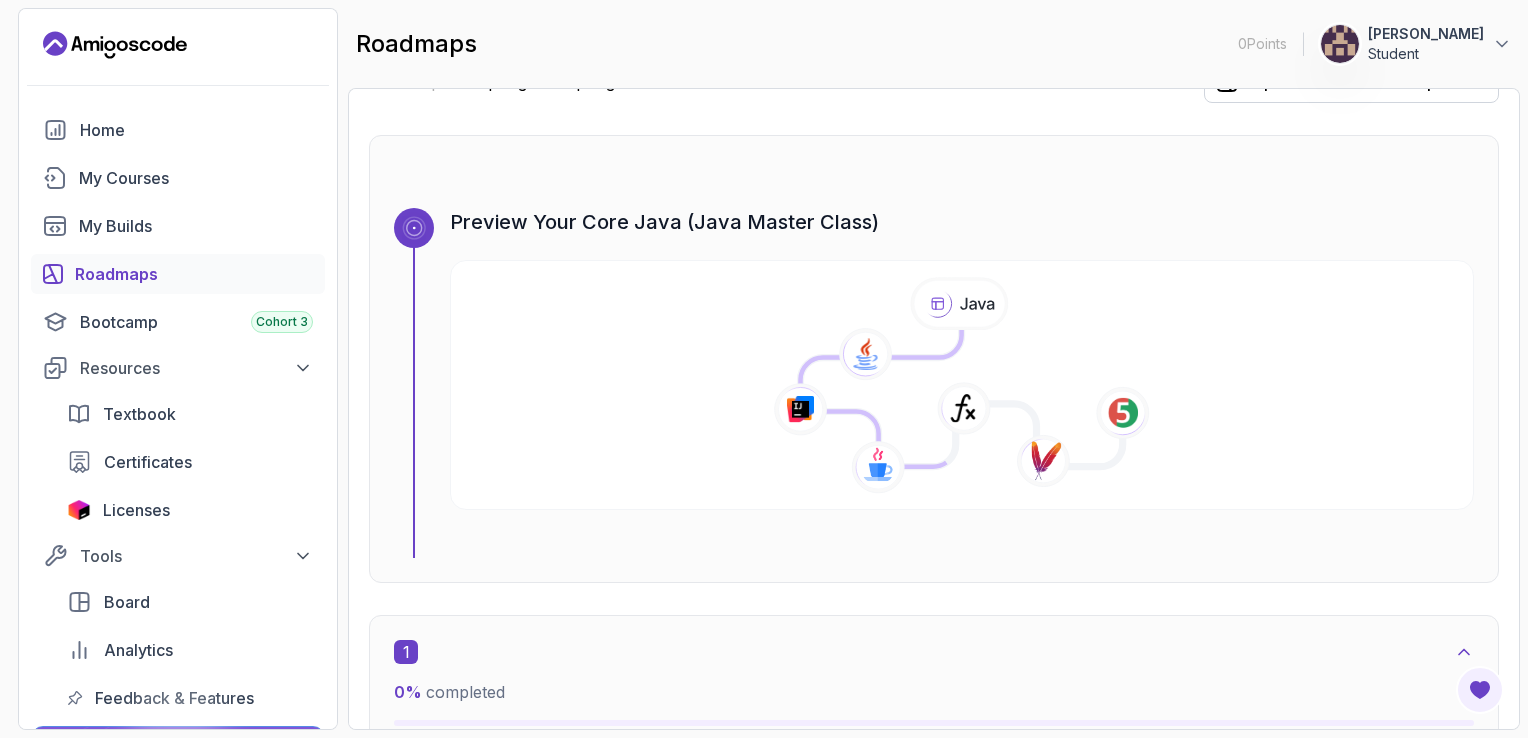 scroll, scrollTop: 48, scrollLeft: 0, axis: vertical 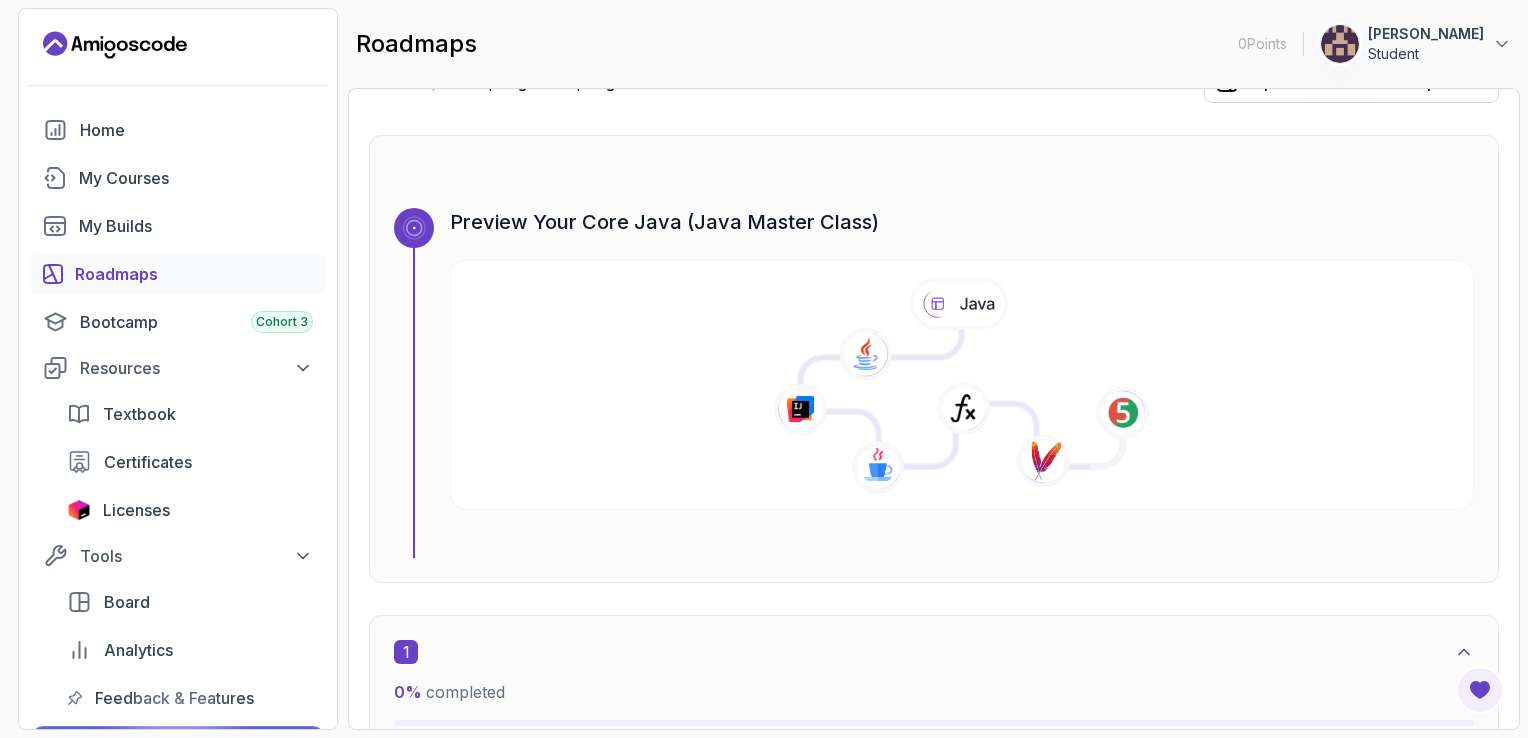click on "Preview Your Core Java (Java Master Class)" at bounding box center [962, 383] 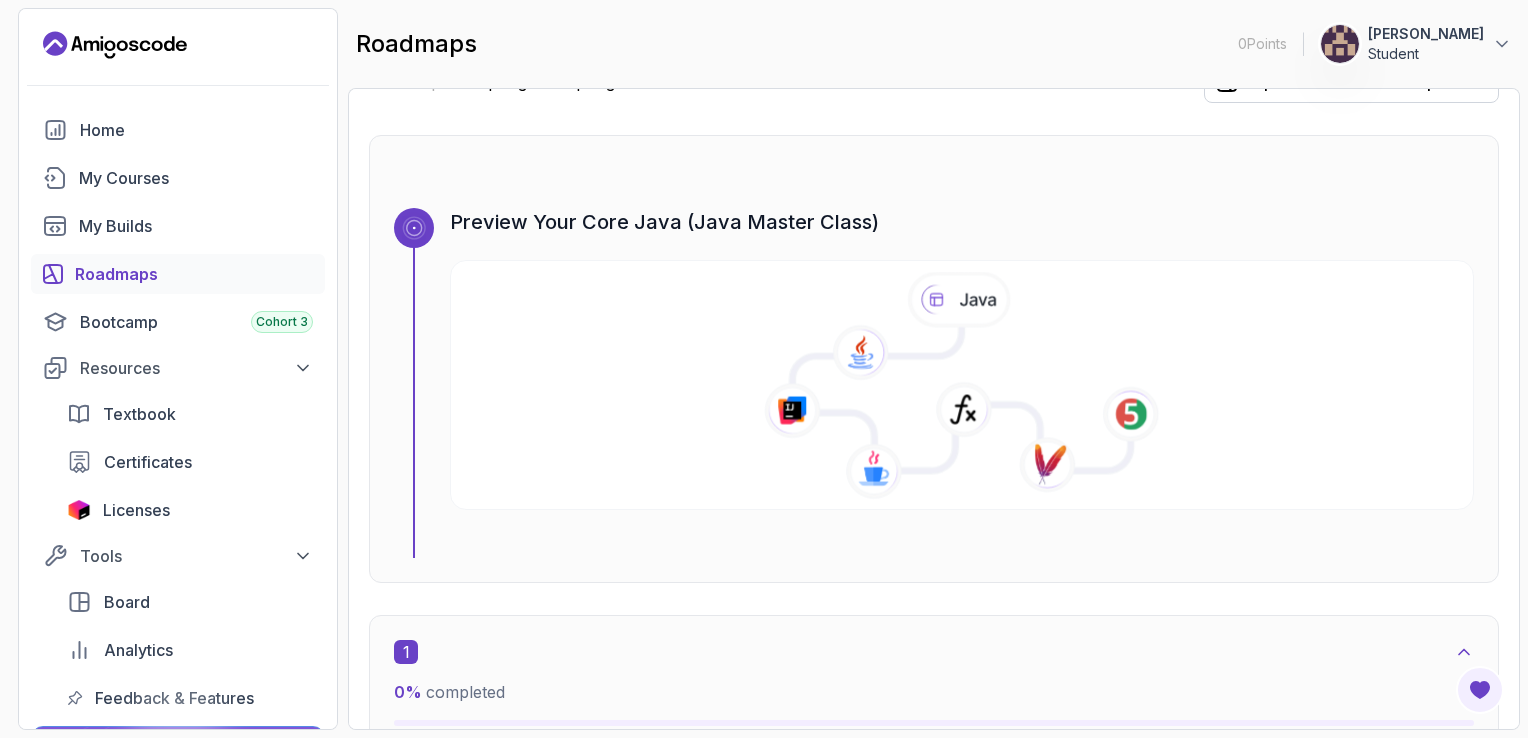 click 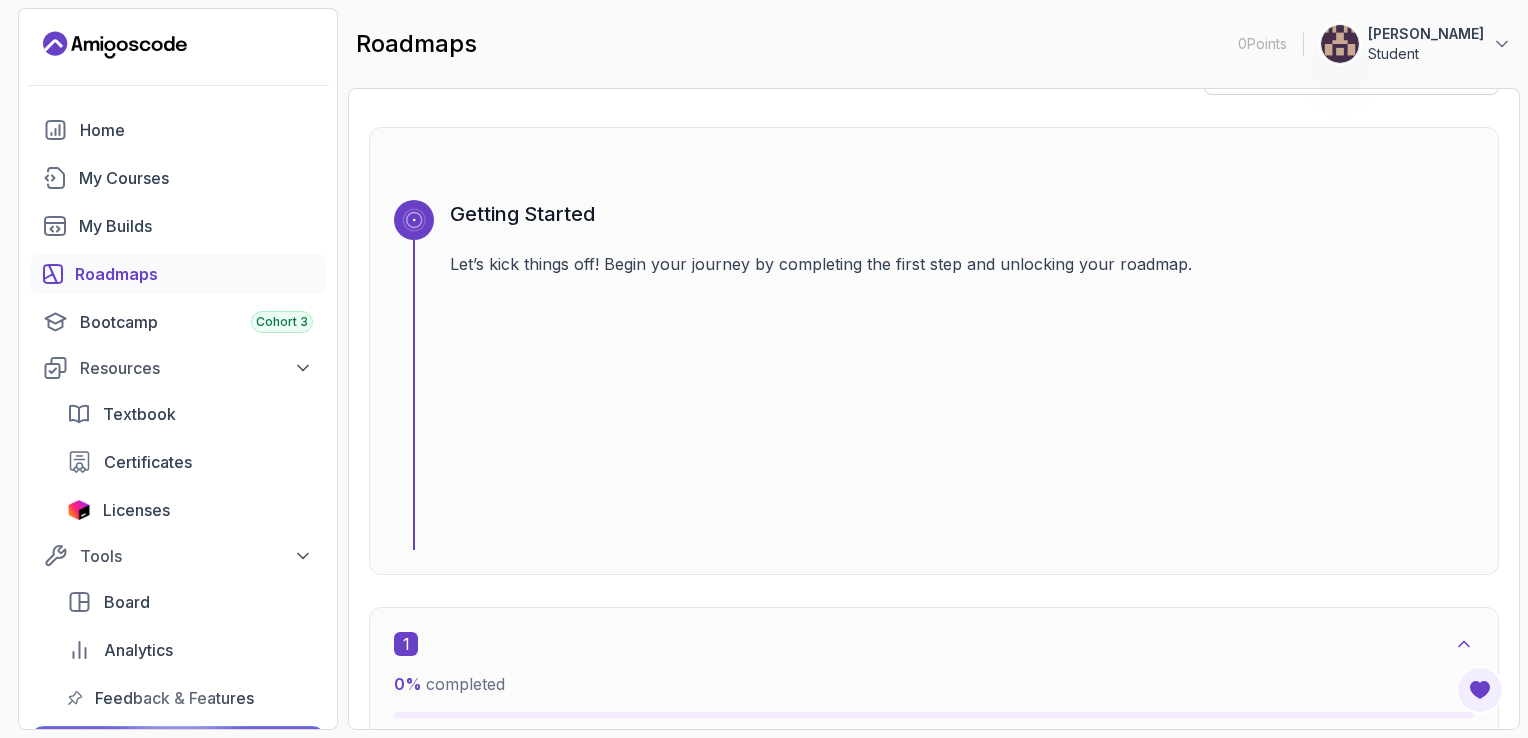 scroll, scrollTop: 0, scrollLeft: 0, axis: both 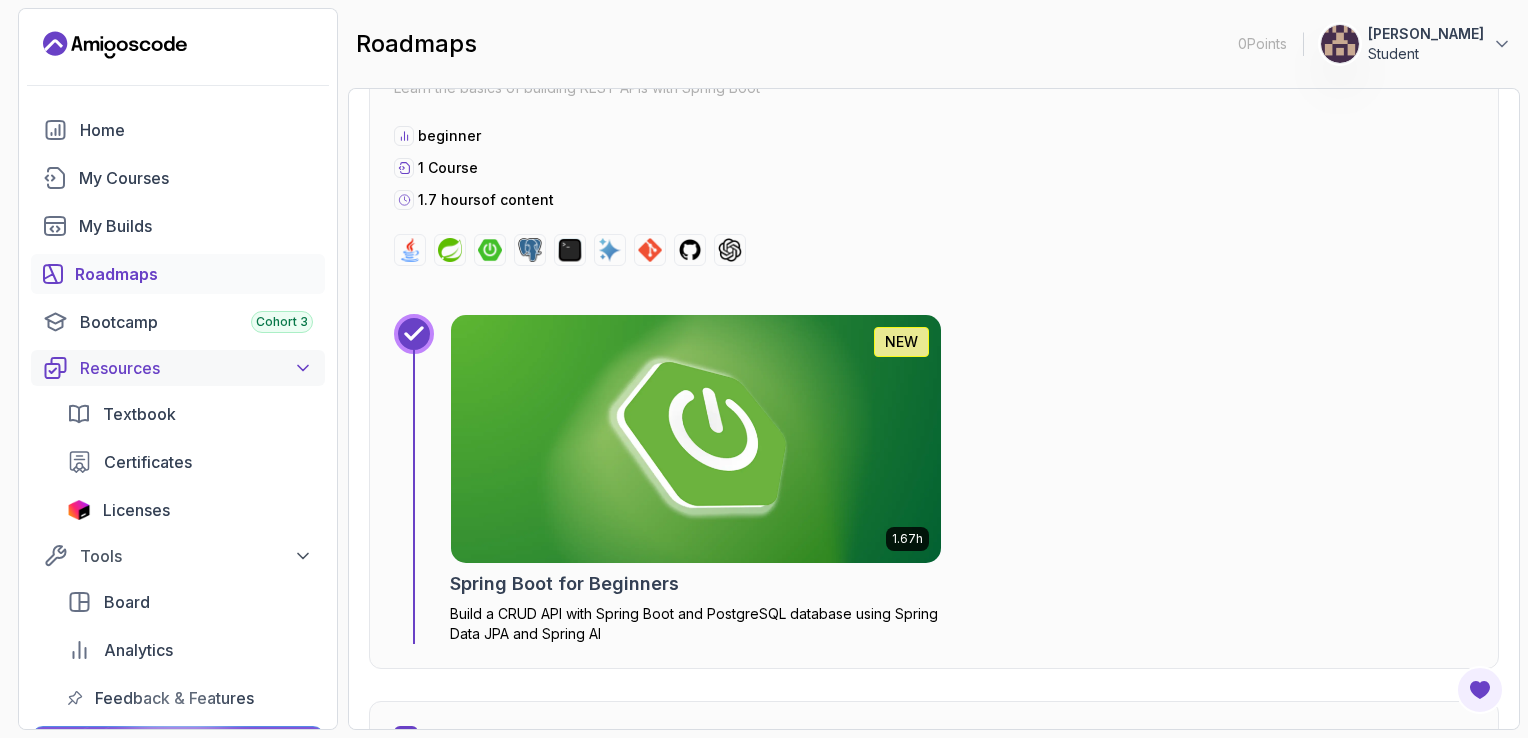 click 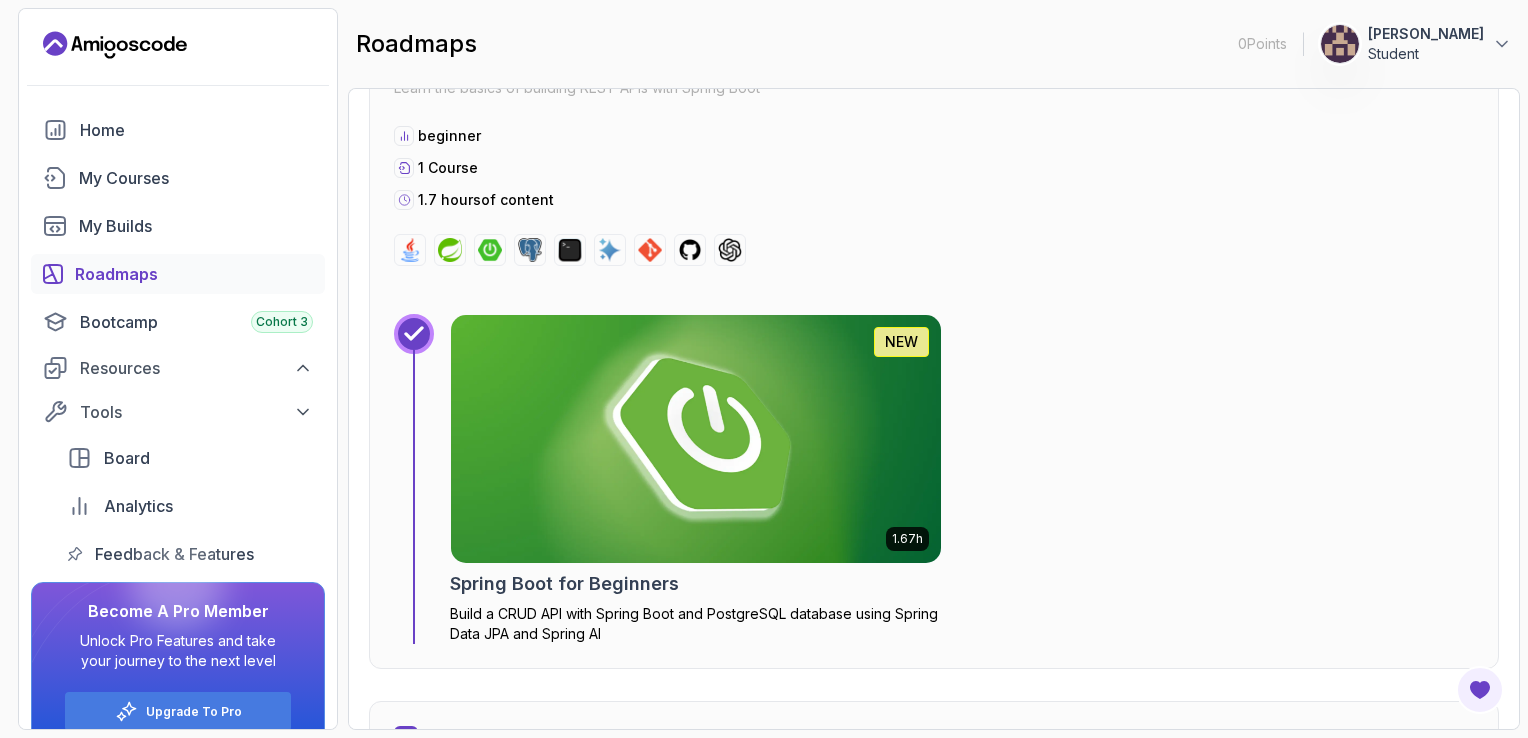 click at bounding box center [696, 439] 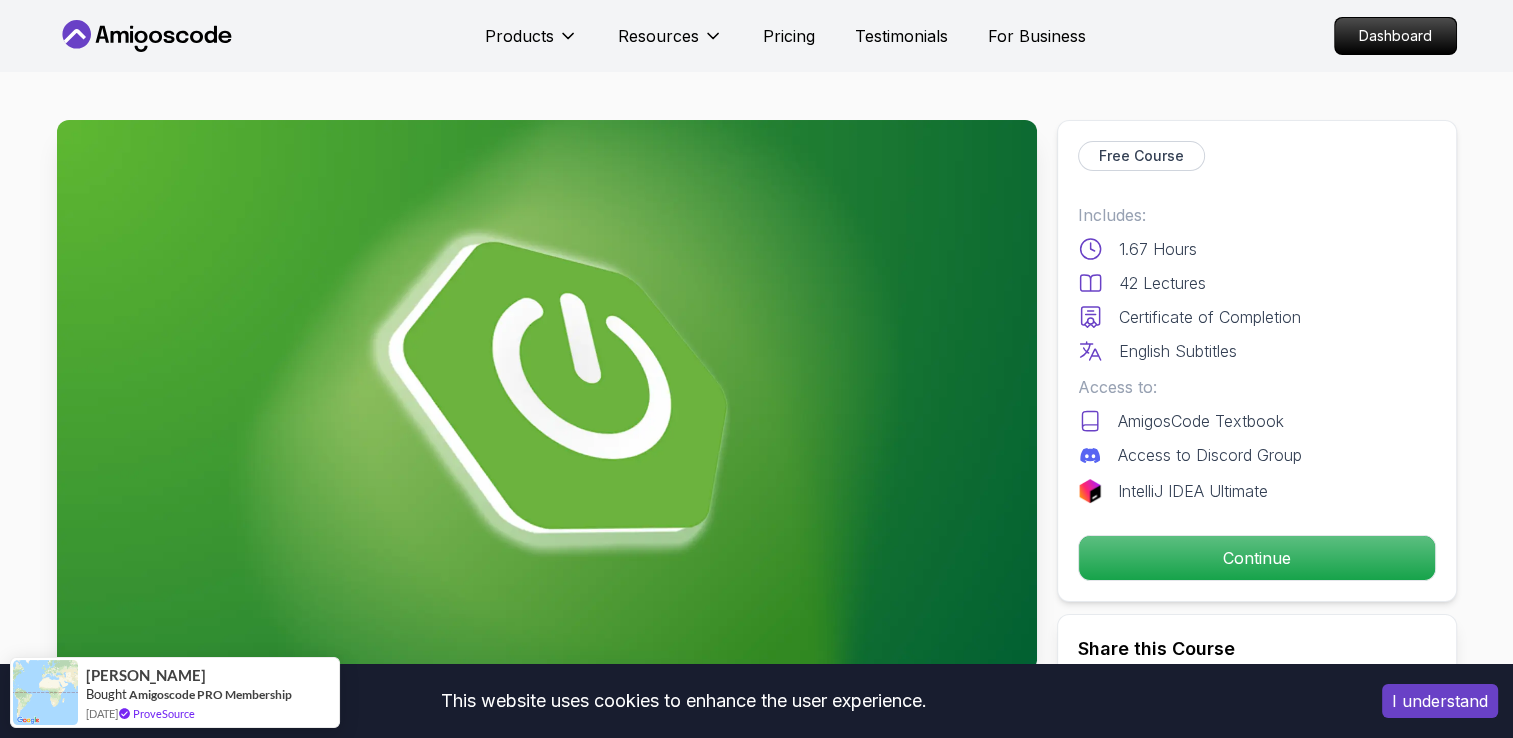 click on "I understand" at bounding box center [1440, 701] 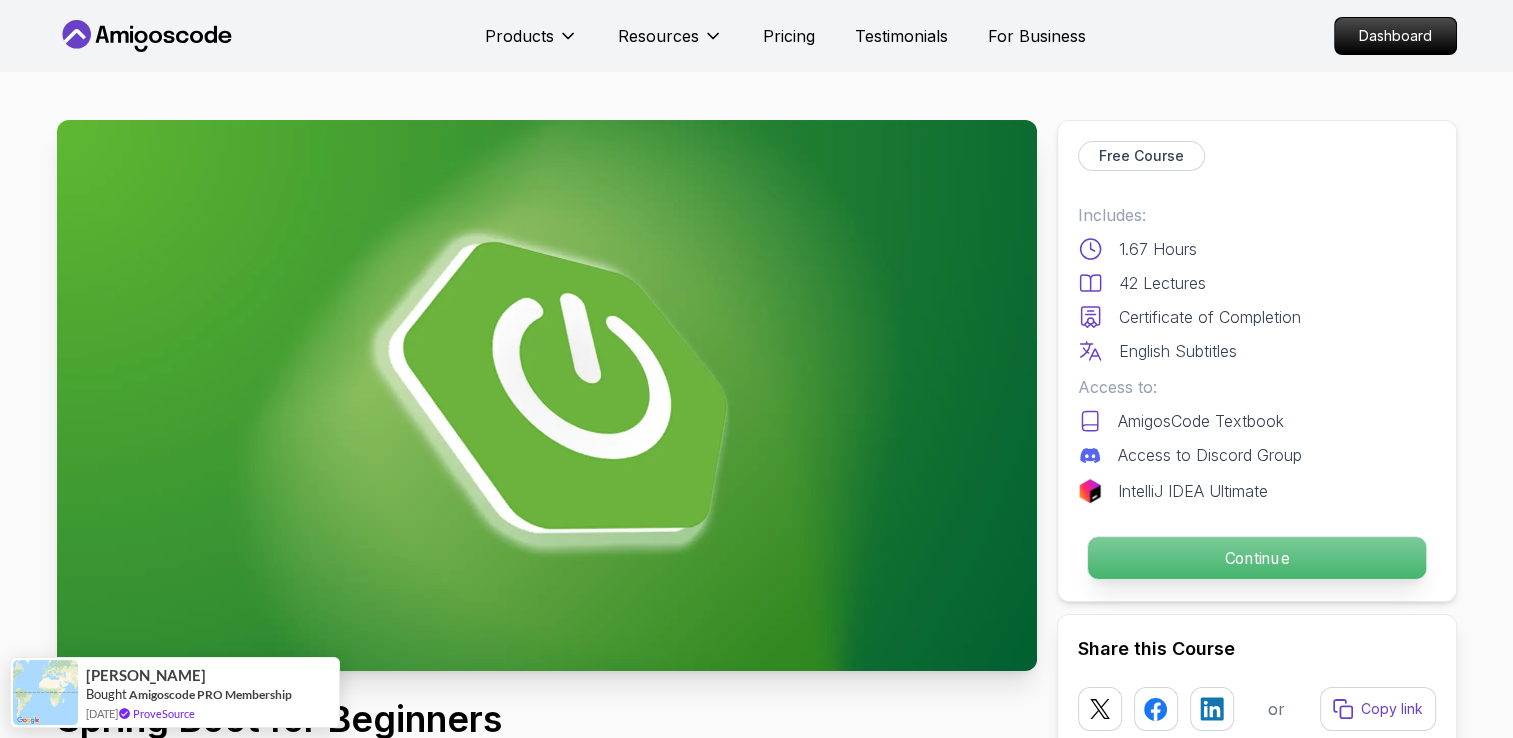 click on "Continue" at bounding box center (1256, 558) 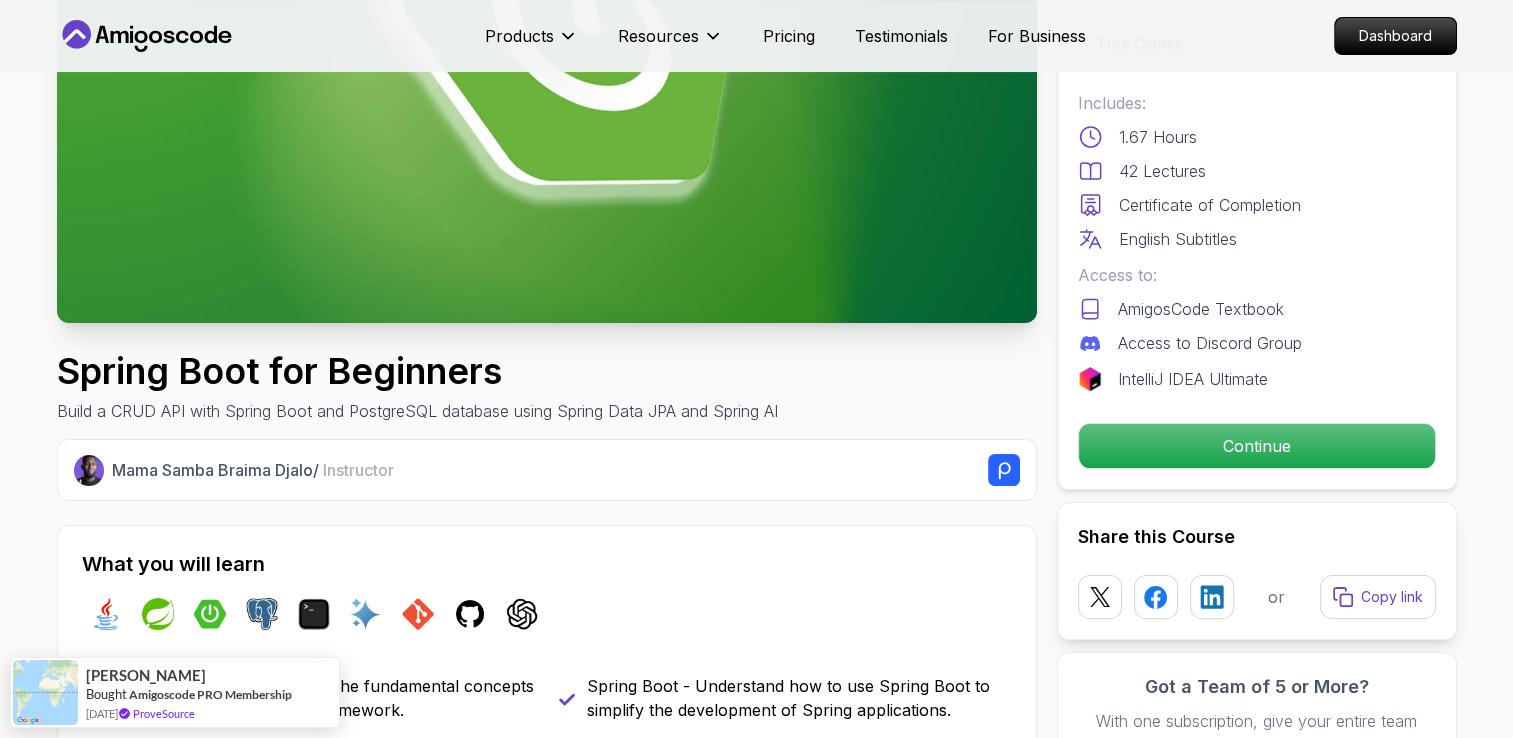 scroll, scrollTop: 346, scrollLeft: 0, axis: vertical 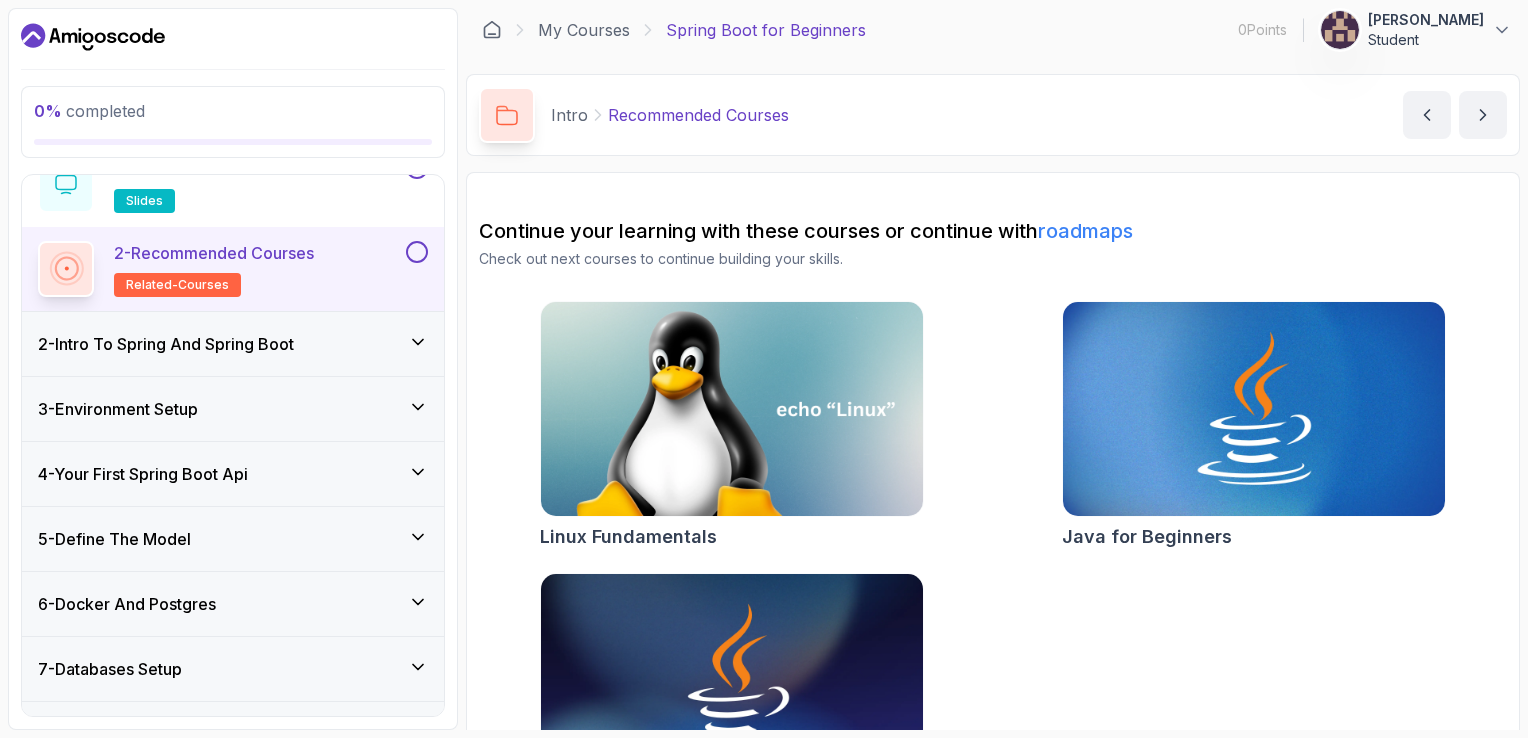 click at bounding box center [417, 252] 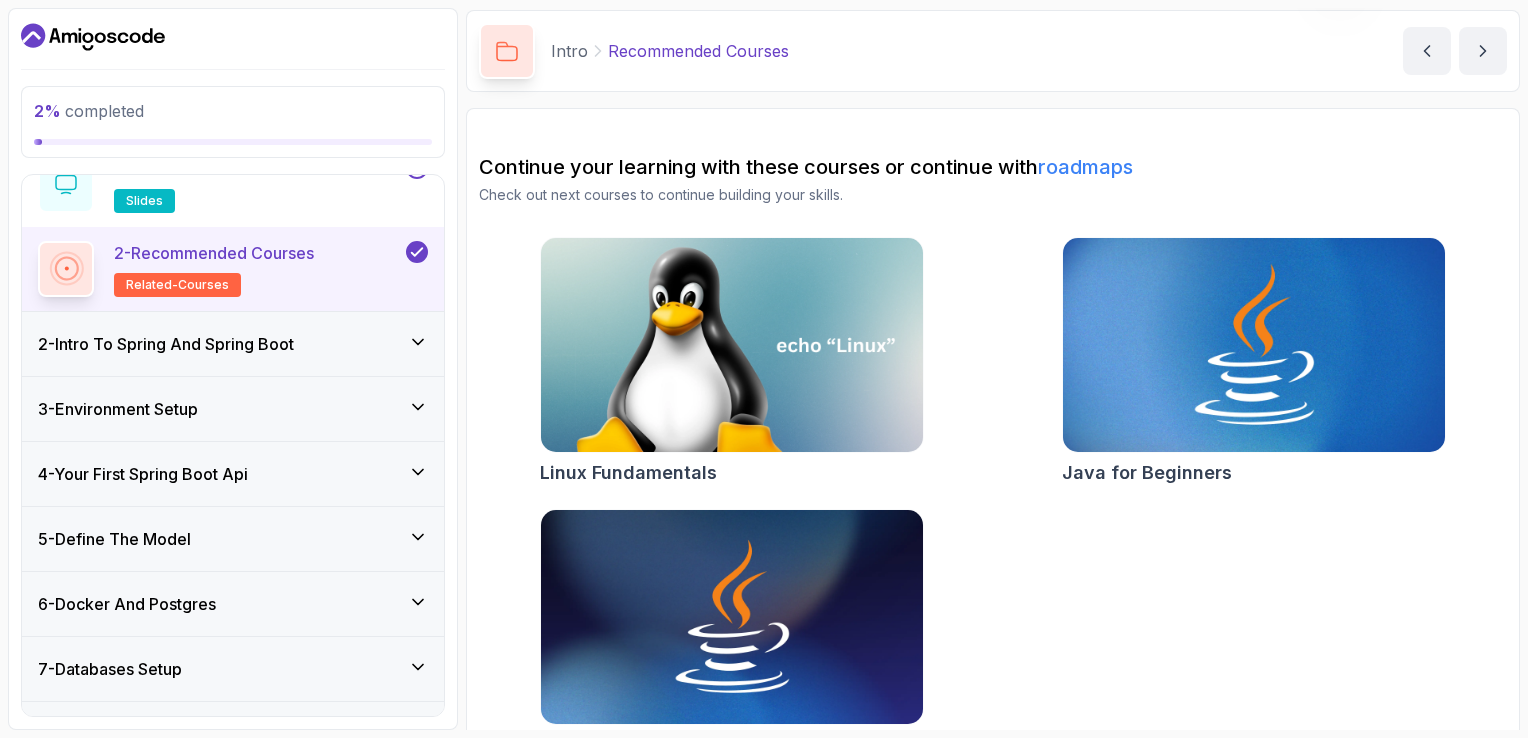 scroll, scrollTop: 116, scrollLeft: 0, axis: vertical 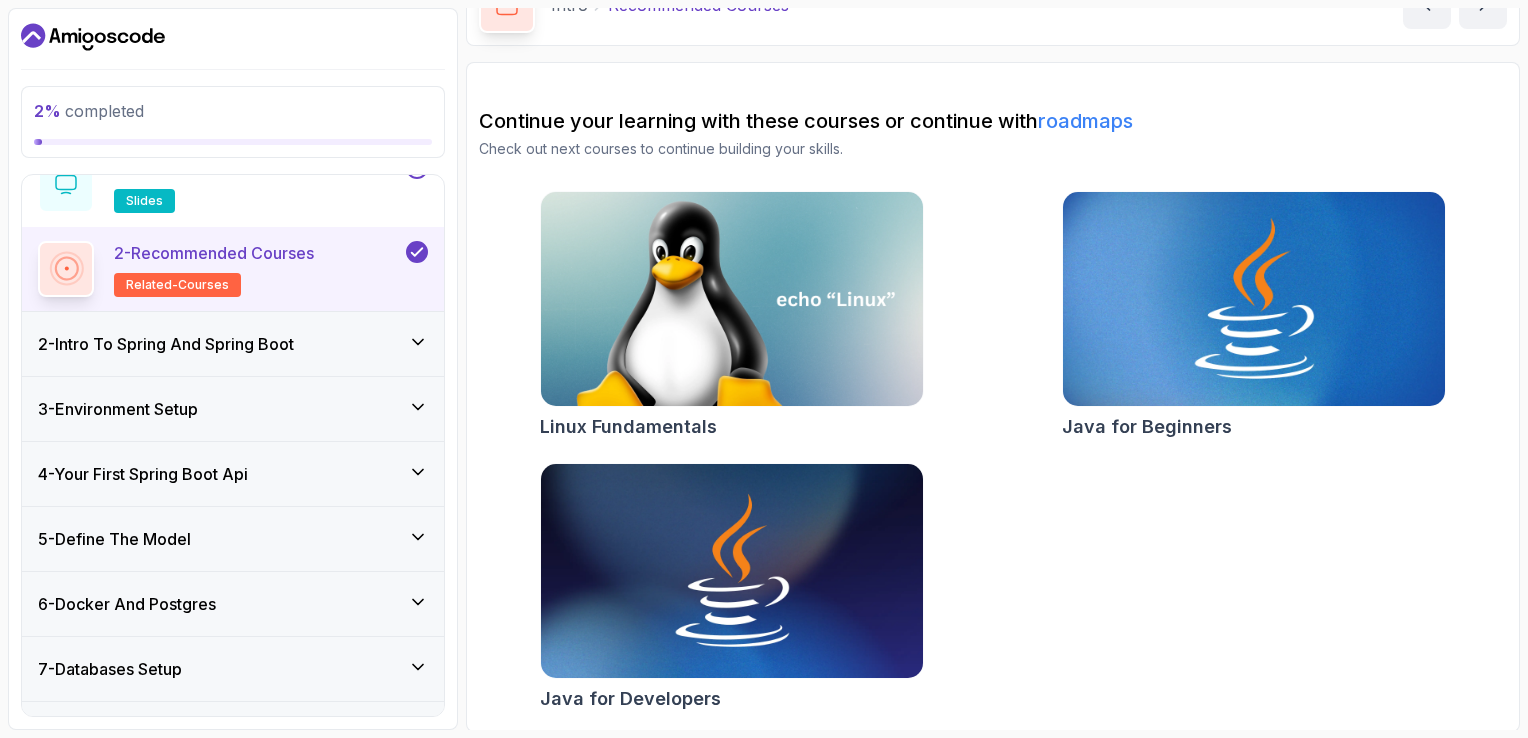 click at bounding box center (1253, 299) 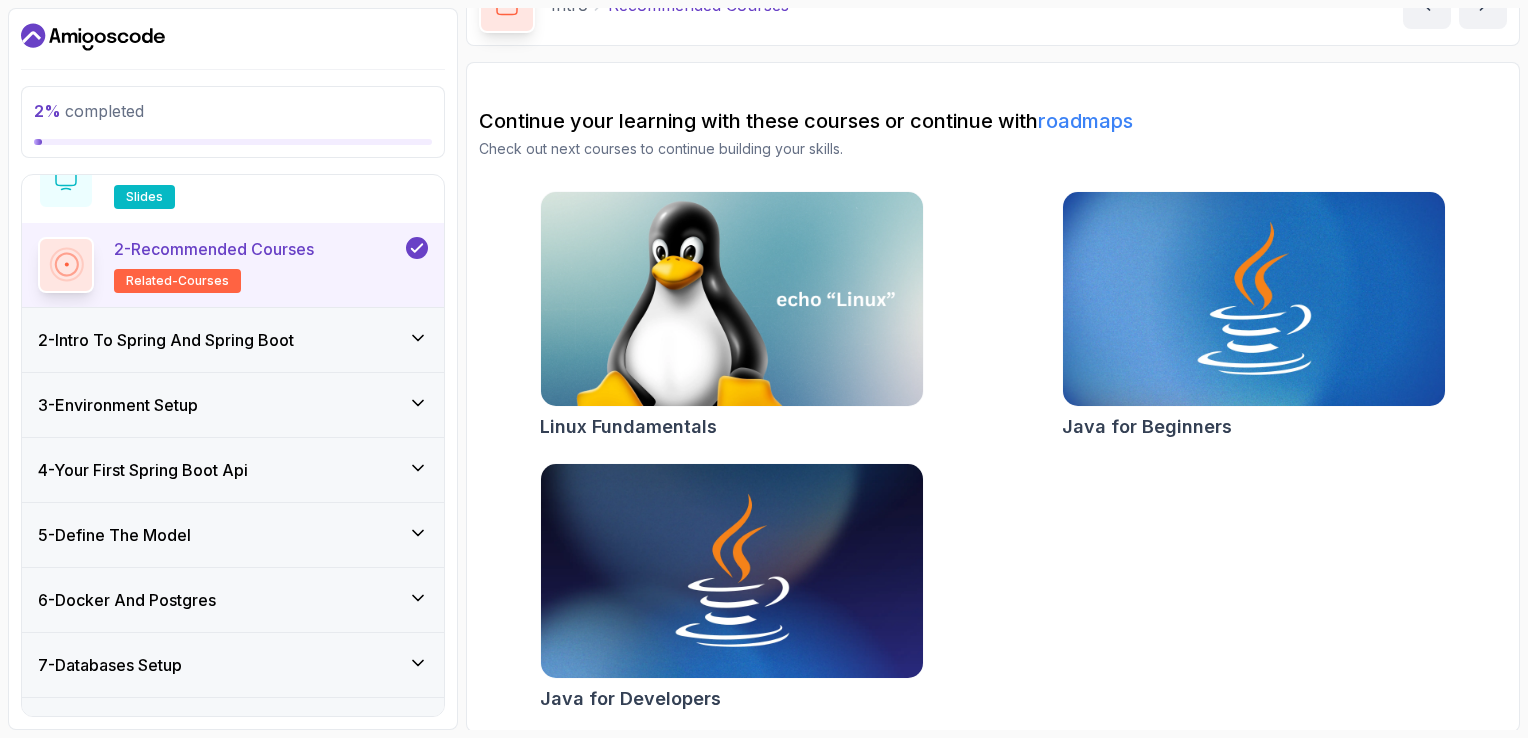 scroll, scrollTop: 94, scrollLeft: 0, axis: vertical 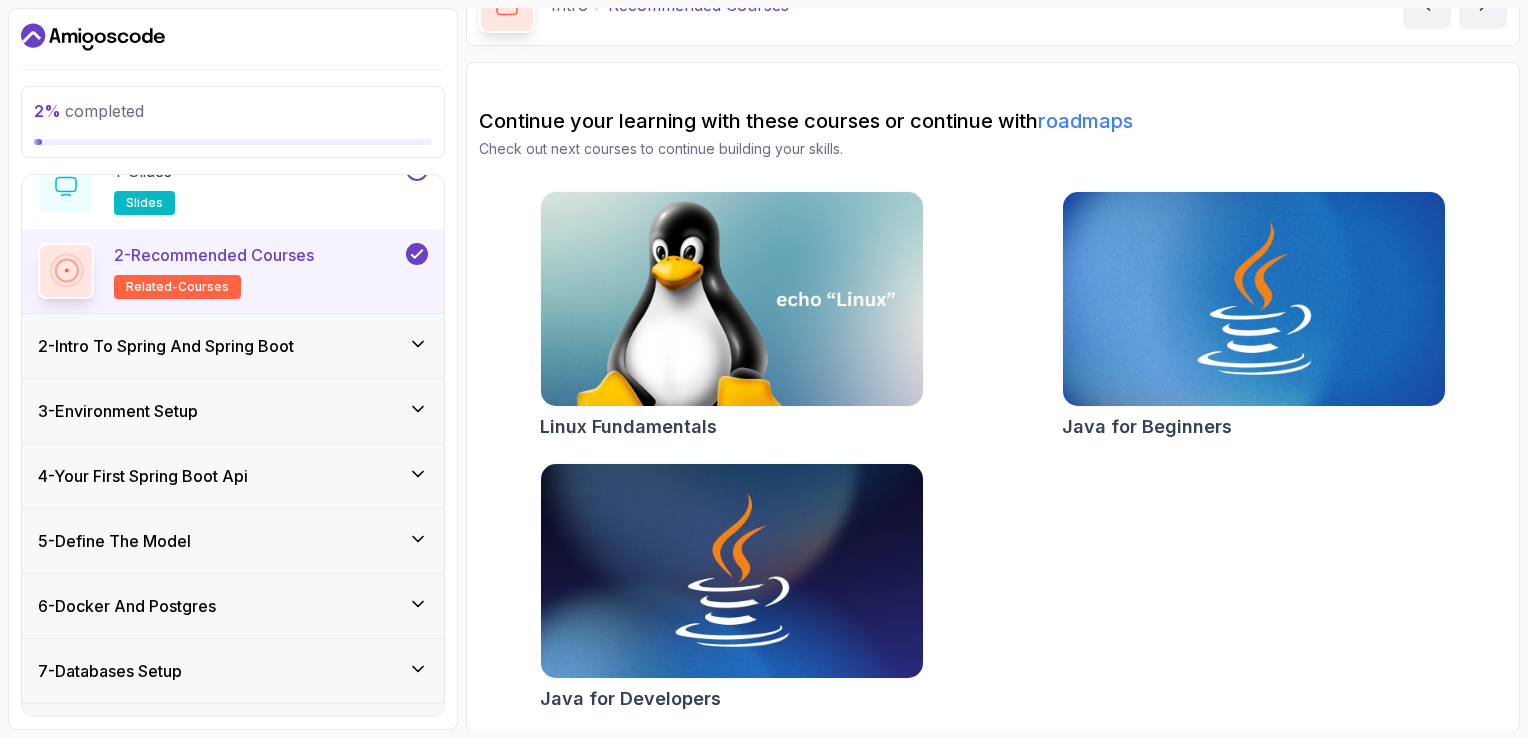 click on "2  -  Intro To Spring And Spring Boot" at bounding box center [166, 346] 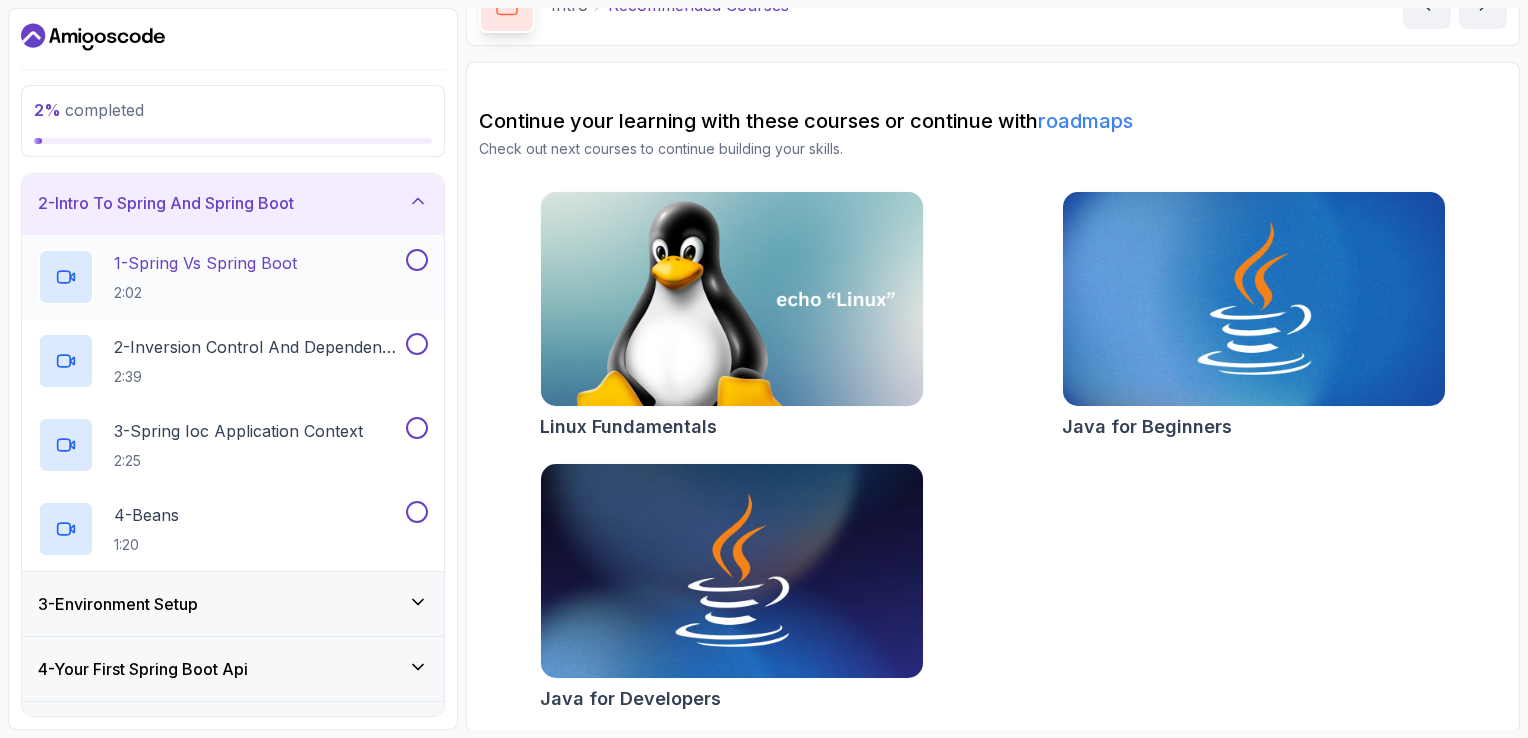 scroll, scrollTop: 0, scrollLeft: 0, axis: both 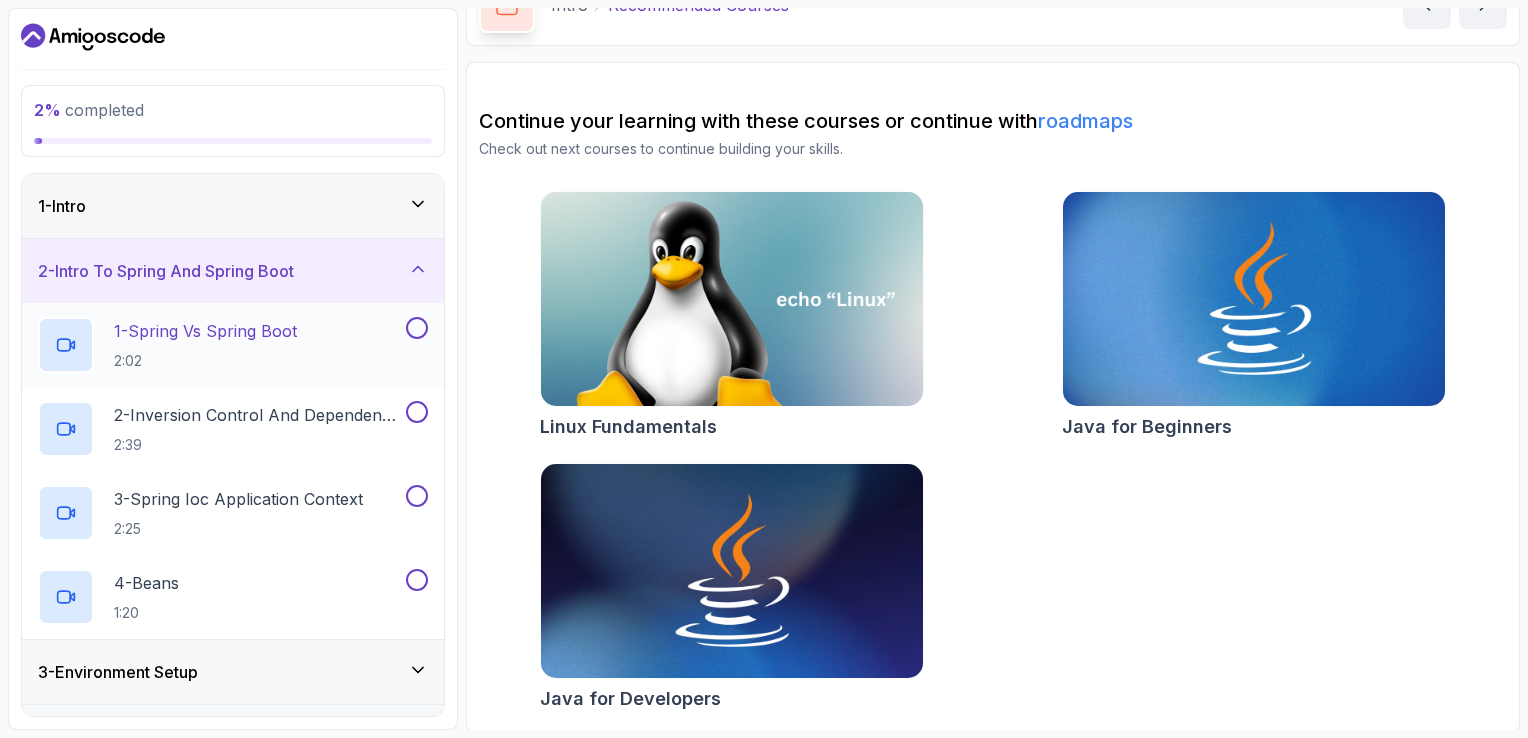 click at bounding box center (417, 328) 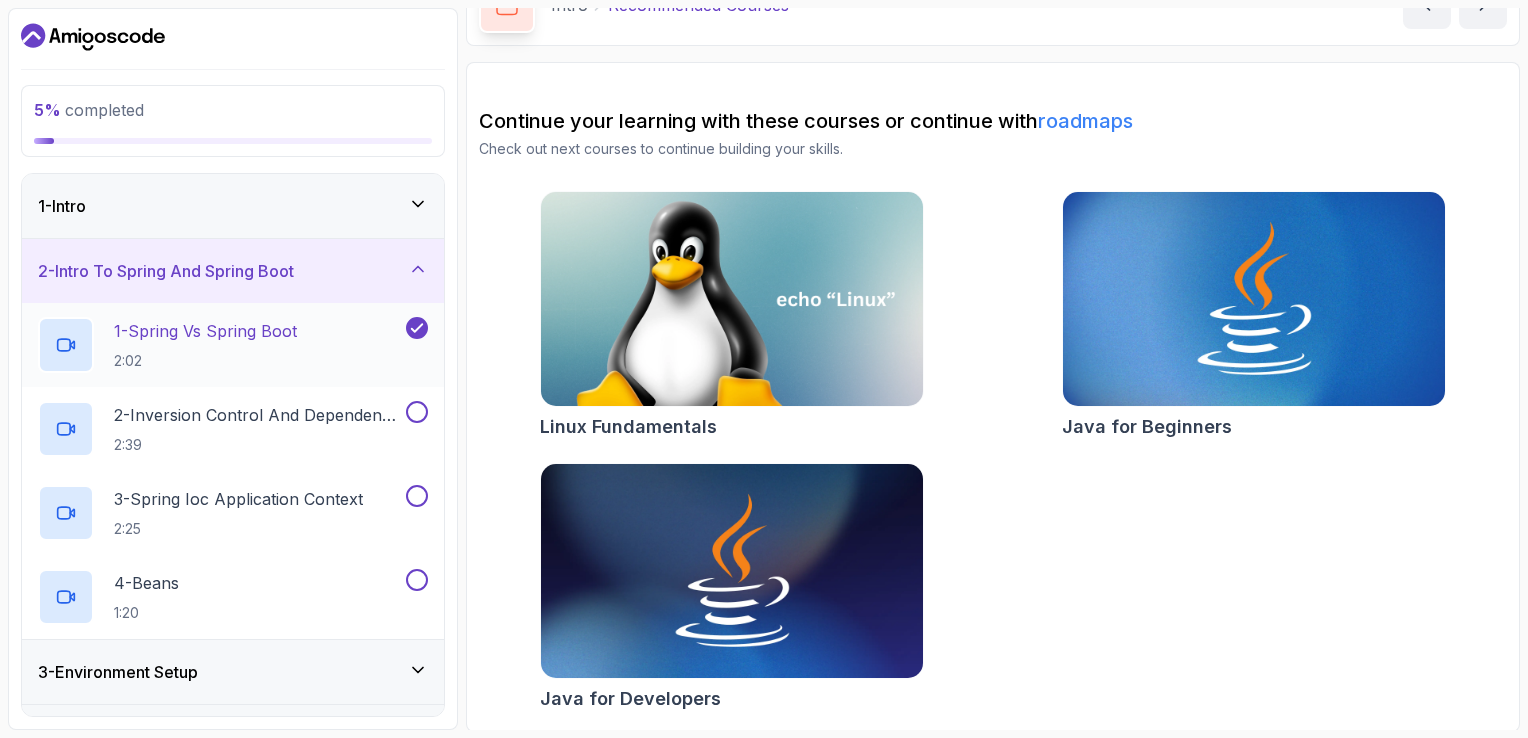 click on "1  -  Spring Vs Spring Boot 2:02" at bounding box center (220, 345) 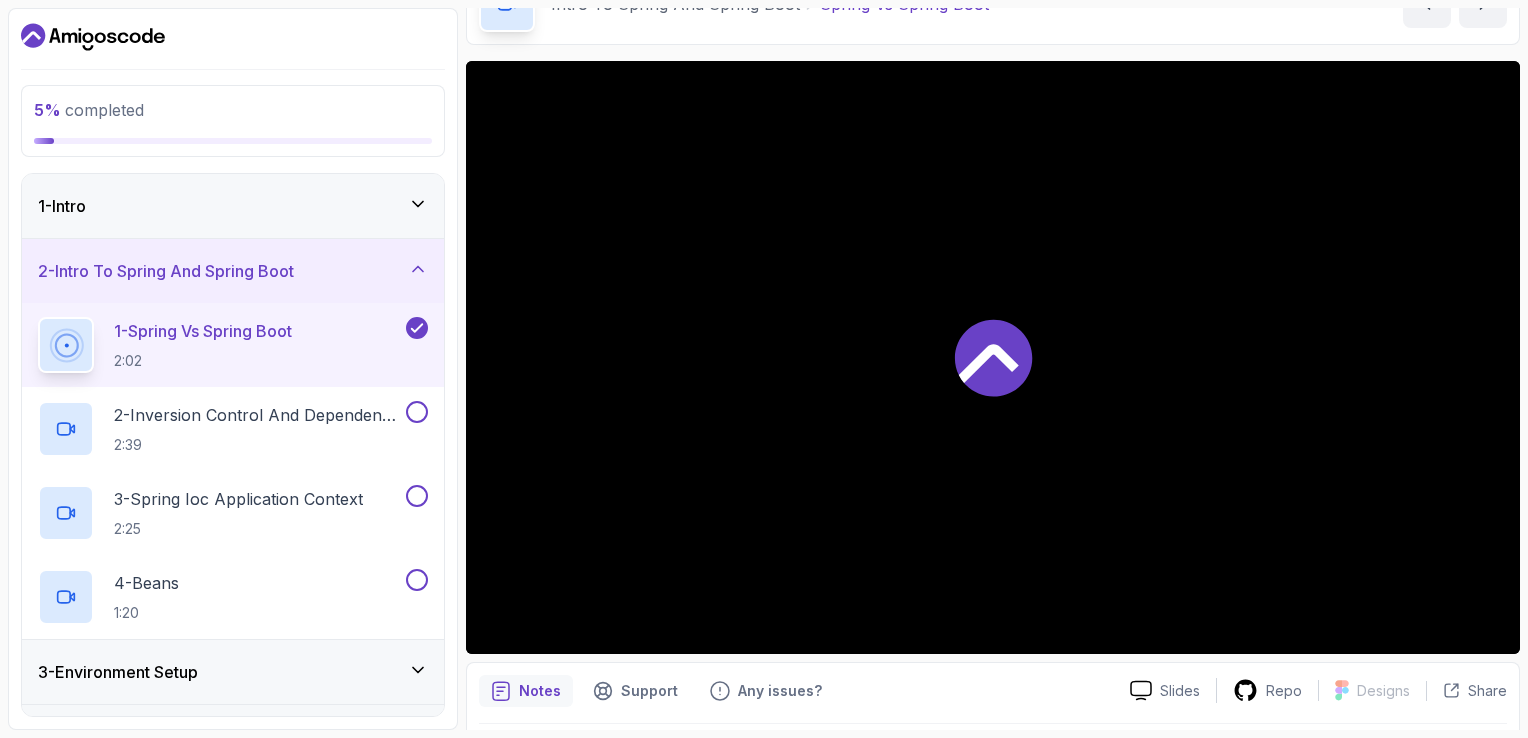 click on "1  -  Spring Vs Spring Boot 2:02" at bounding box center (220, 345) 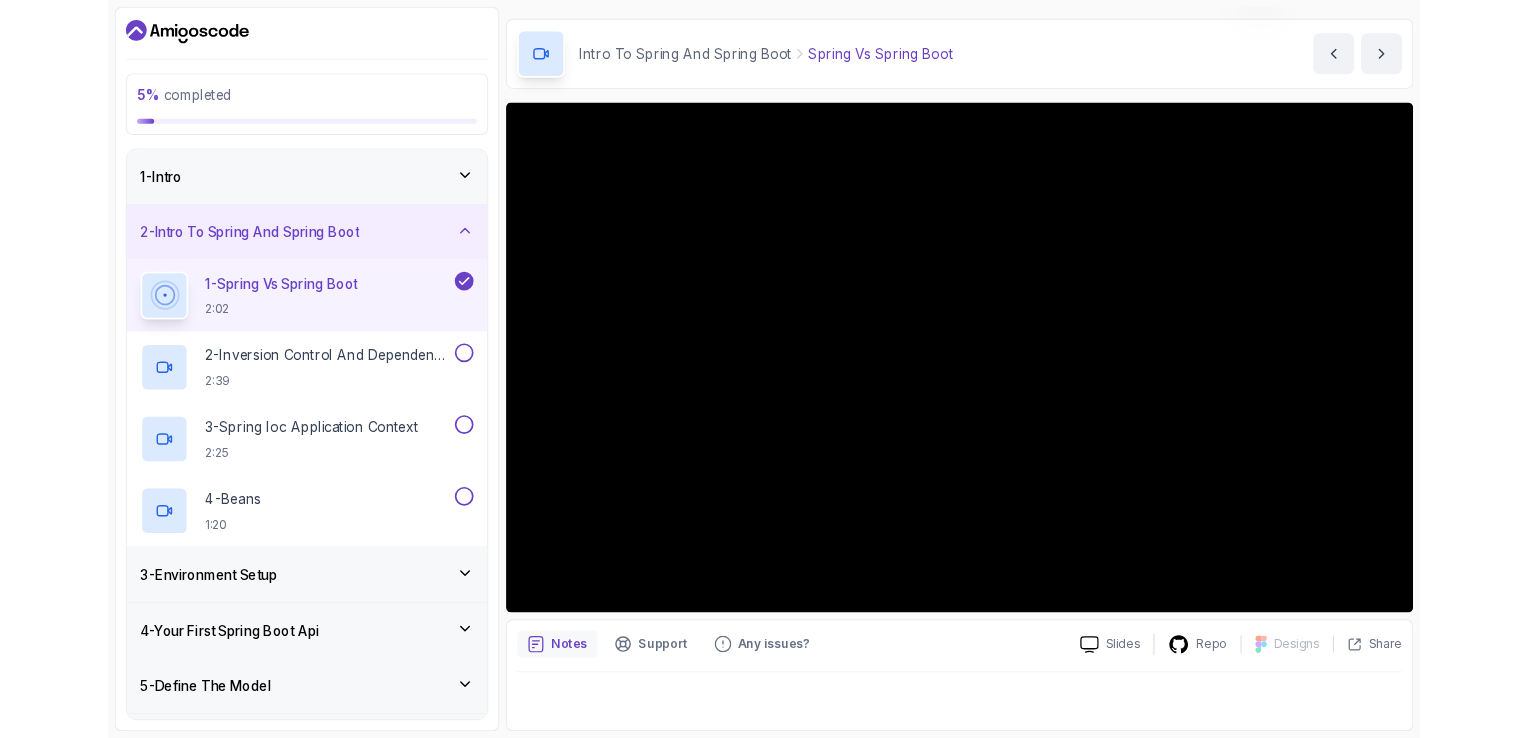 scroll, scrollTop: 57, scrollLeft: 0, axis: vertical 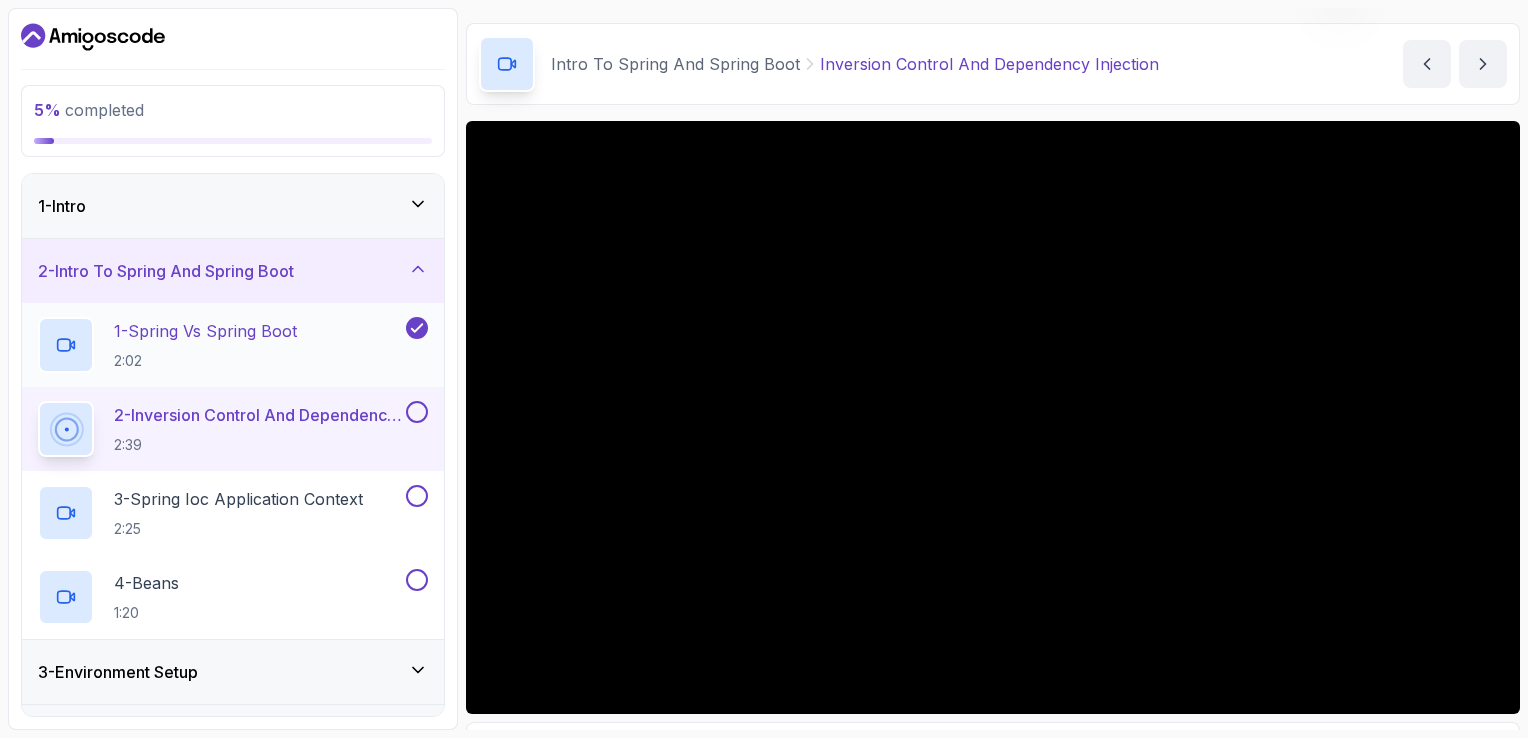 click on "1  -  Spring Vs Spring Boot 2:02" at bounding box center (233, 345) 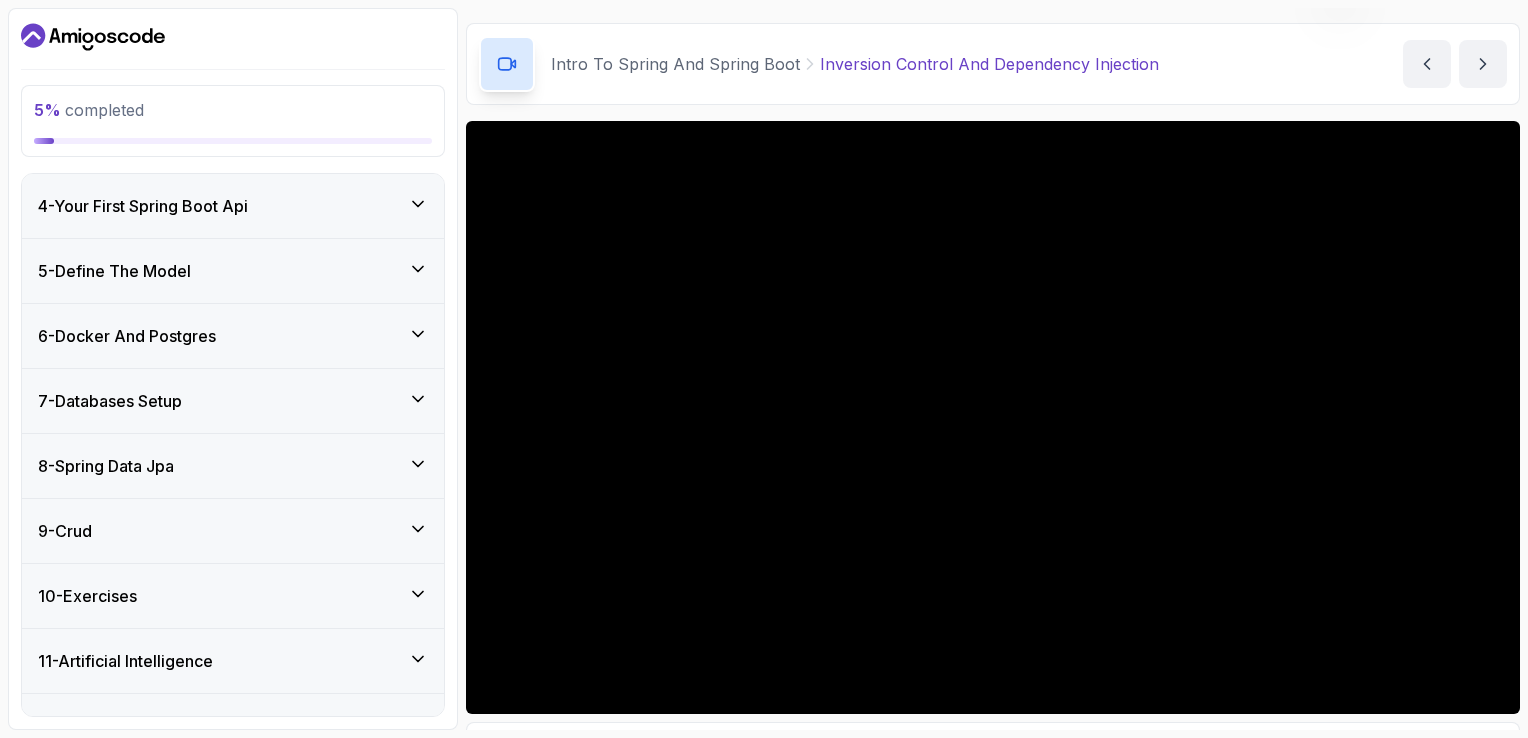 scroll, scrollTop: 569, scrollLeft: 0, axis: vertical 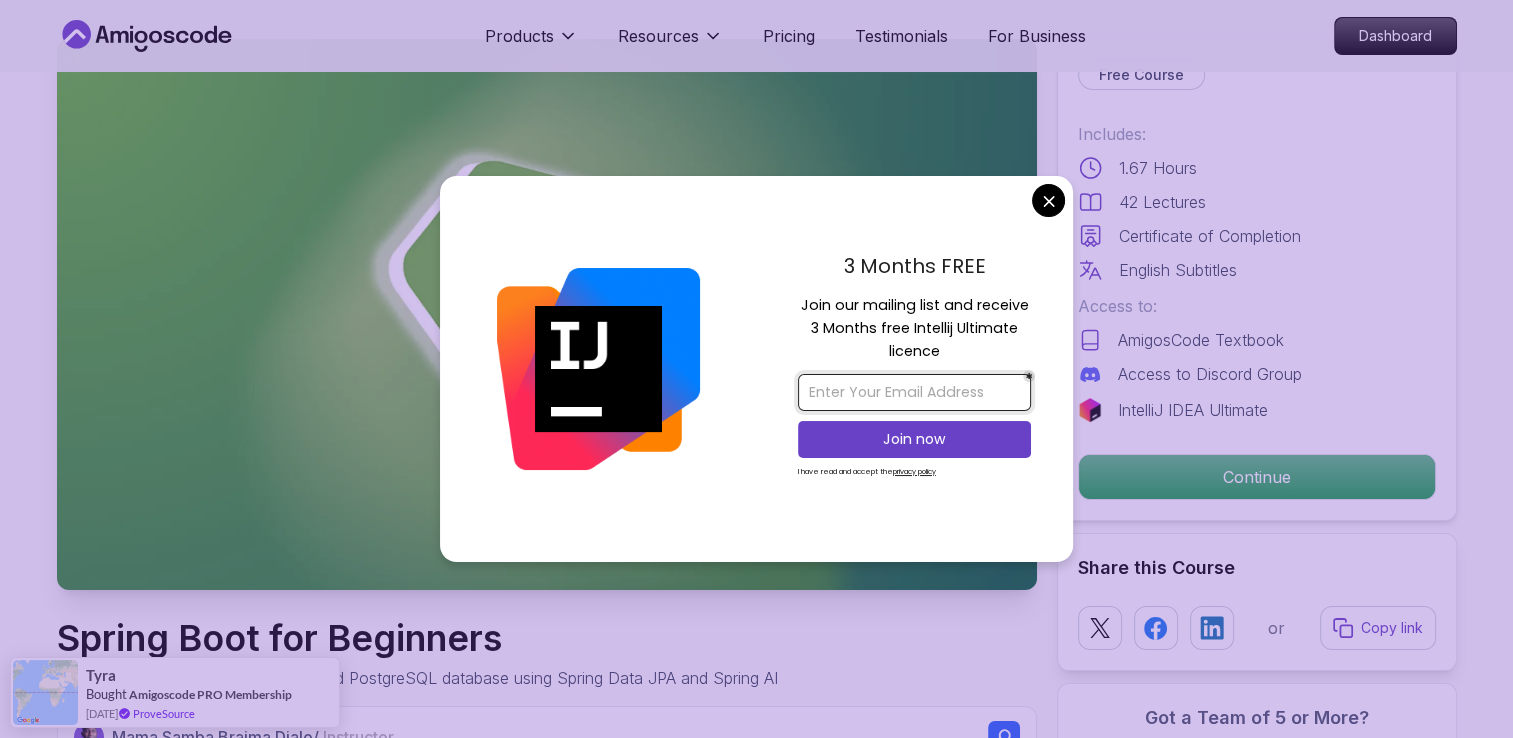 click at bounding box center [914, 392] 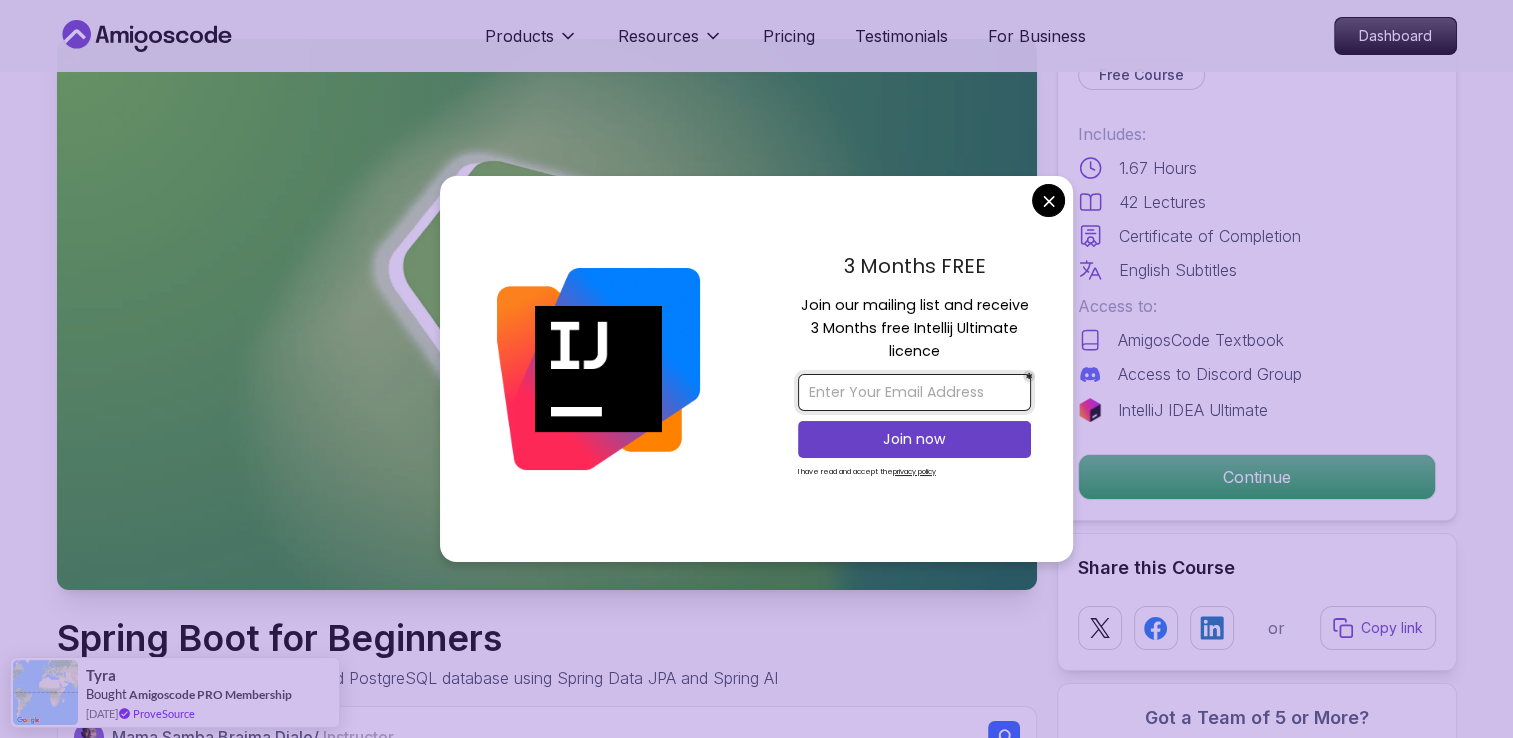 type on "226m5a0508@bvcr.edu.in" 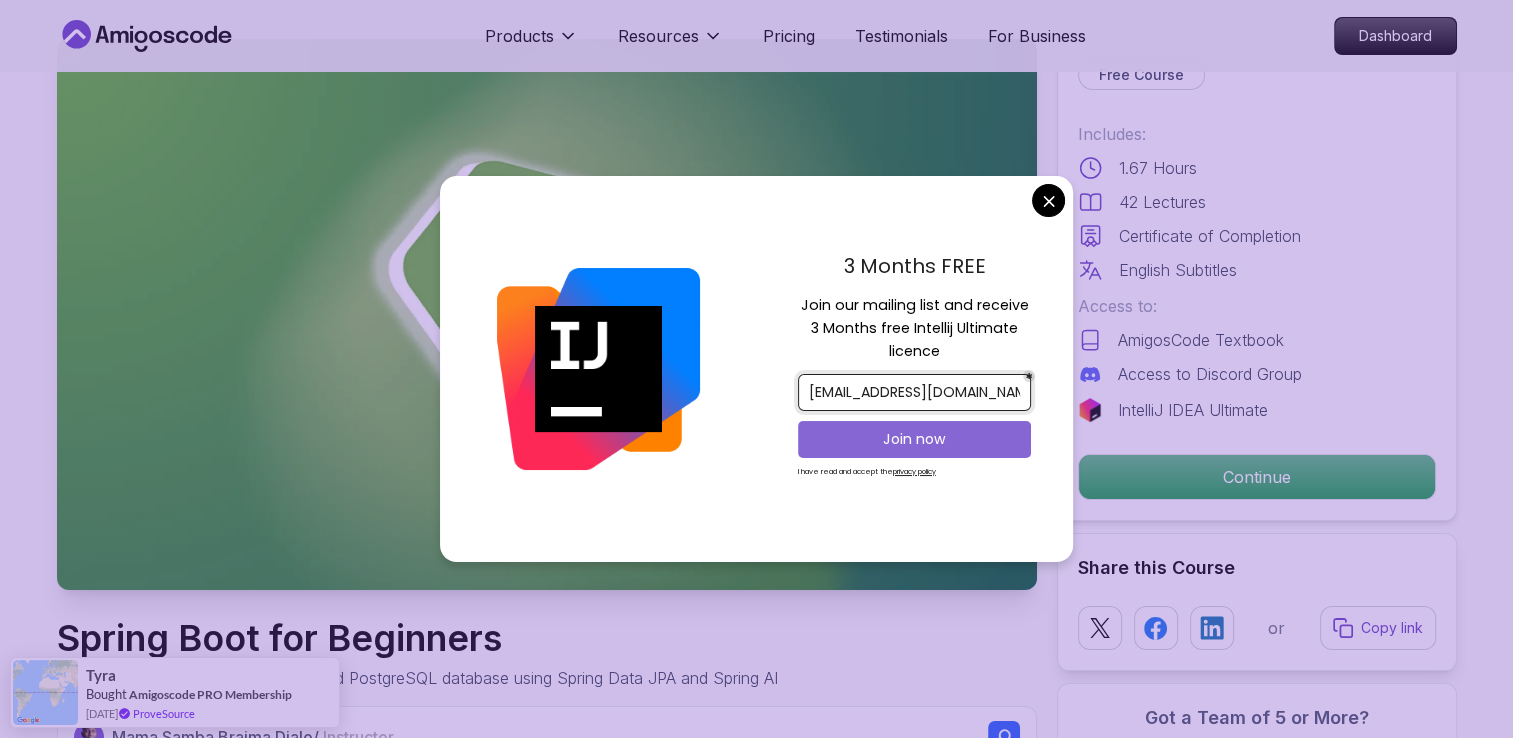 click on "Join now" at bounding box center (914, 439) 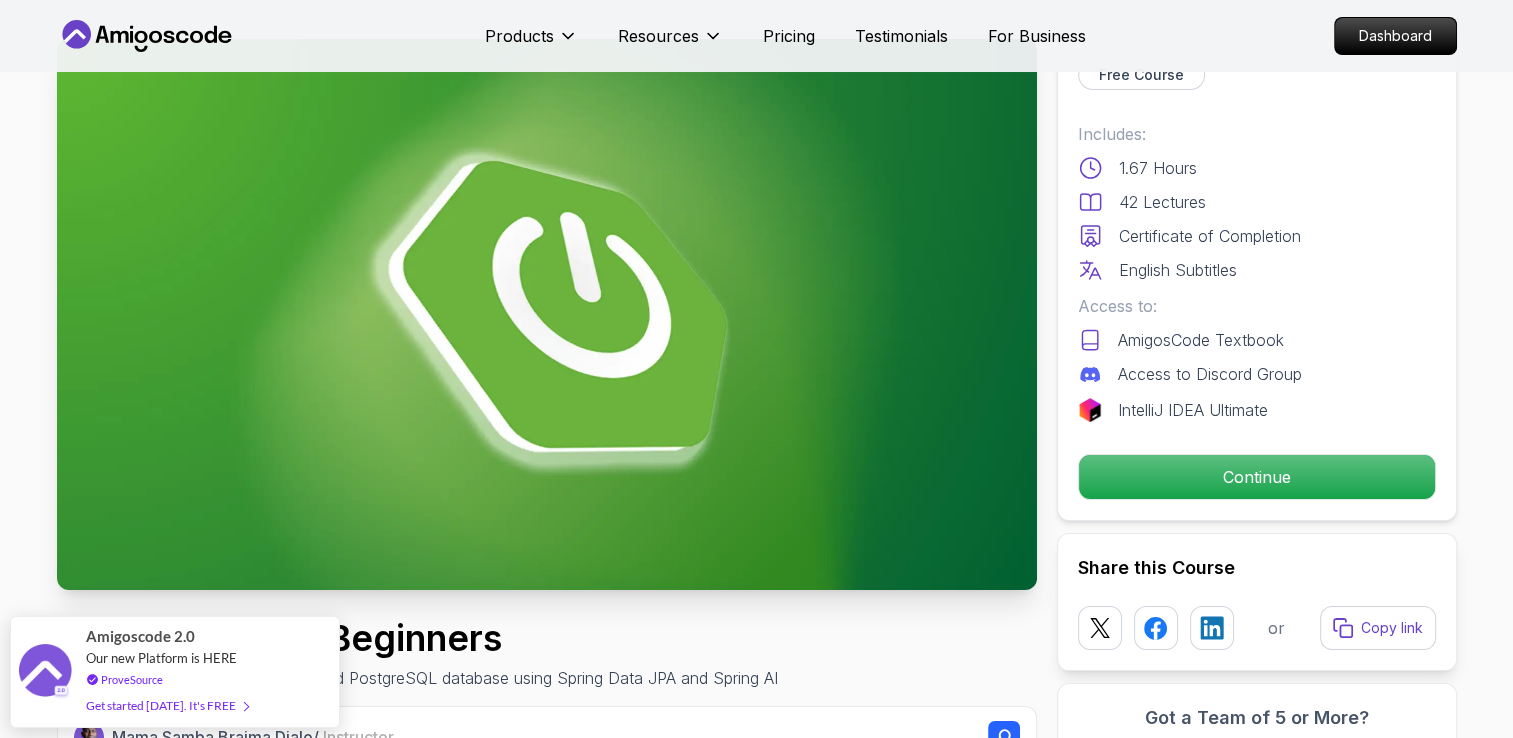 click on "Products Resources Pricing Testimonials For Business Dashboard Products Resources Pricing Testimonials For Business Dashboard Spring Boot for Beginners Build a CRUD API with Spring Boot and PostgreSQL database using Spring Data JPA and Spring AI Mama Samba Braima Djalo  /   Instructor Free Course Includes: 1.67 Hours 42 Lectures Certificate of Completion English Subtitles Access to: AmigosCode Textbook Access to Discord Group IntelliJ IDEA Ultimate Continue Share this Course or Copy link Got a Team of 5 or More? With one subscription, give your entire team access to all courses and features. Check our Business Plan Mama Samba Braima Djalo  /   Instructor What you will learn java spring spring-boot postgres terminal ai git github chatgpt The Basics of Spring - Learn the fundamental concepts and features of the Spring framework. Spring Boot - Understand how to use Spring Boot to simplify the development of Spring applications. Build CRUD API - Create a CRUD (Create, Read, Update, Delete) API using Spring Boot." at bounding box center (756, 4513) 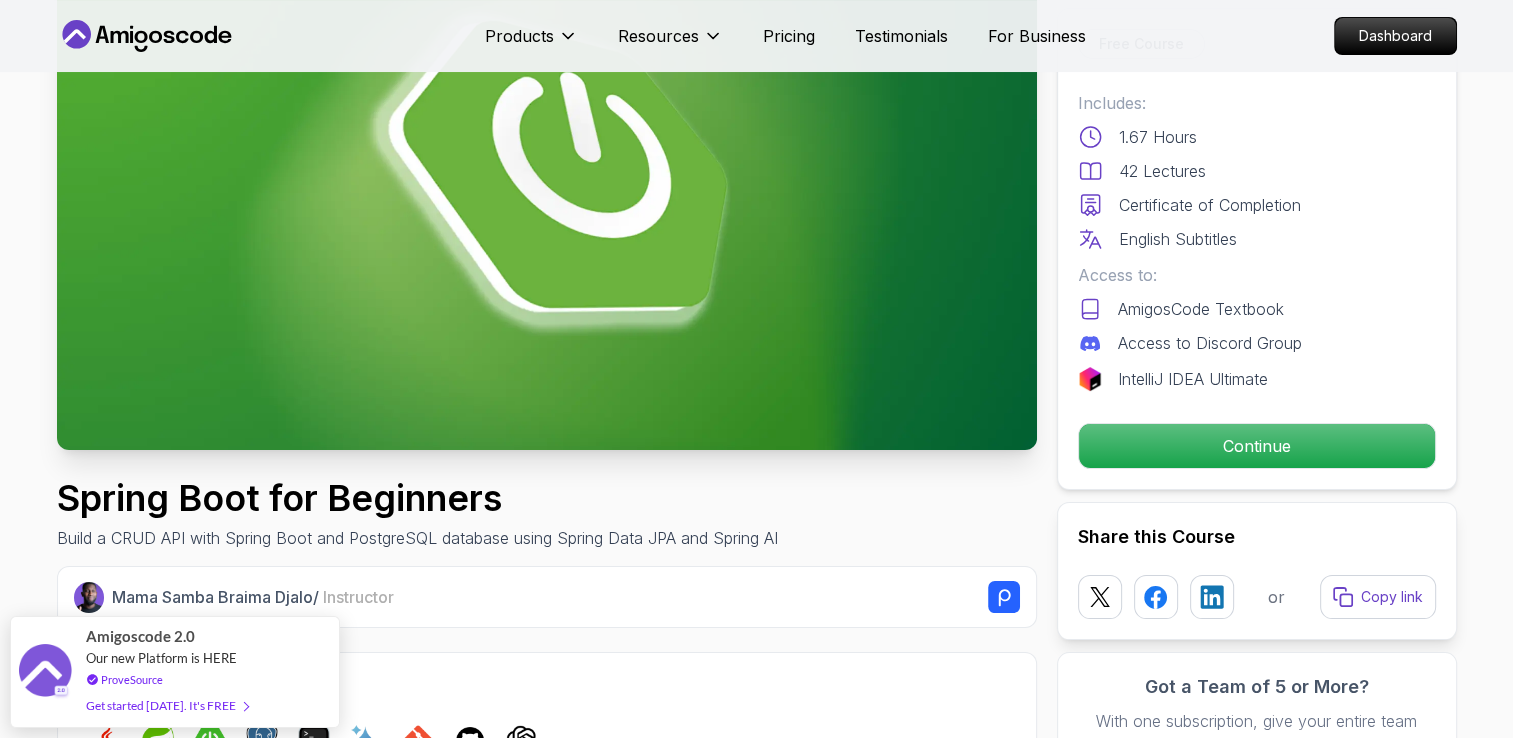 scroll, scrollTop: 136, scrollLeft: 0, axis: vertical 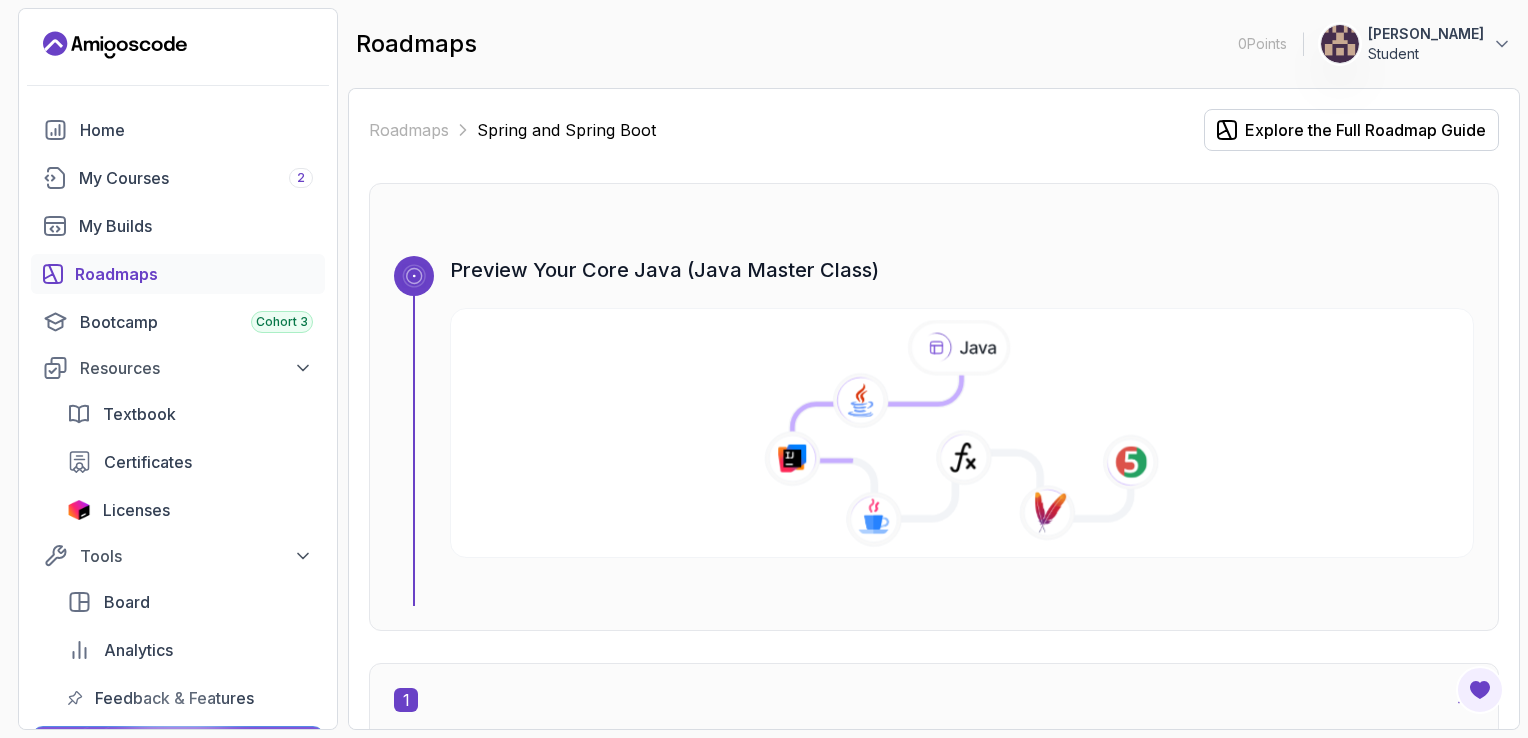 click 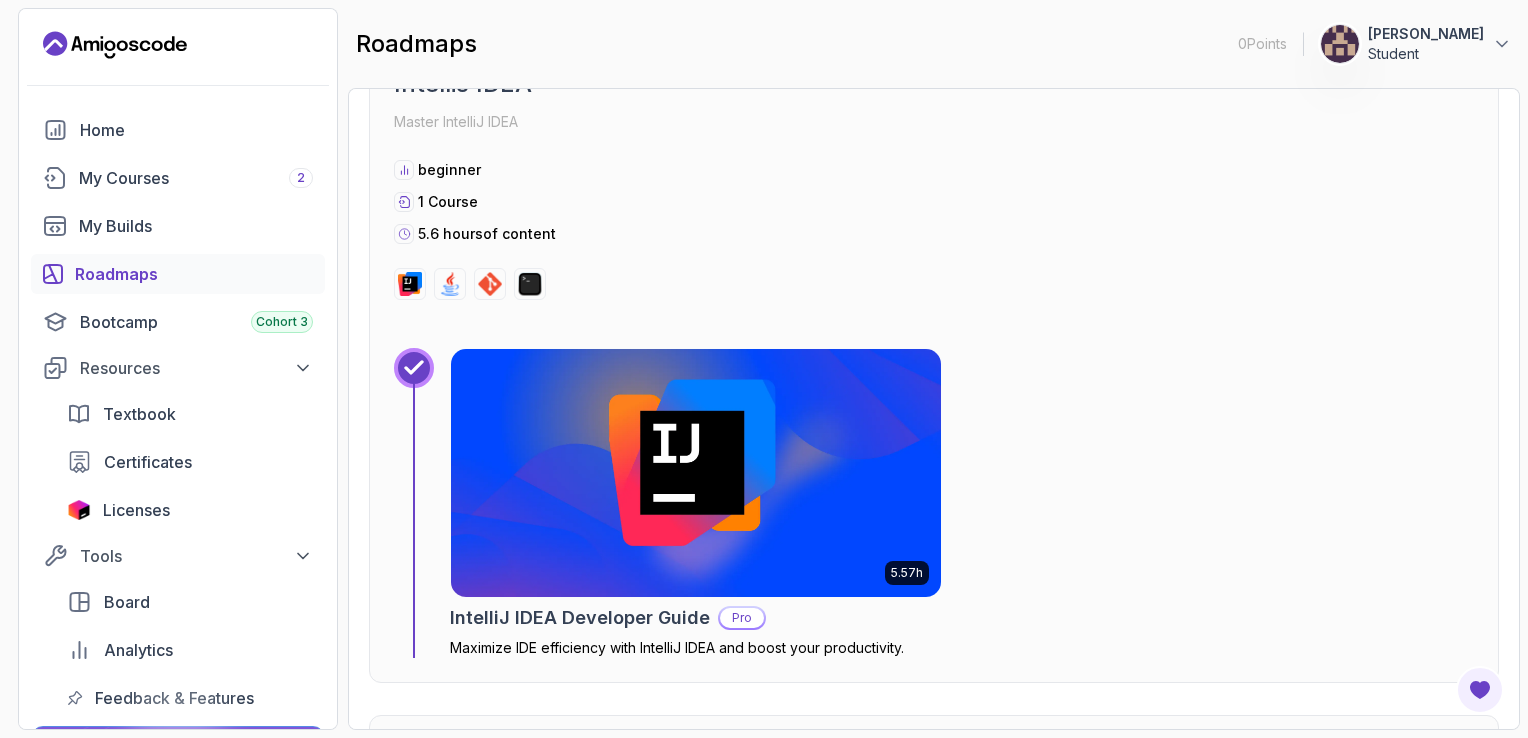 scroll, scrollTop: 0, scrollLeft: 0, axis: both 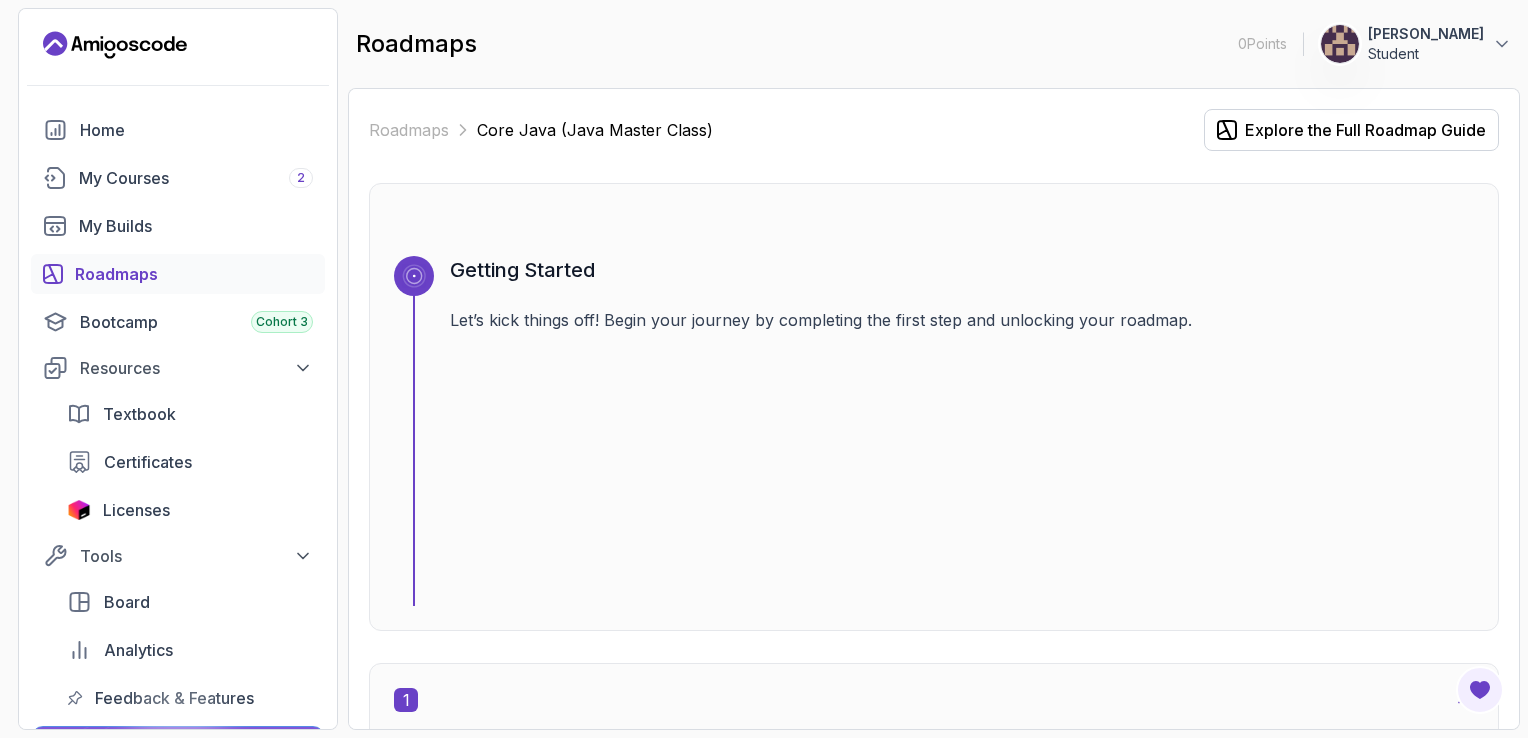 click on "Core Java (Java Master Class)" at bounding box center (595, 130) 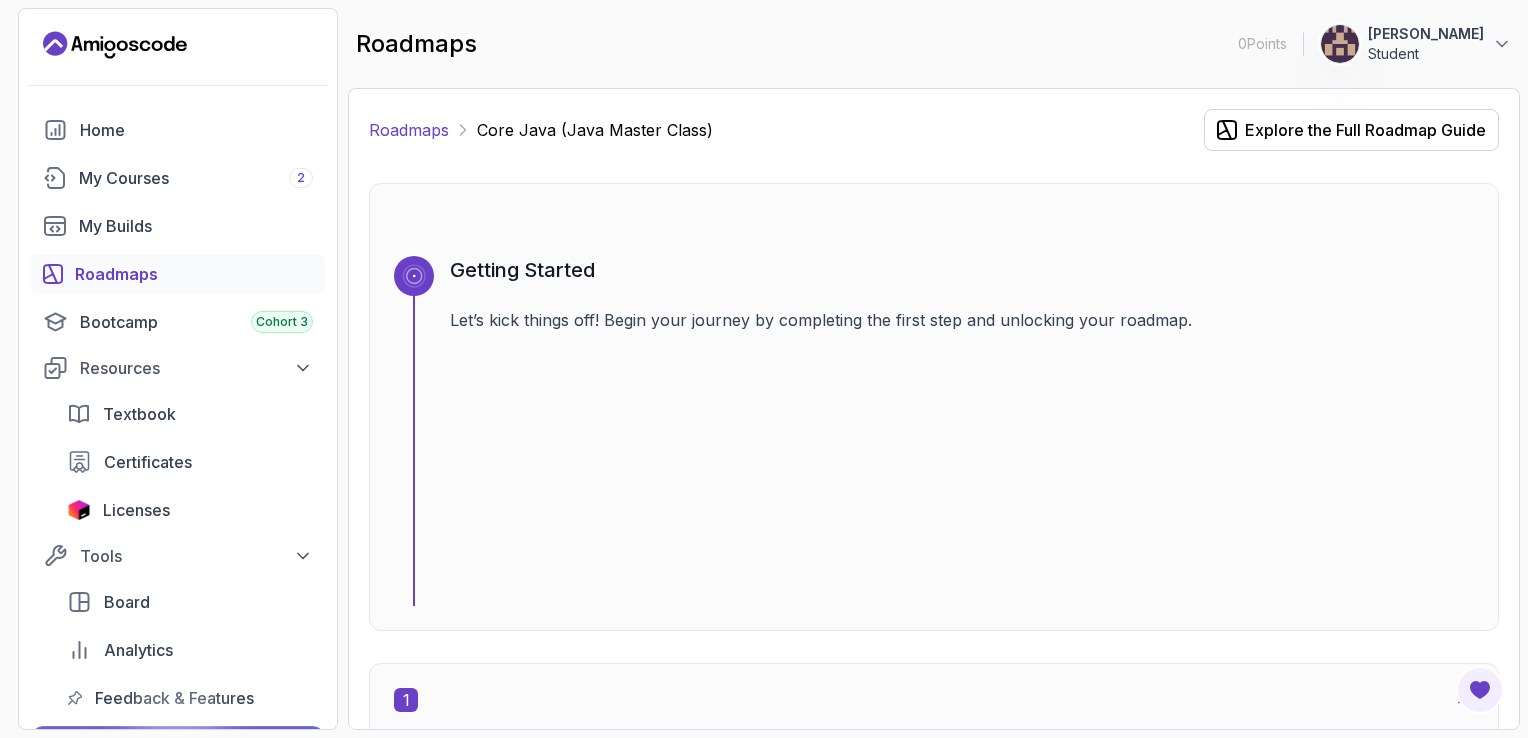 click on "Roadmaps" at bounding box center [409, 130] 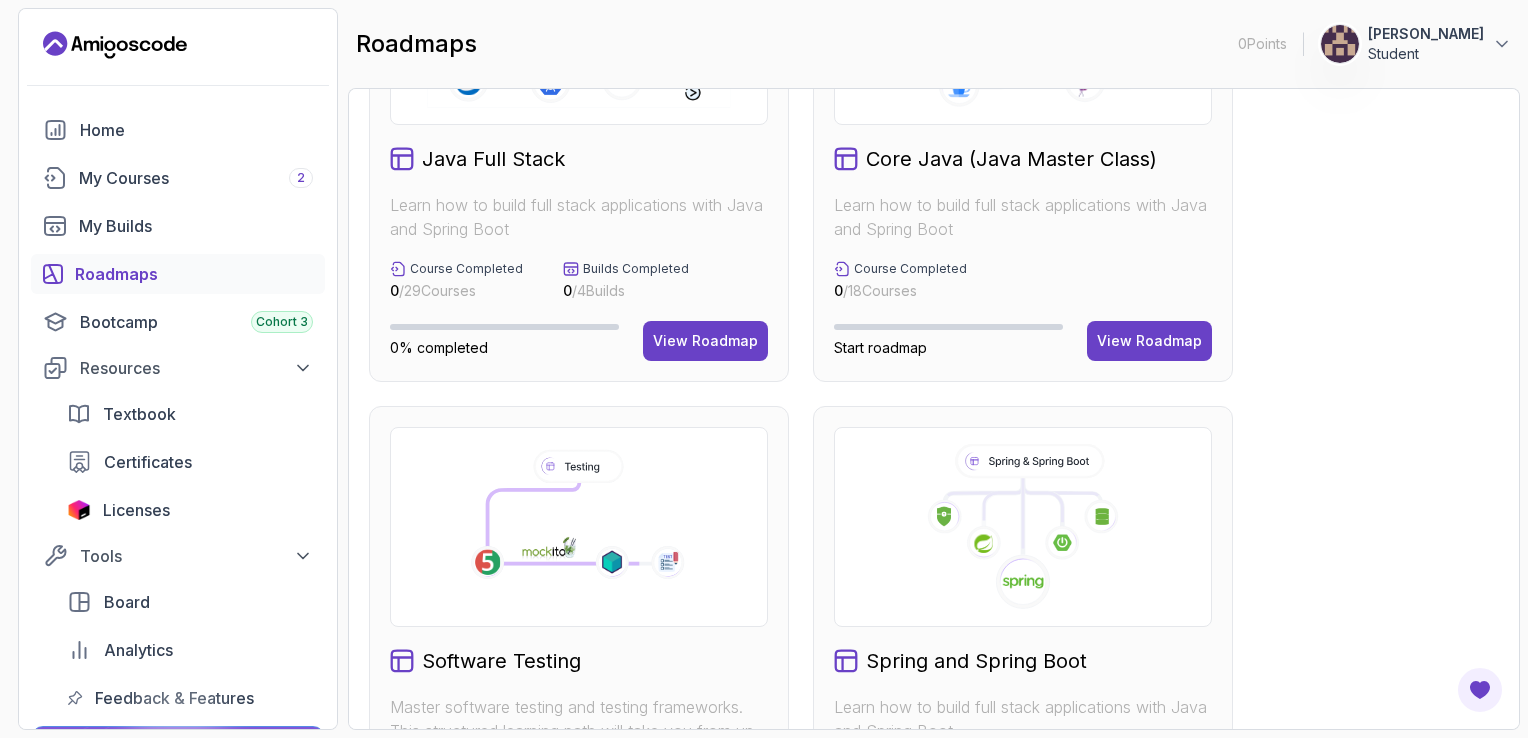 scroll, scrollTop: 704, scrollLeft: 0, axis: vertical 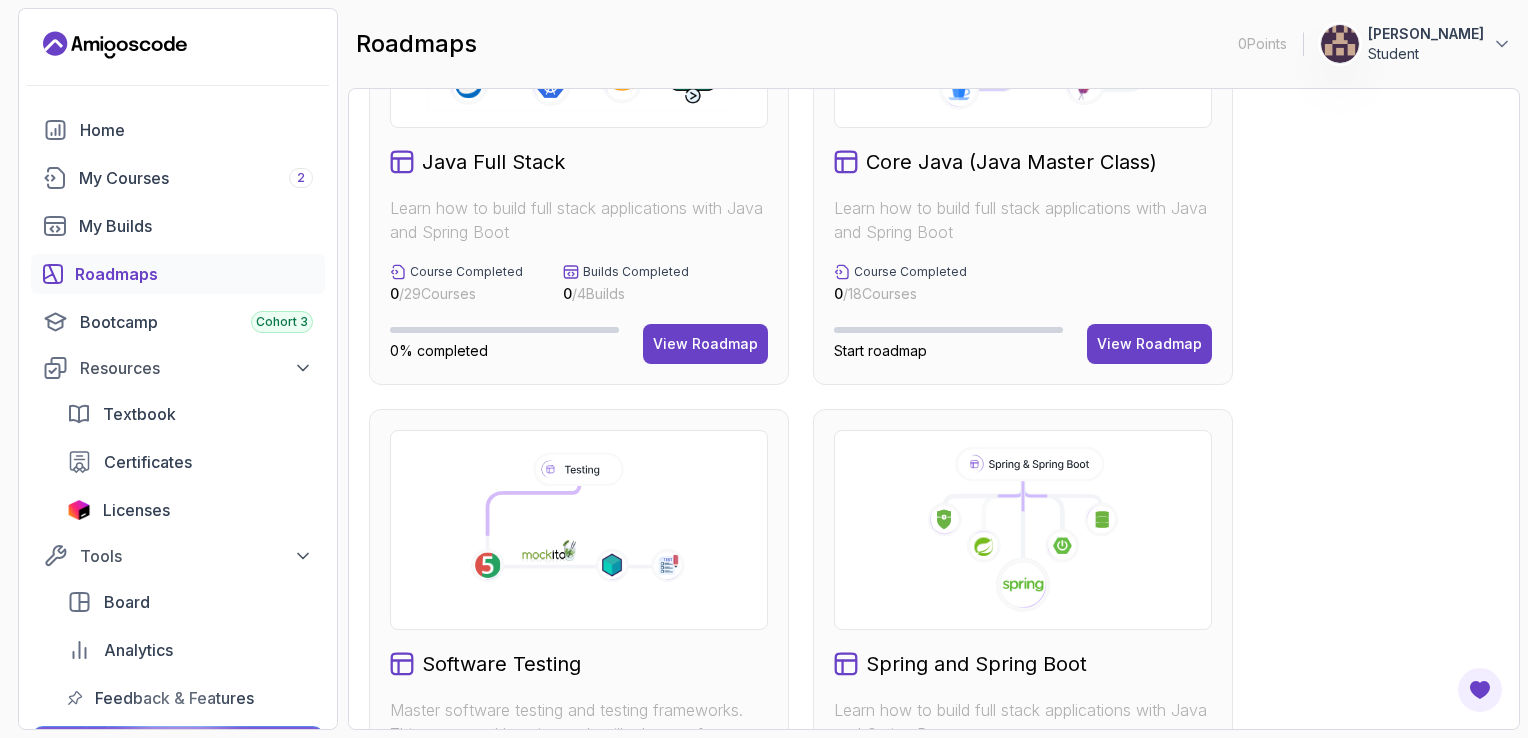 click on "Course Completed" at bounding box center (910, 272) 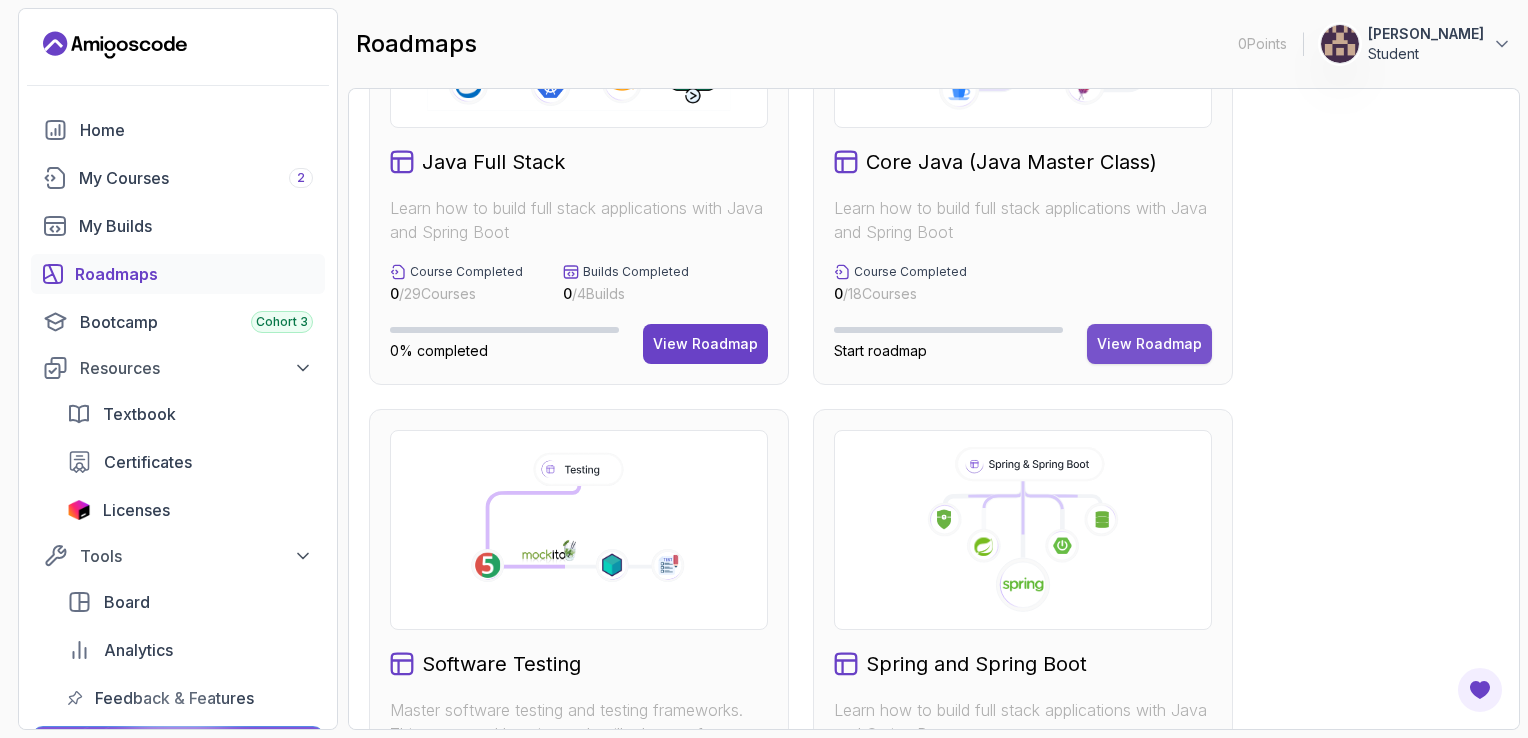 click on "View Roadmap" at bounding box center (1149, 344) 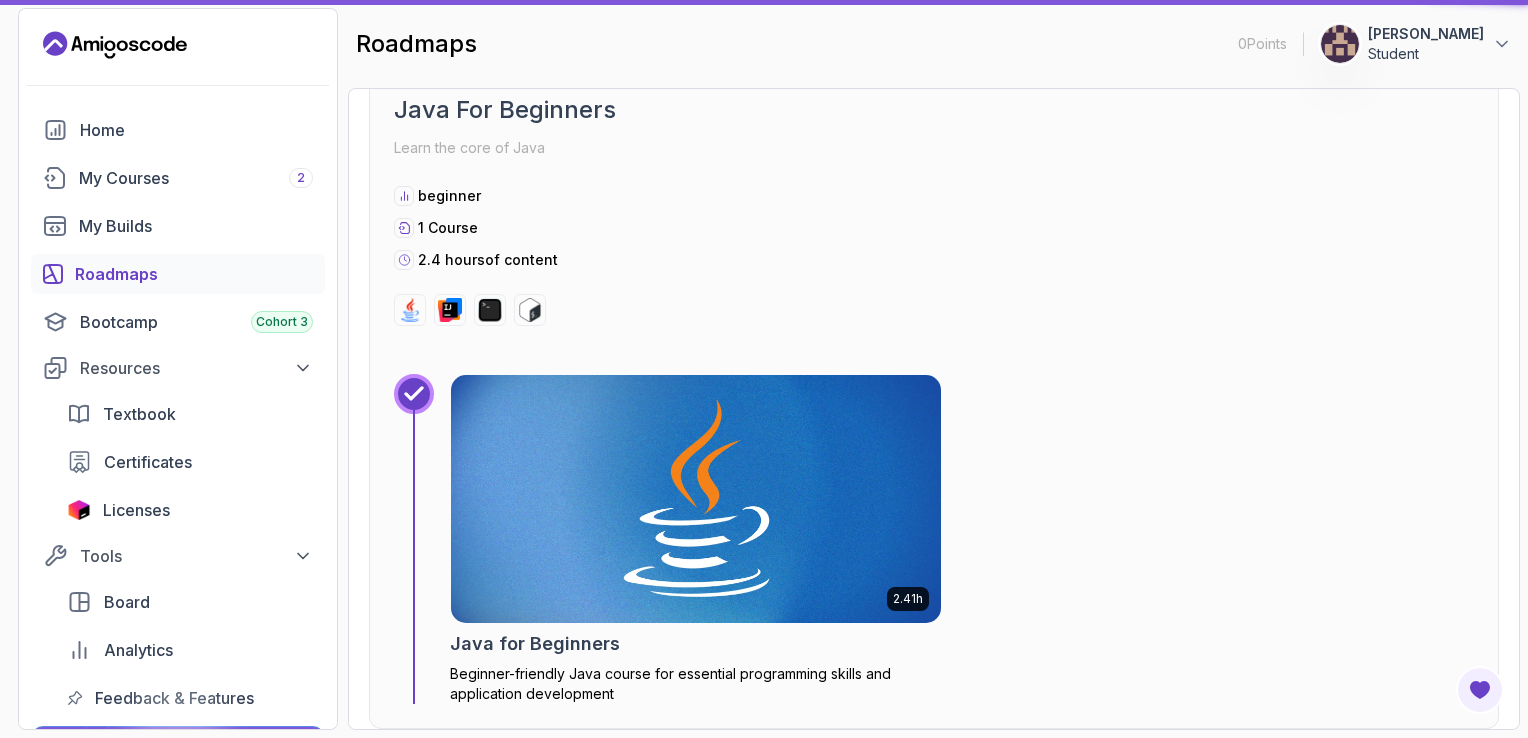 scroll, scrollTop: 20, scrollLeft: 0, axis: vertical 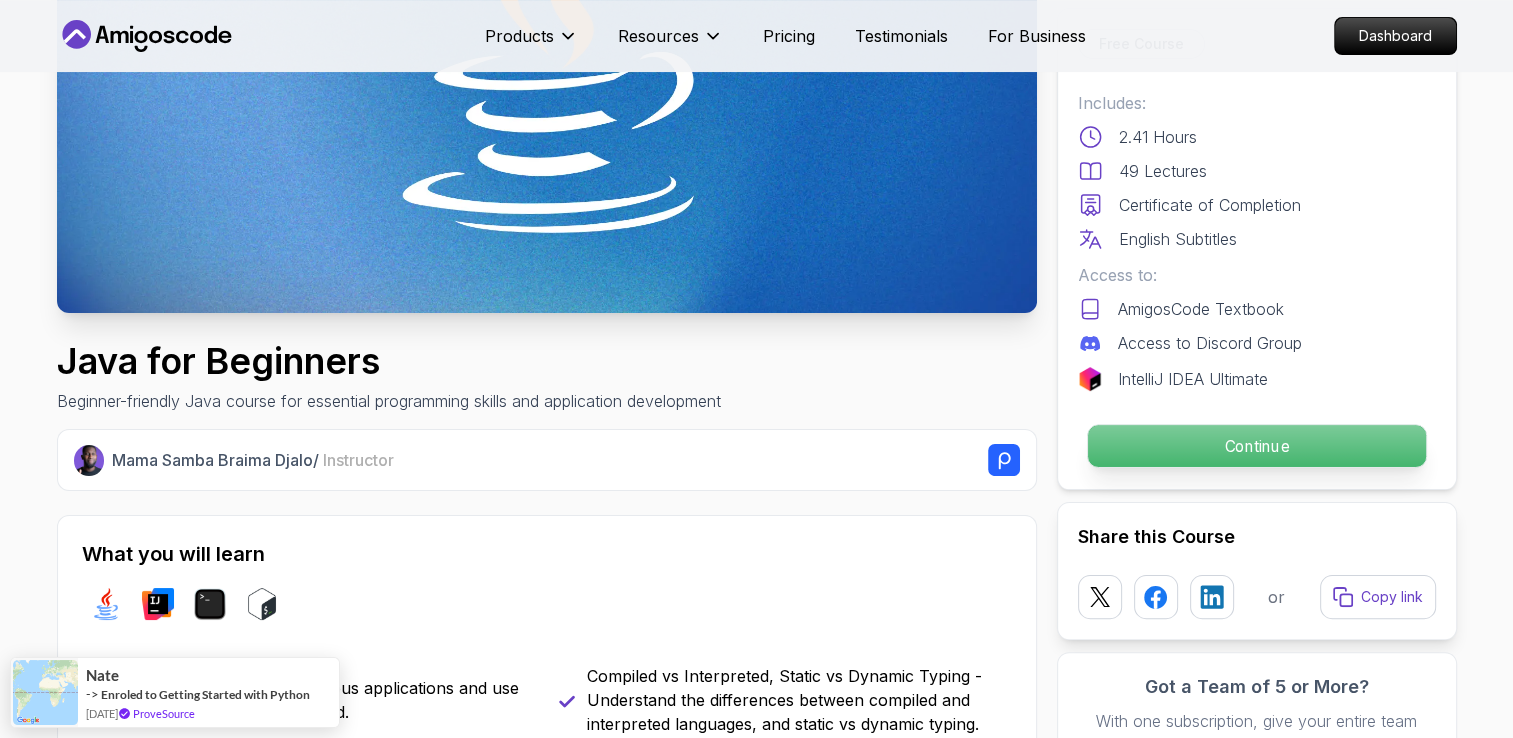 click on "Continue" at bounding box center (1257, 446) 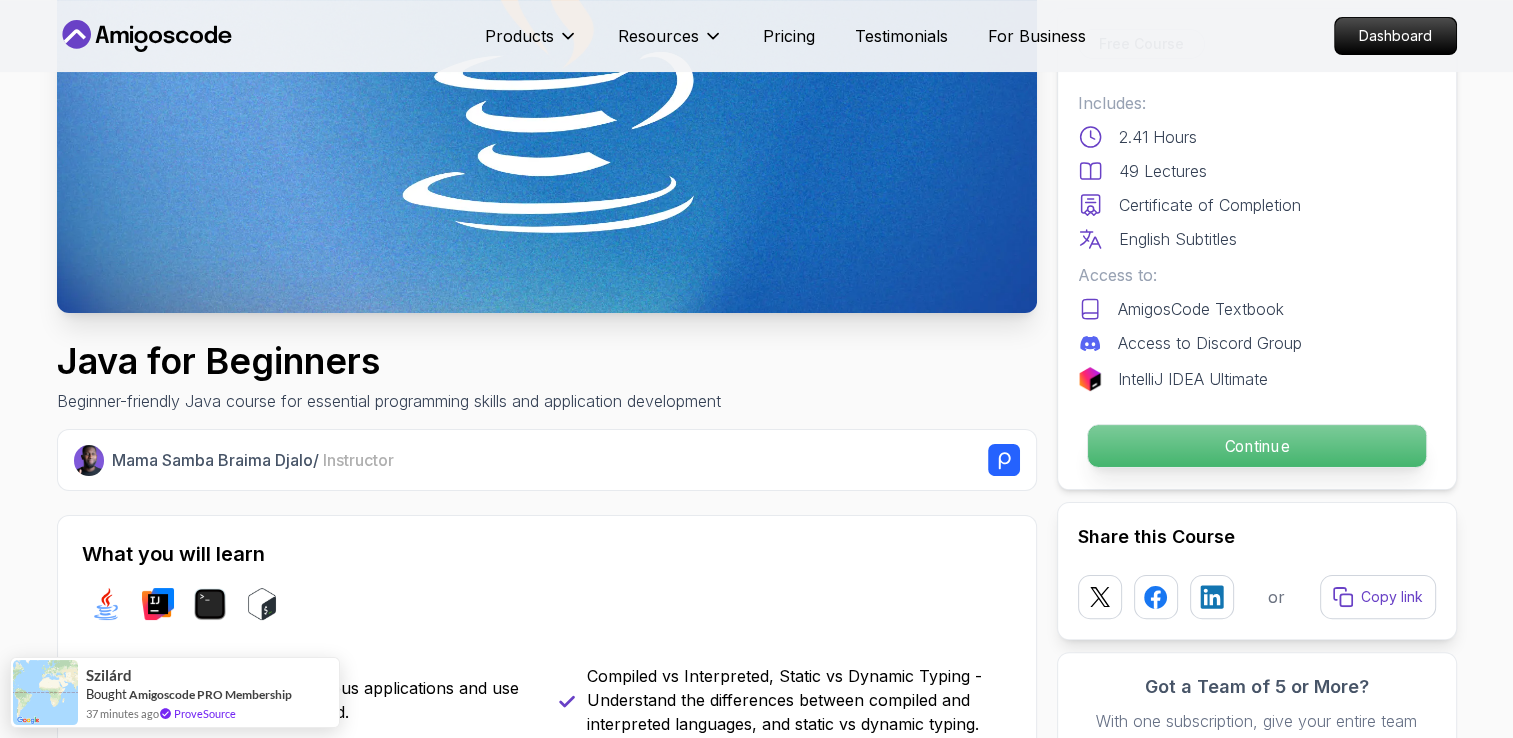 click on "Continue" at bounding box center [1256, 446] 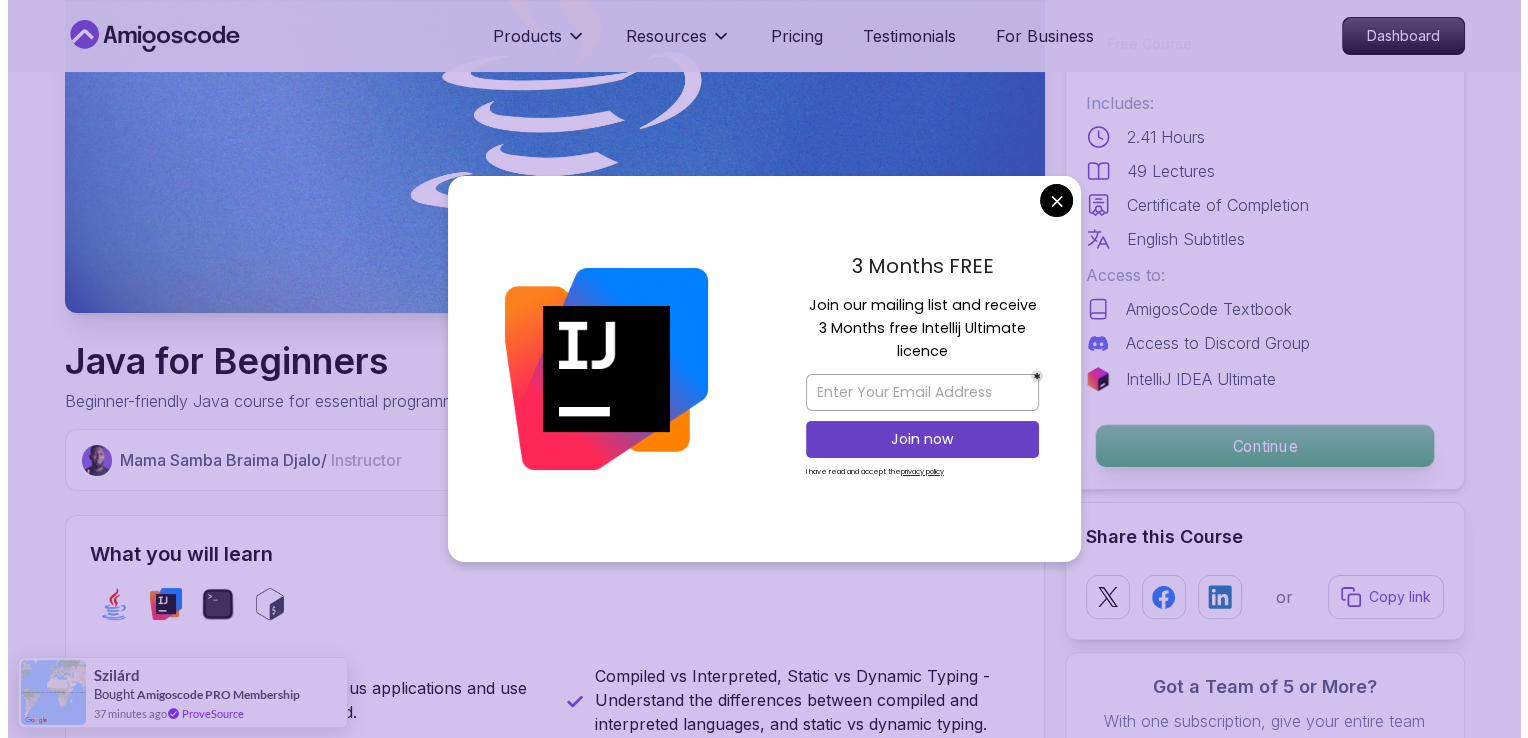 scroll, scrollTop: 0, scrollLeft: 0, axis: both 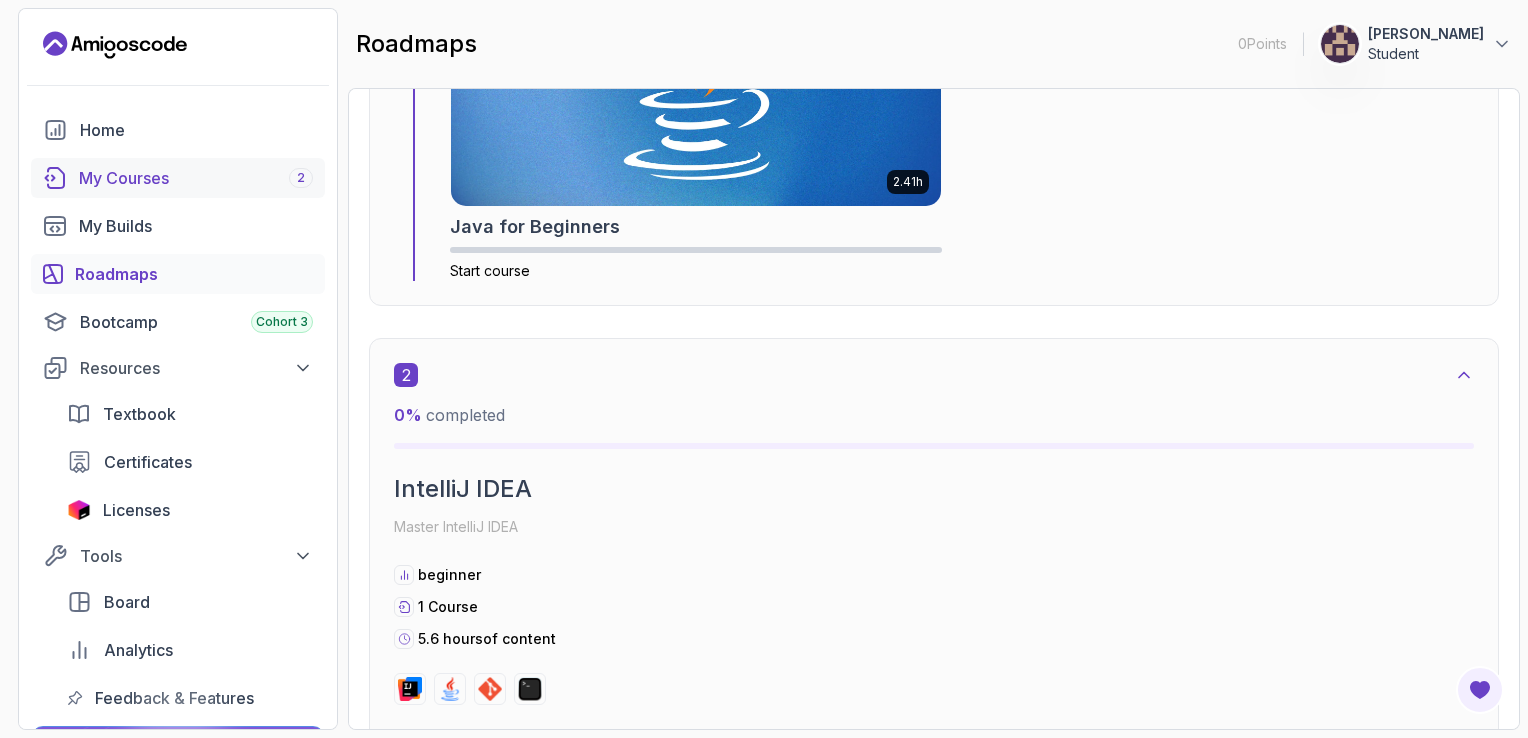 click on "My Courses 2" at bounding box center [178, 178] 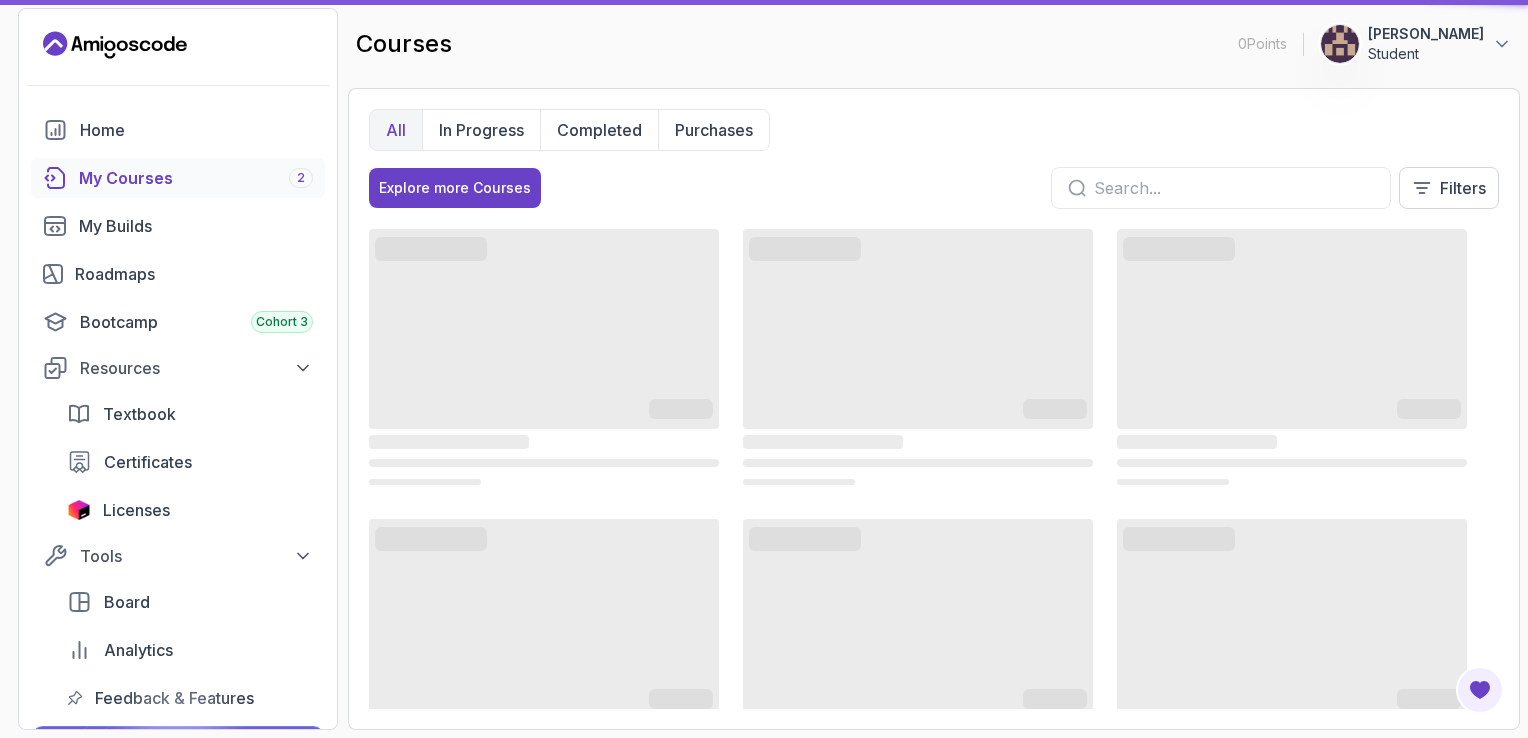 scroll, scrollTop: 0, scrollLeft: 0, axis: both 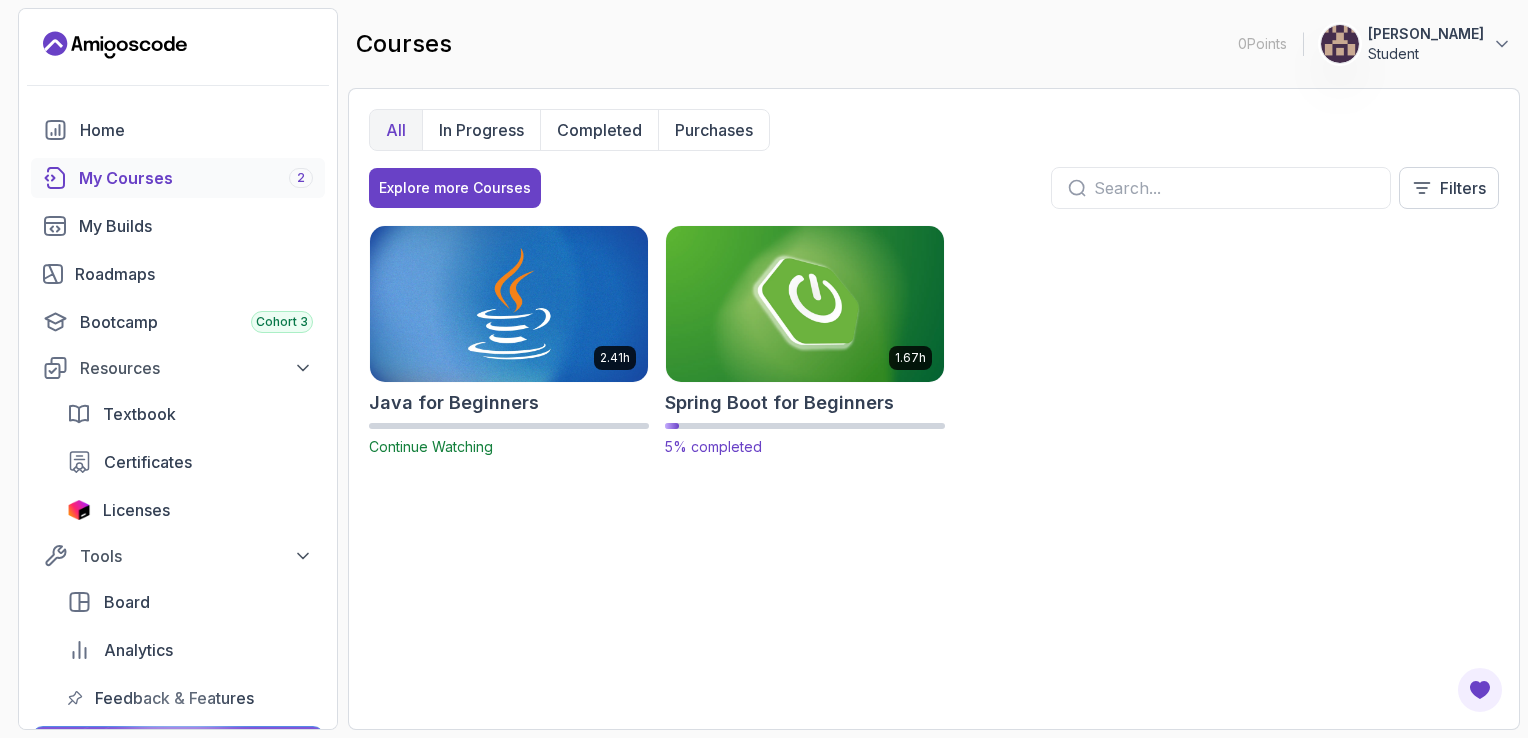 click at bounding box center [805, 303] 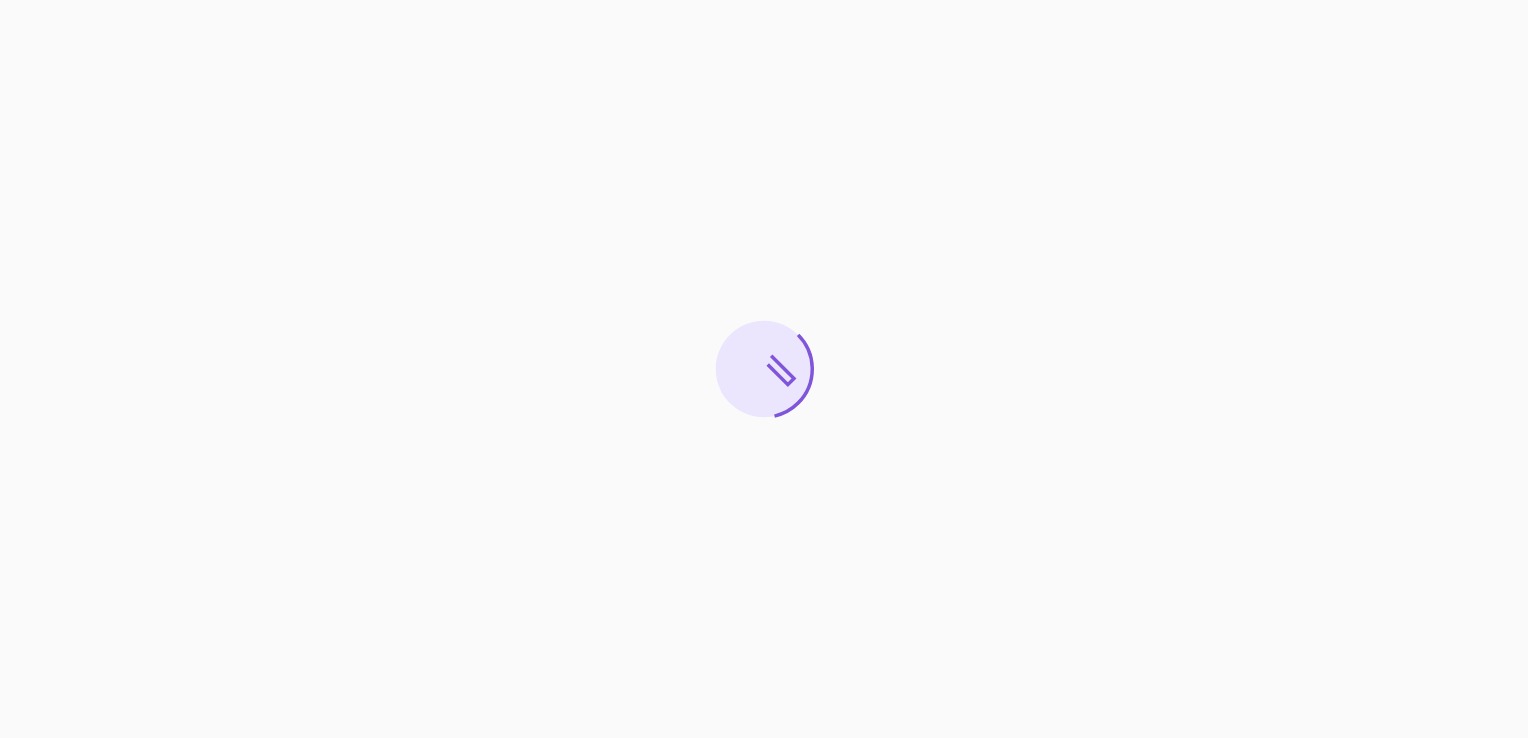 click at bounding box center (764, 369) 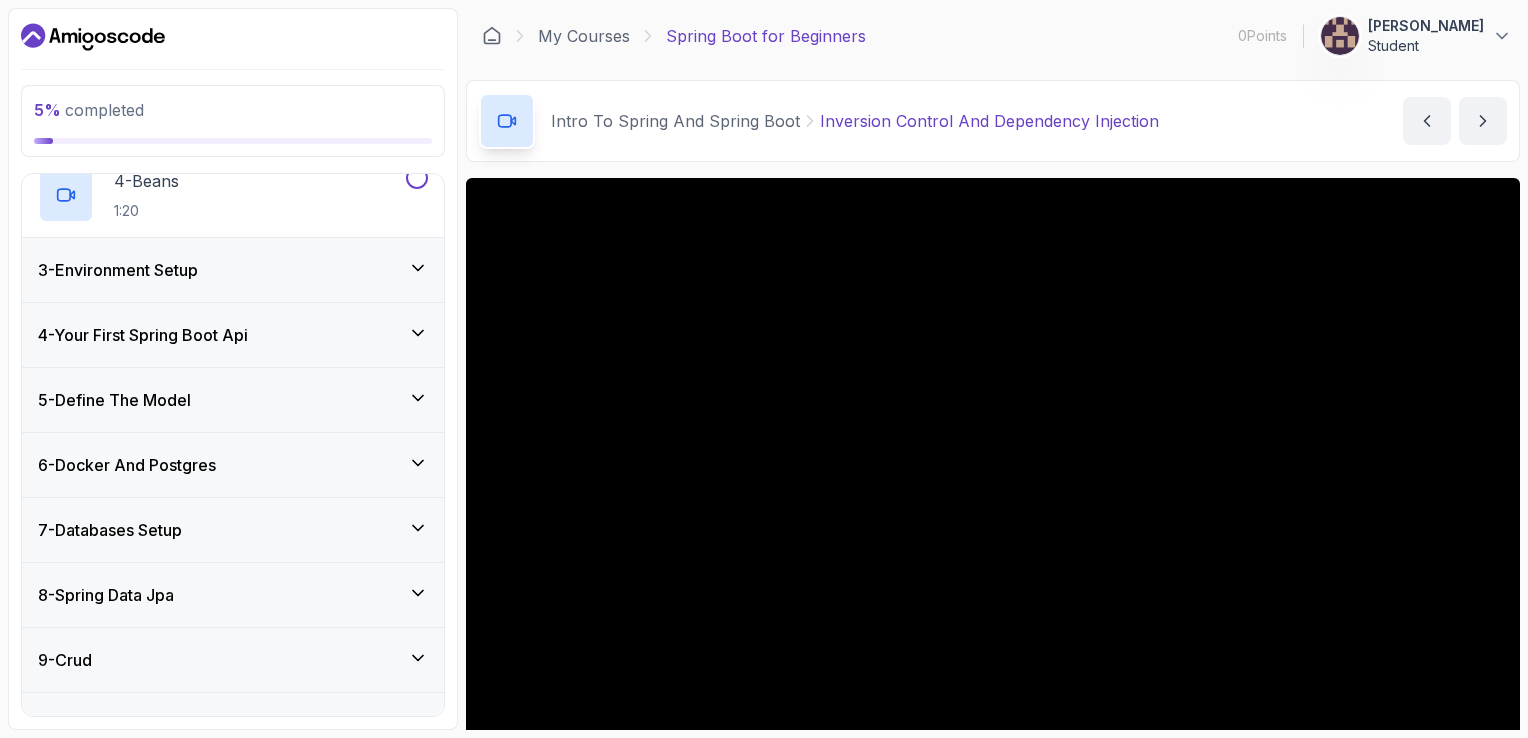 scroll, scrollTop: 403, scrollLeft: 0, axis: vertical 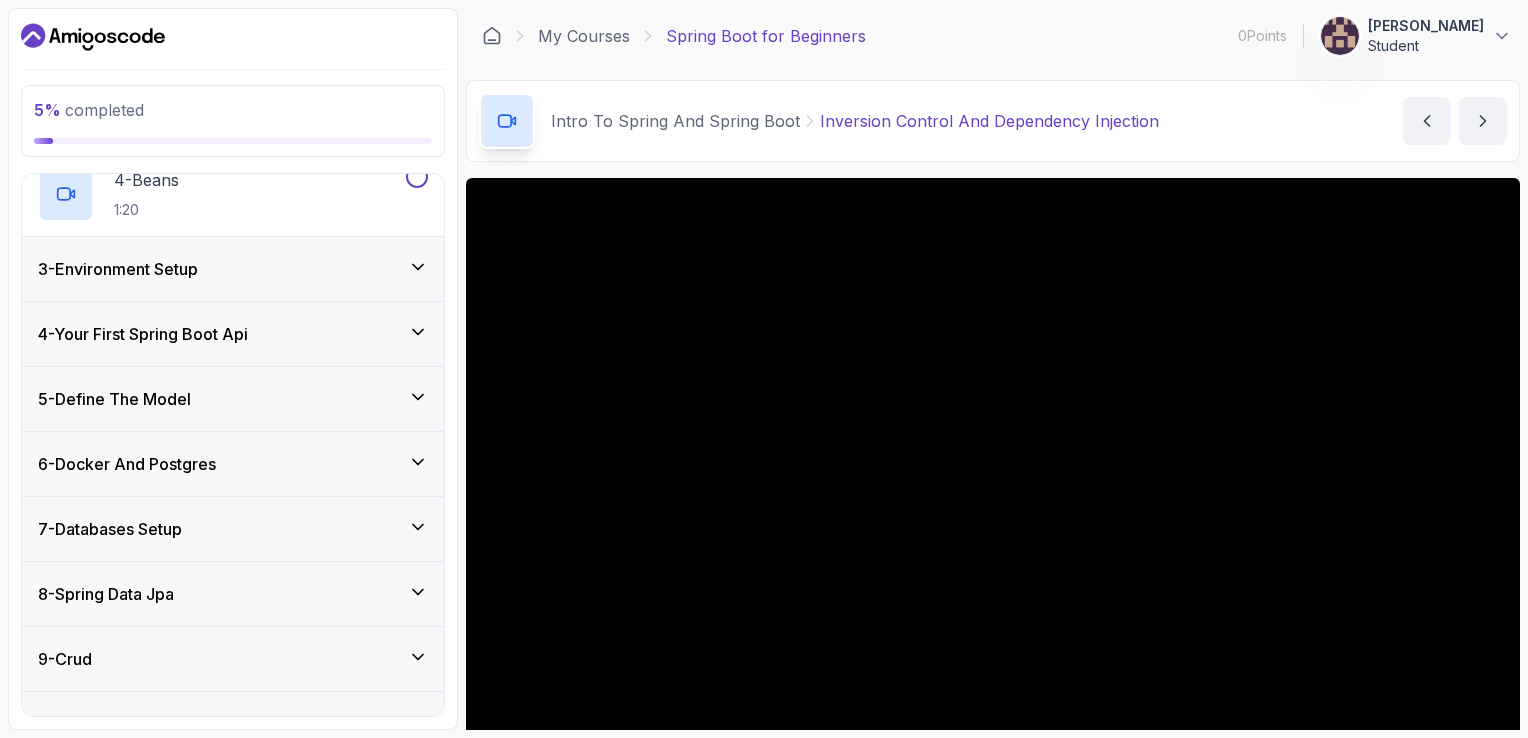 click 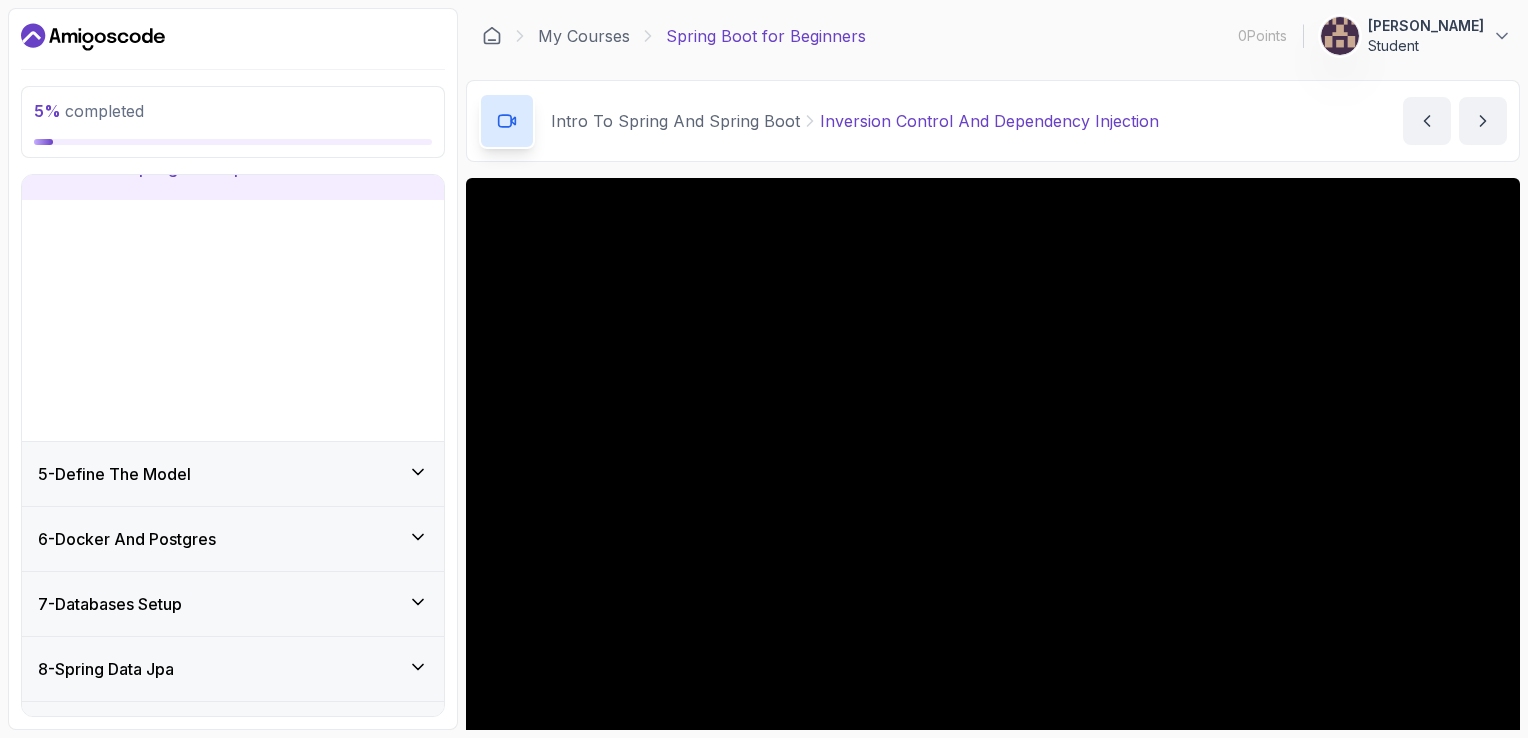 scroll, scrollTop: 233, scrollLeft: 0, axis: vertical 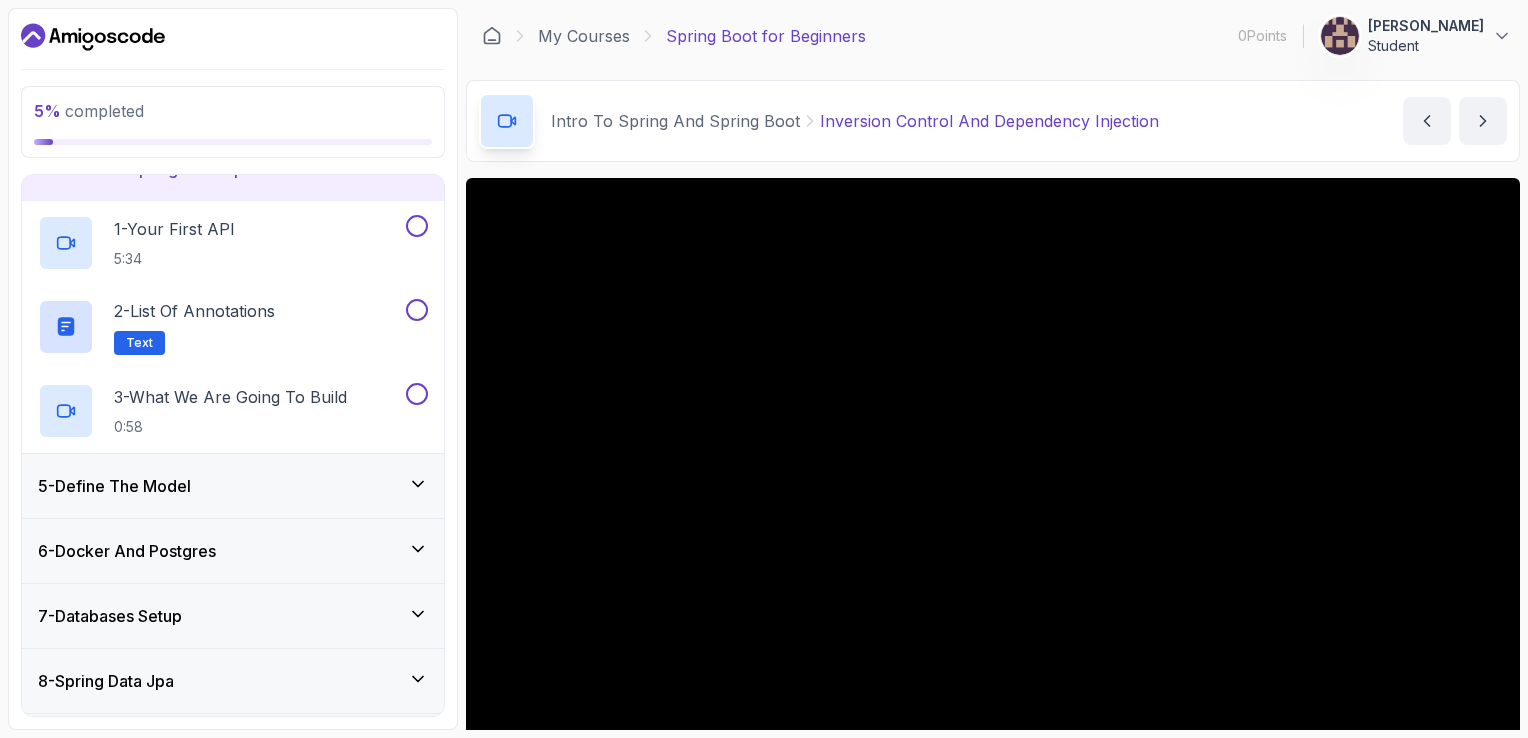 click on "5  -  Define The Model" at bounding box center [233, 486] 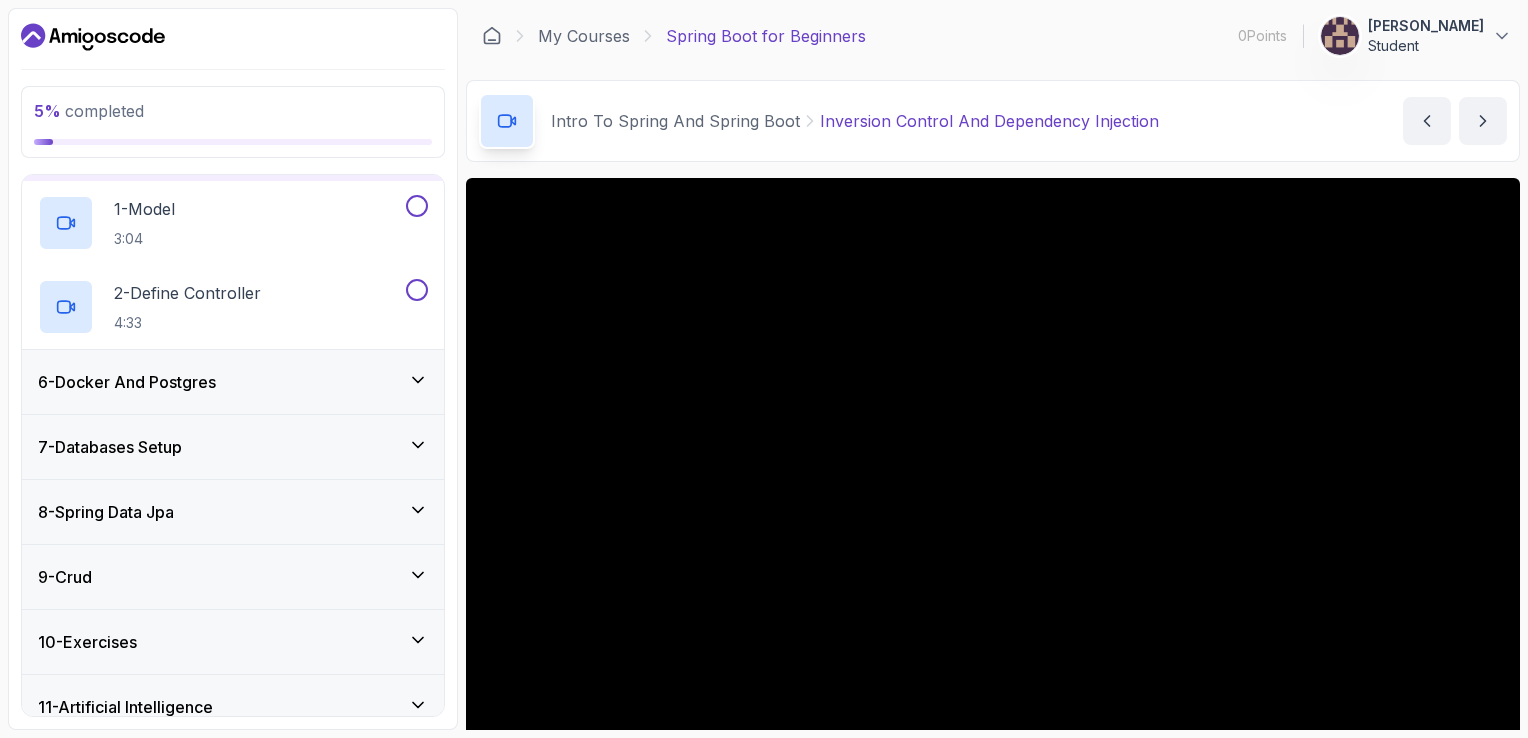 scroll, scrollTop: 319, scrollLeft: 0, axis: vertical 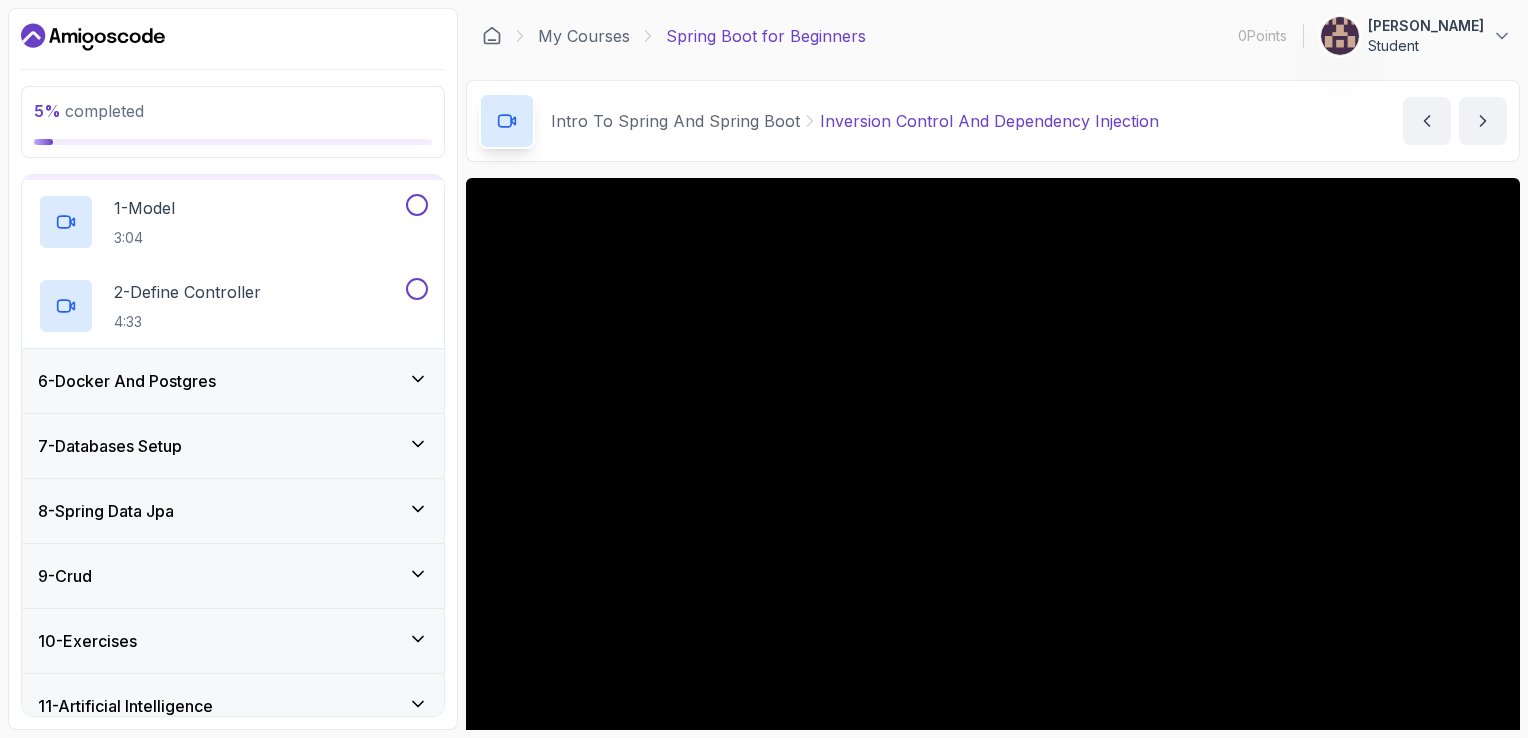 click on "6  -  Docker And Postgres" at bounding box center (233, 381) 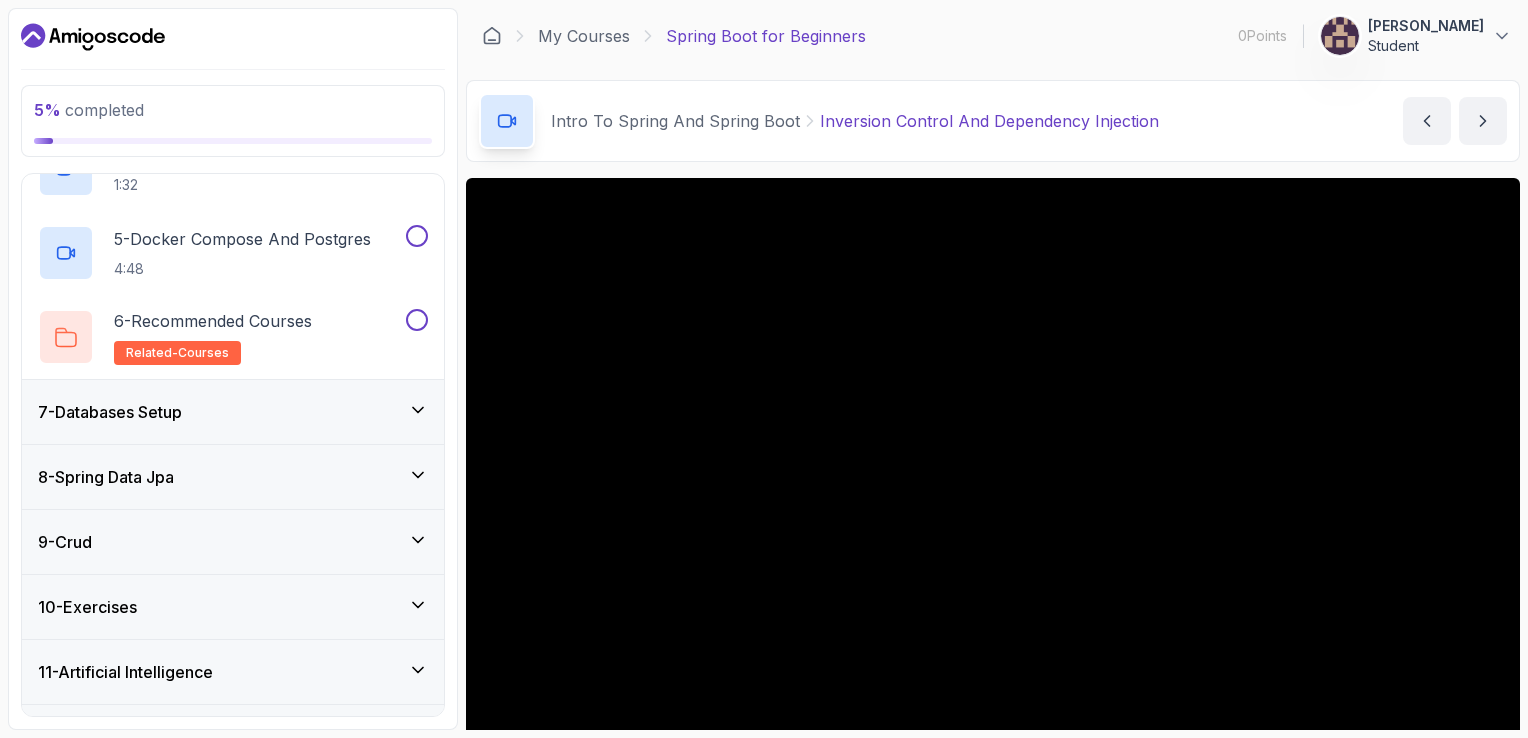 scroll, scrollTop: 689, scrollLeft: 0, axis: vertical 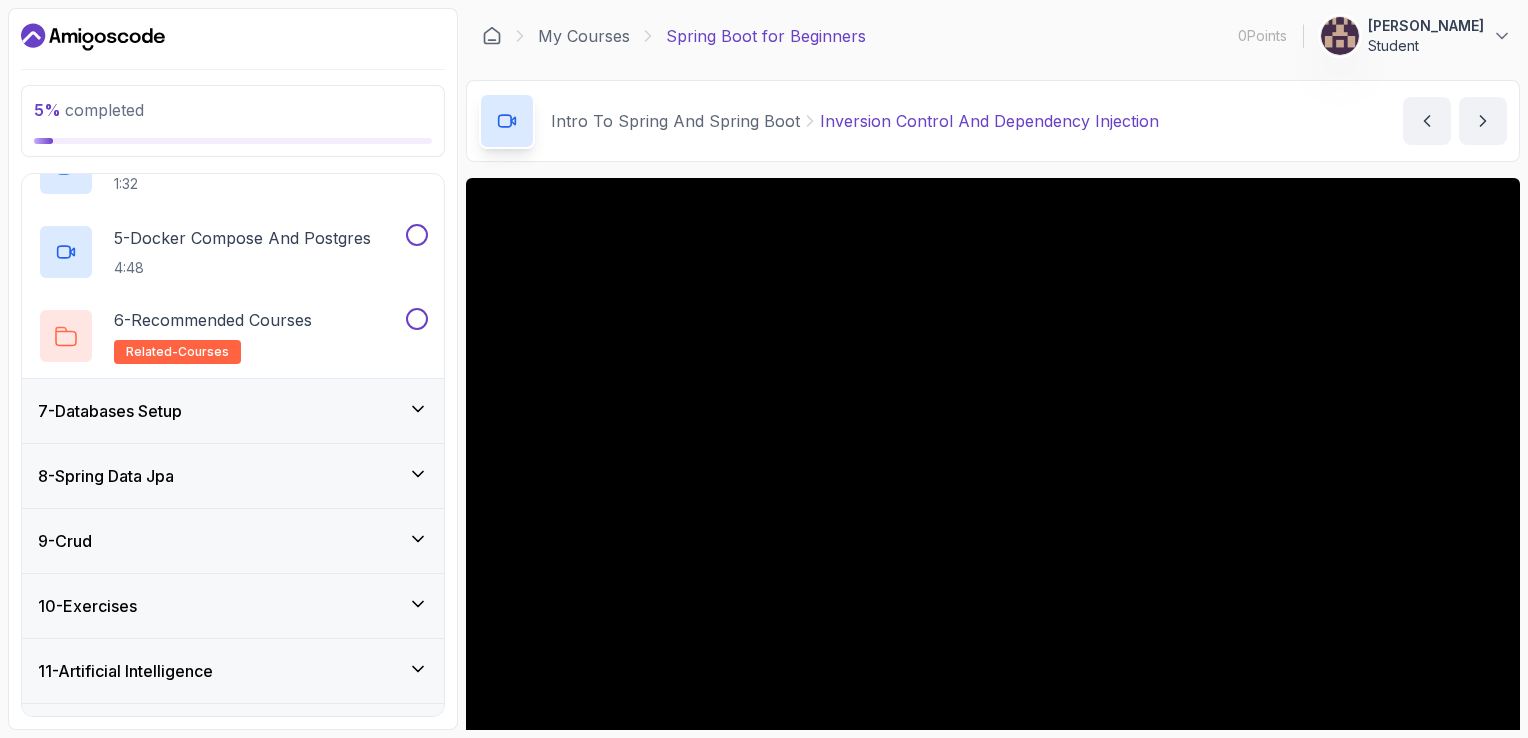 click 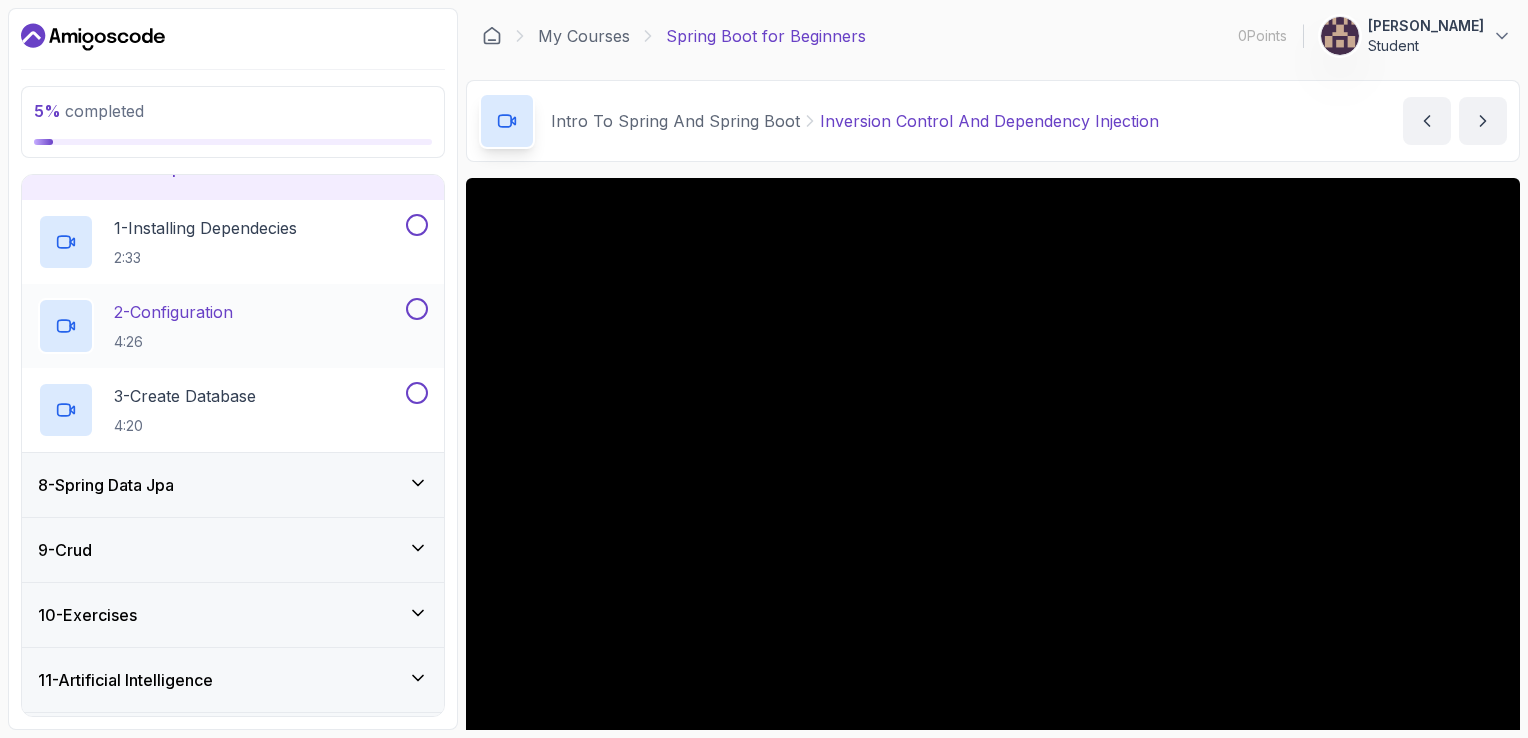 scroll, scrollTop: 485, scrollLeft: 0, axis: vertical 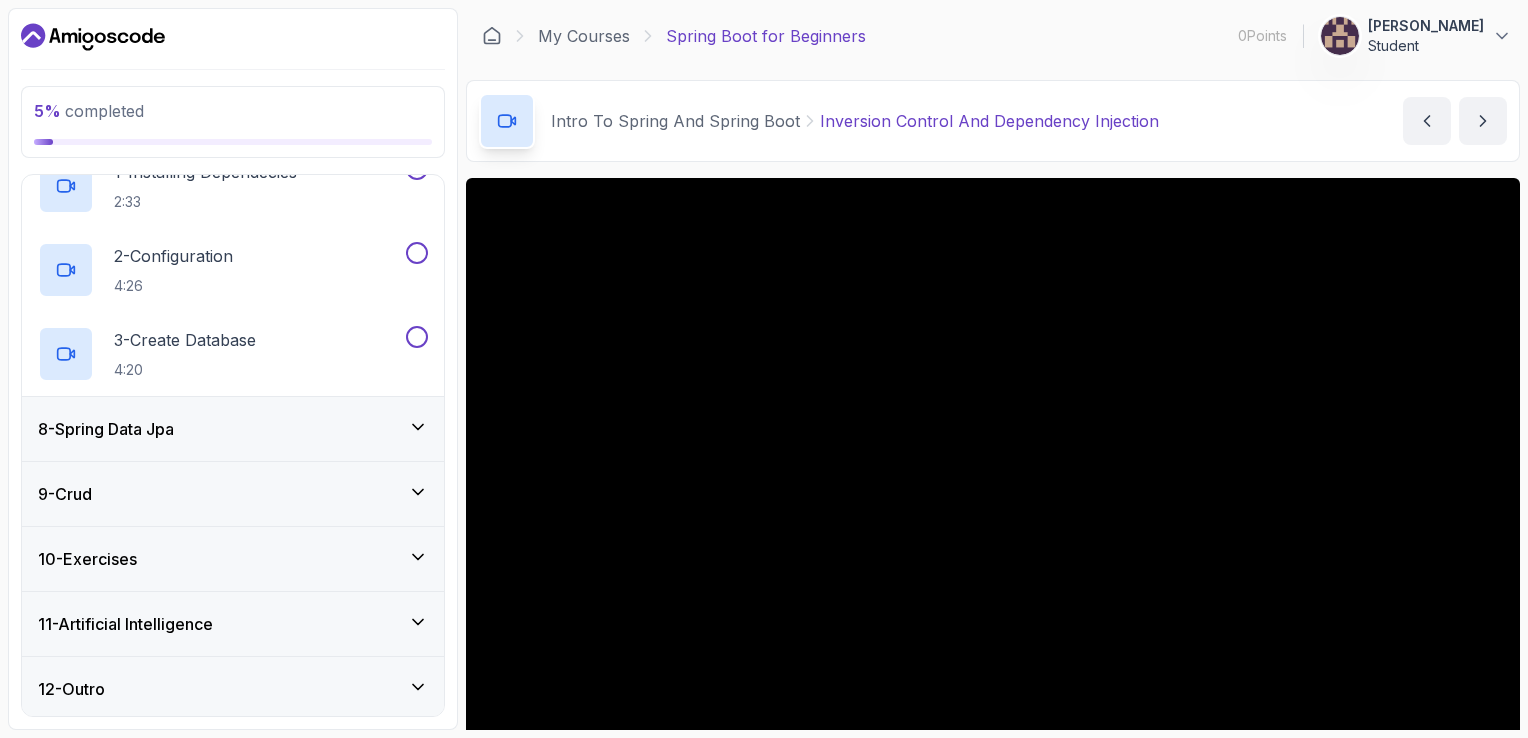 click 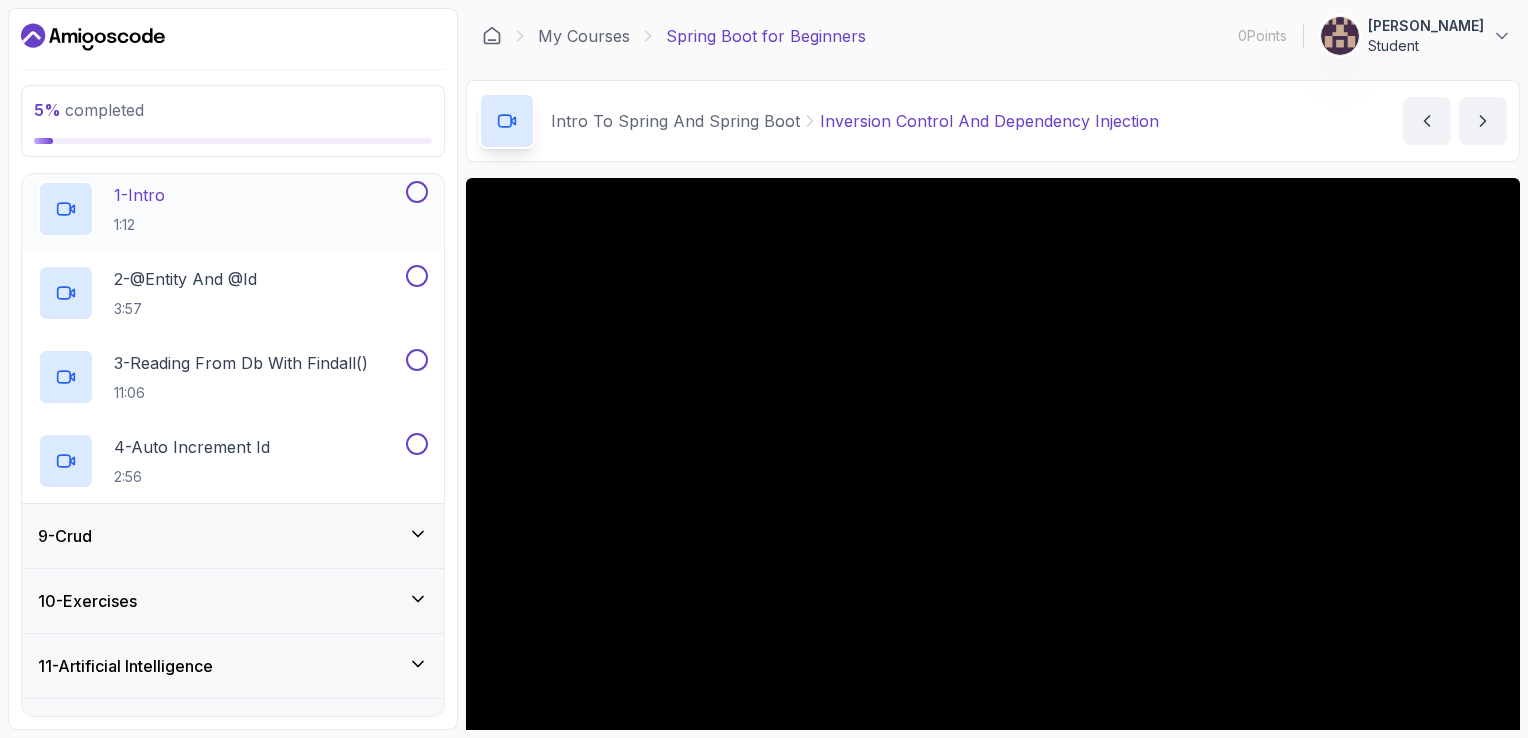scroll, scrollTop: 569, scrollLeft: 0, axis: vertical 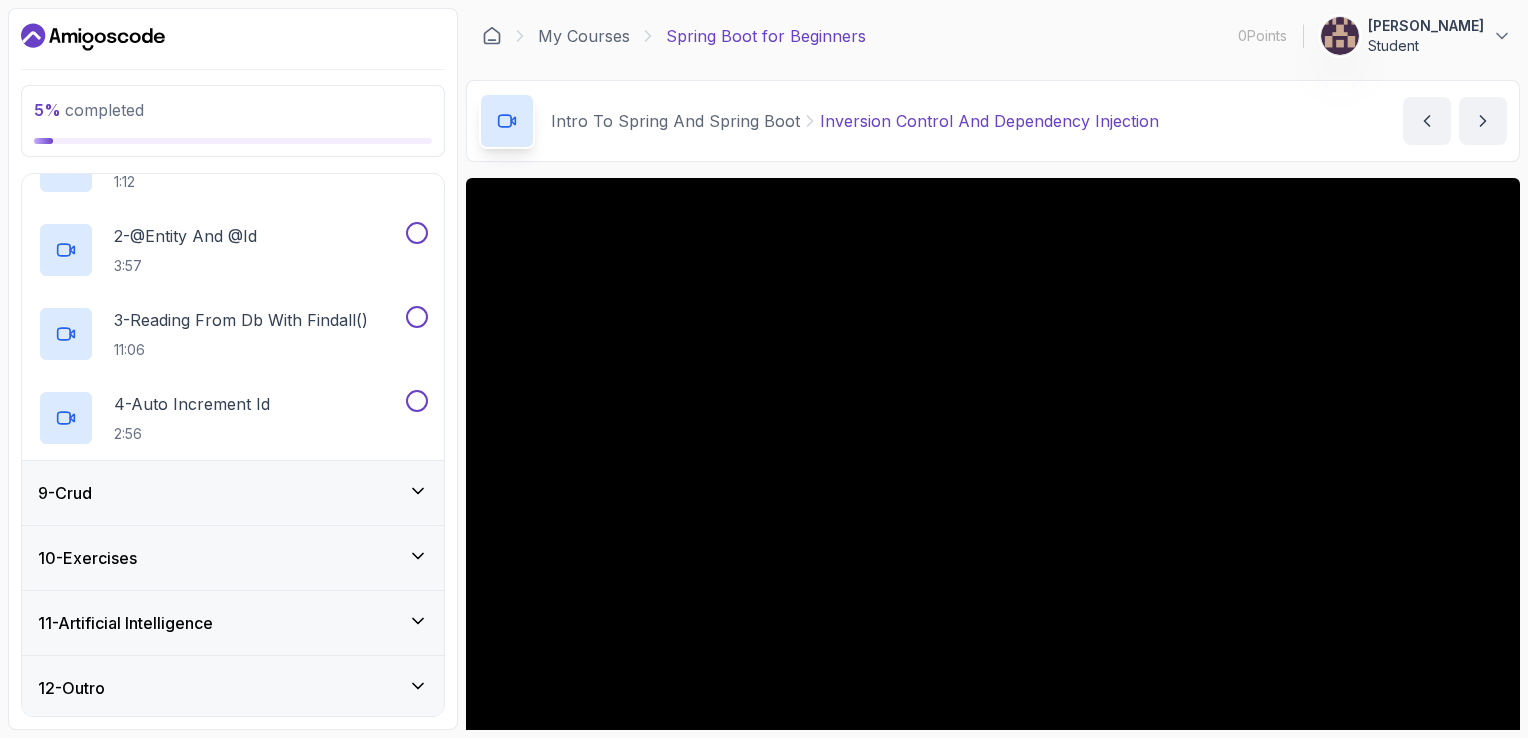 click 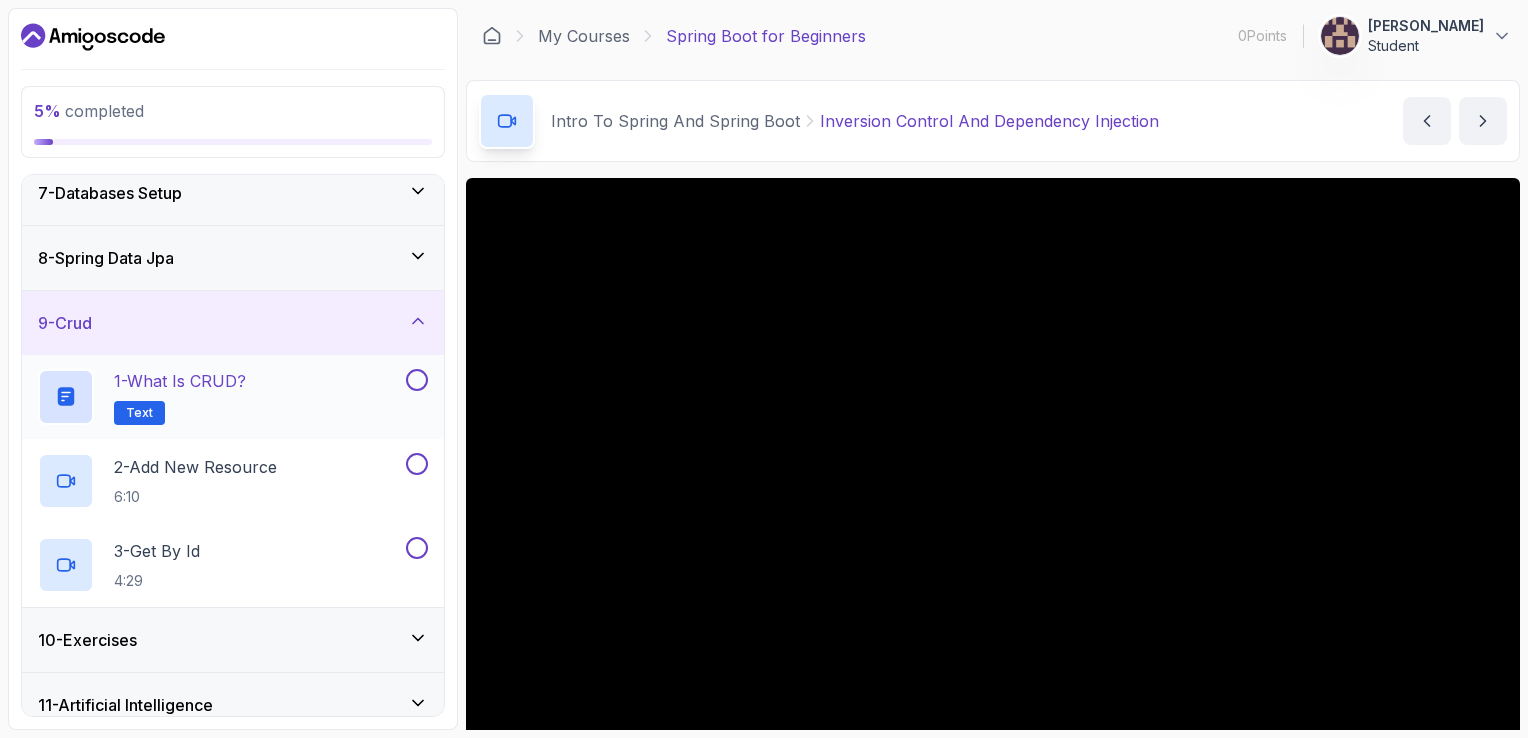 scroll, scrollTop: 485, scrollLeft: 0, axis: vertical 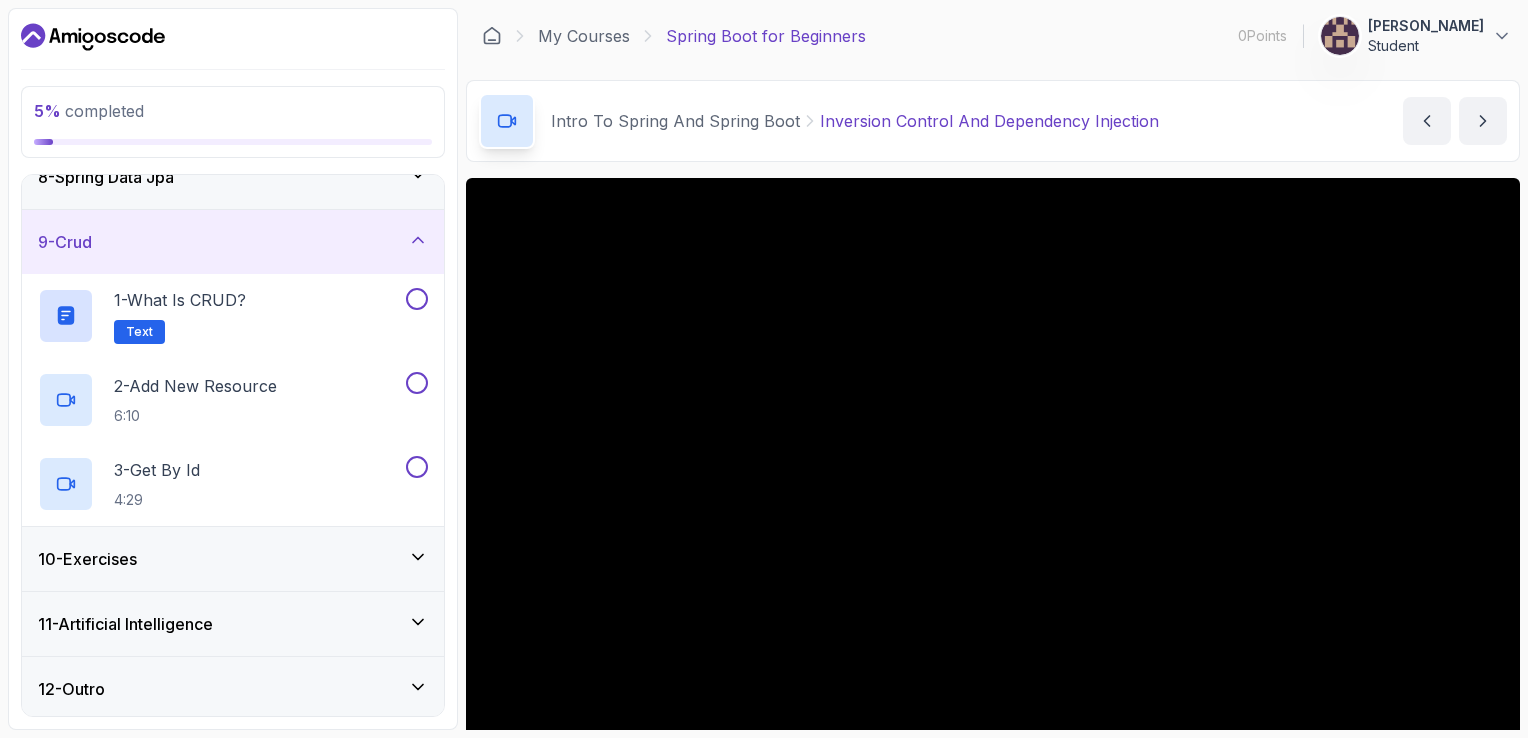 click on "10  -  Exercises" at bounding box center [233, 559] 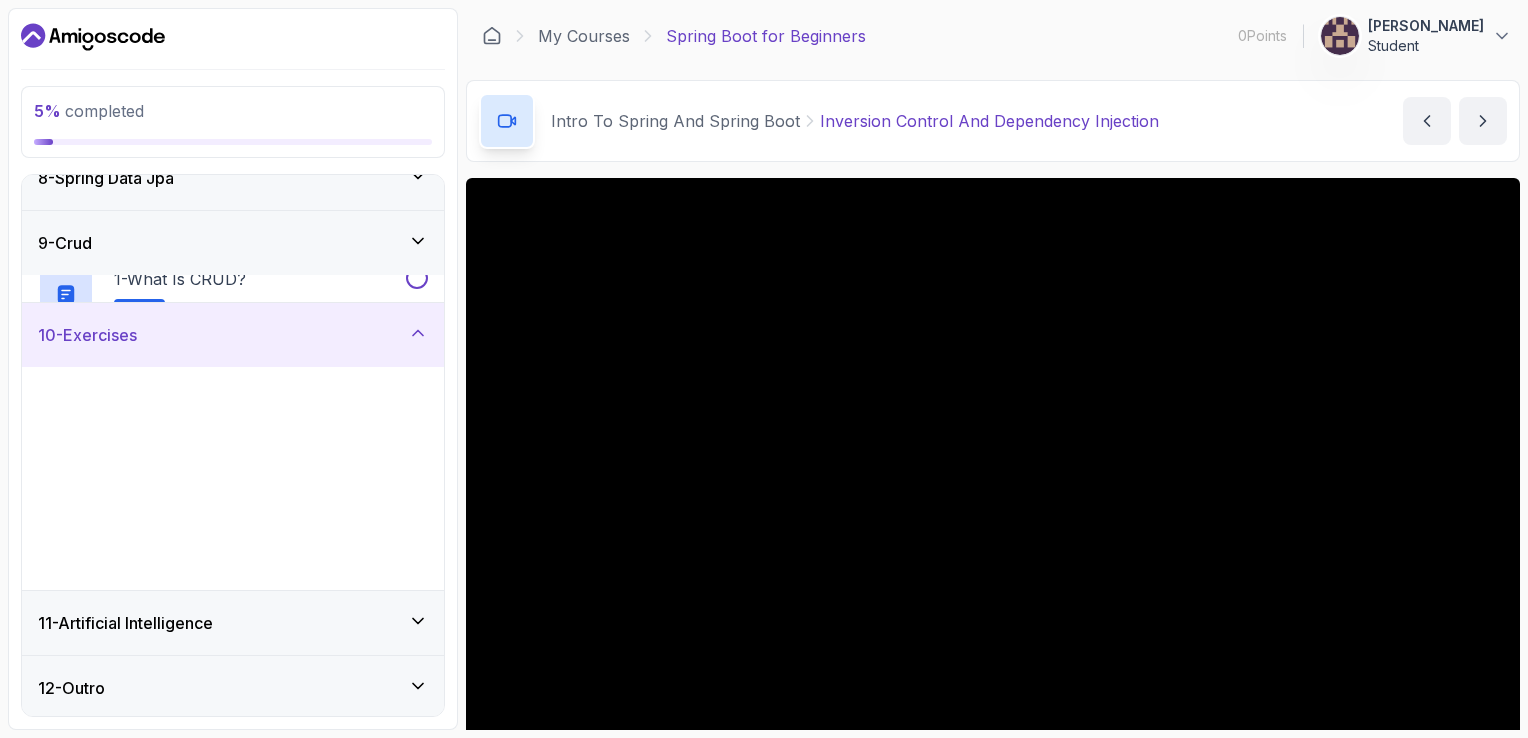 scroll, scrollTop: 485, scrollLeft: 0, axis: vertical 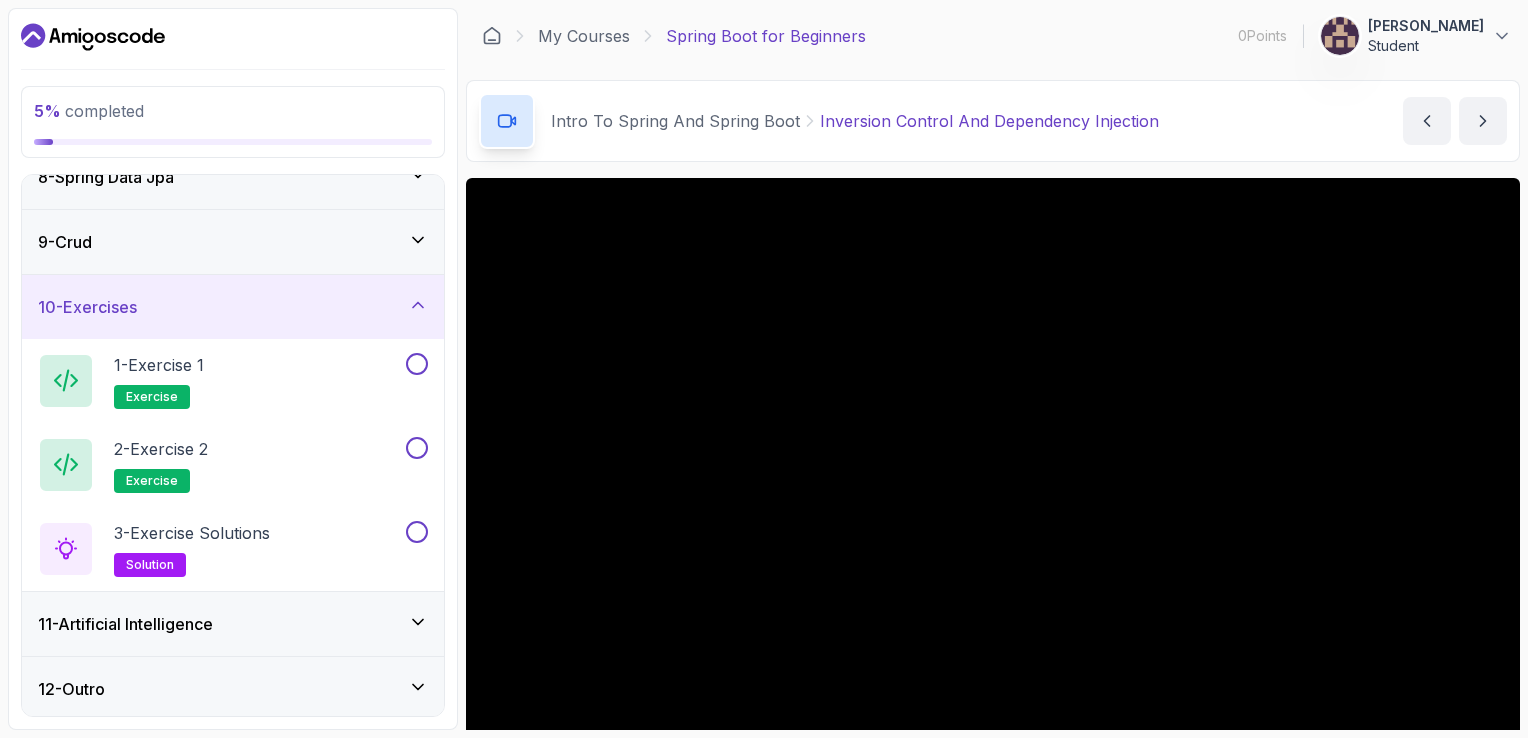 click on "11  -  Artificial Intelligence" at bounding box center (233, 624) 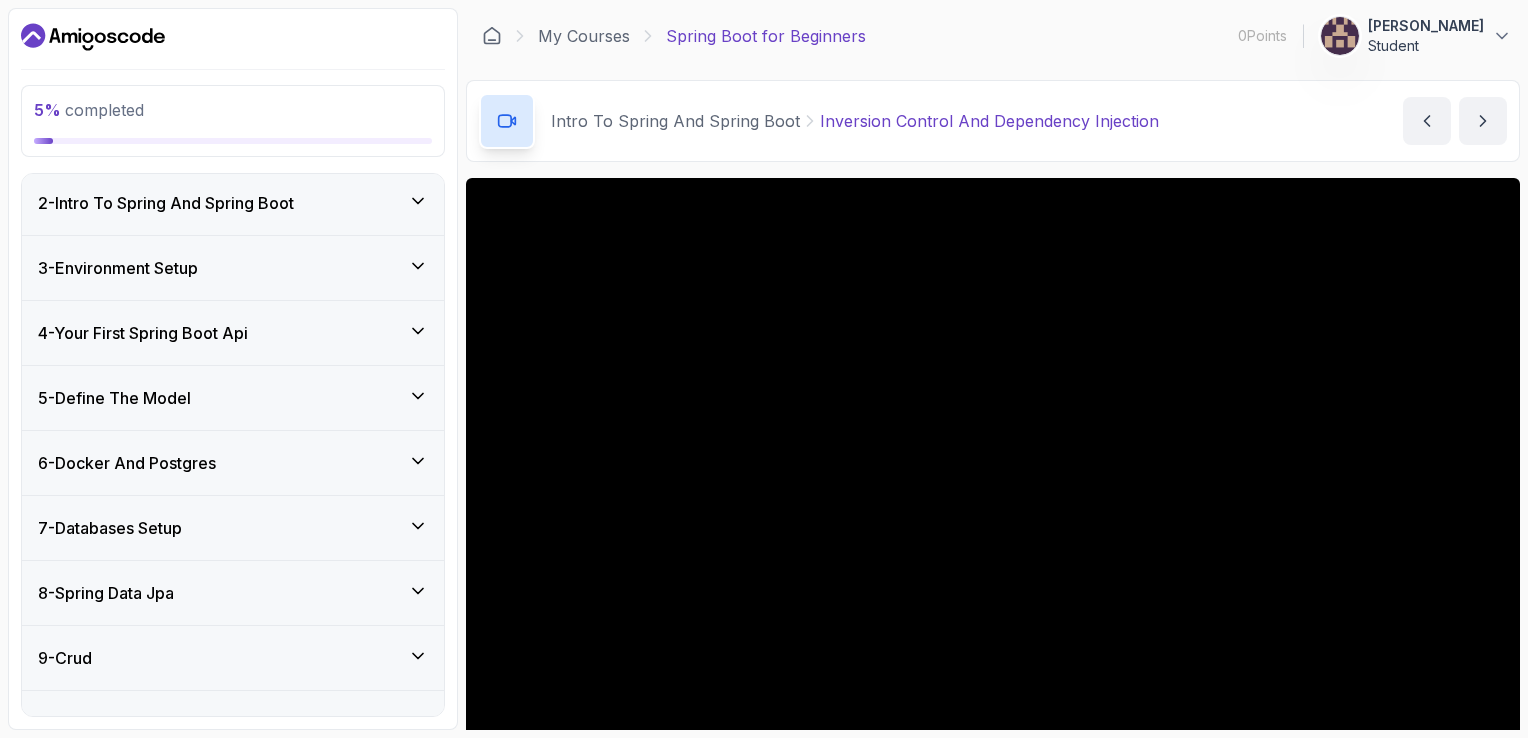 scroll, scrollTop: 0, scrollLeft: 0, axis: both 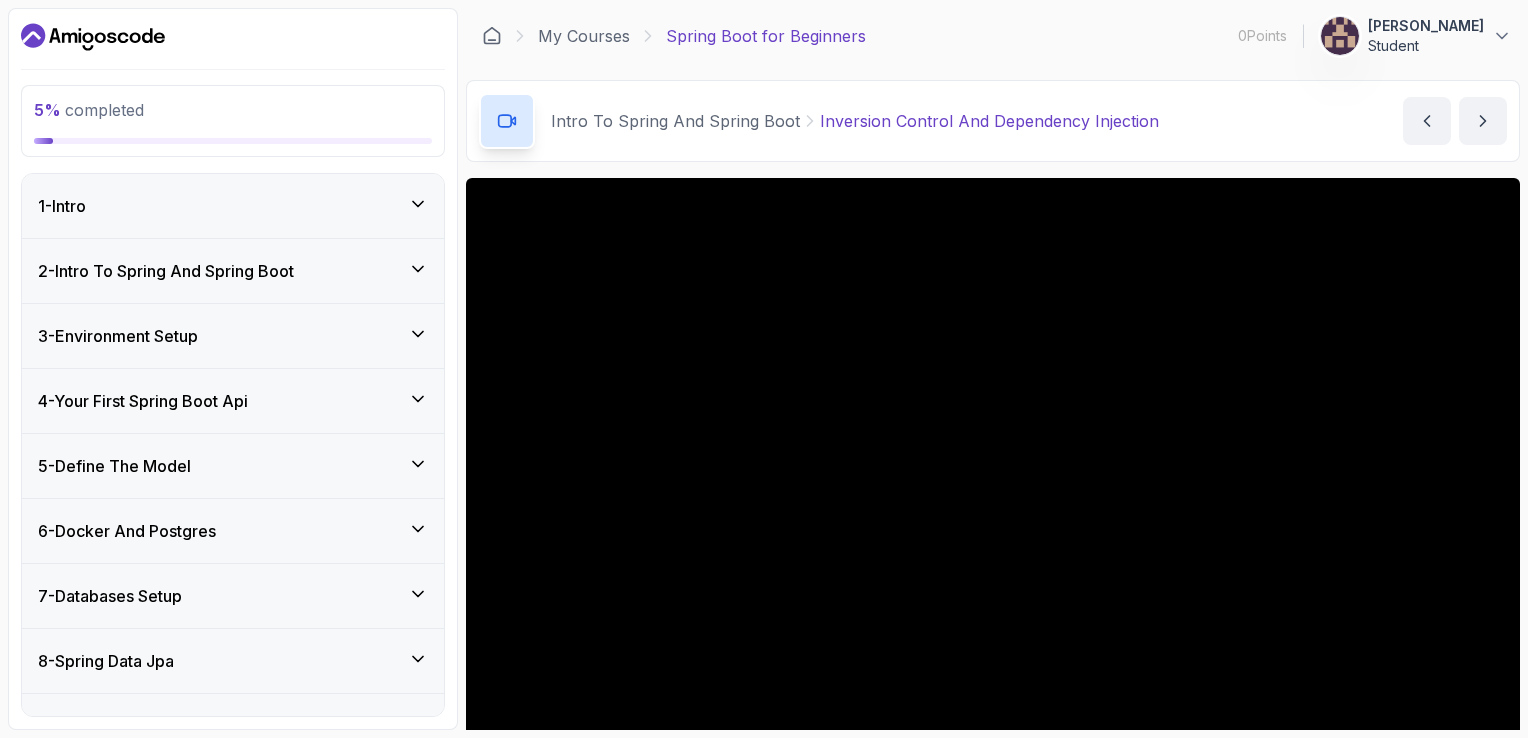 click on "1  -  Intro" at bounding box center (233, 206) 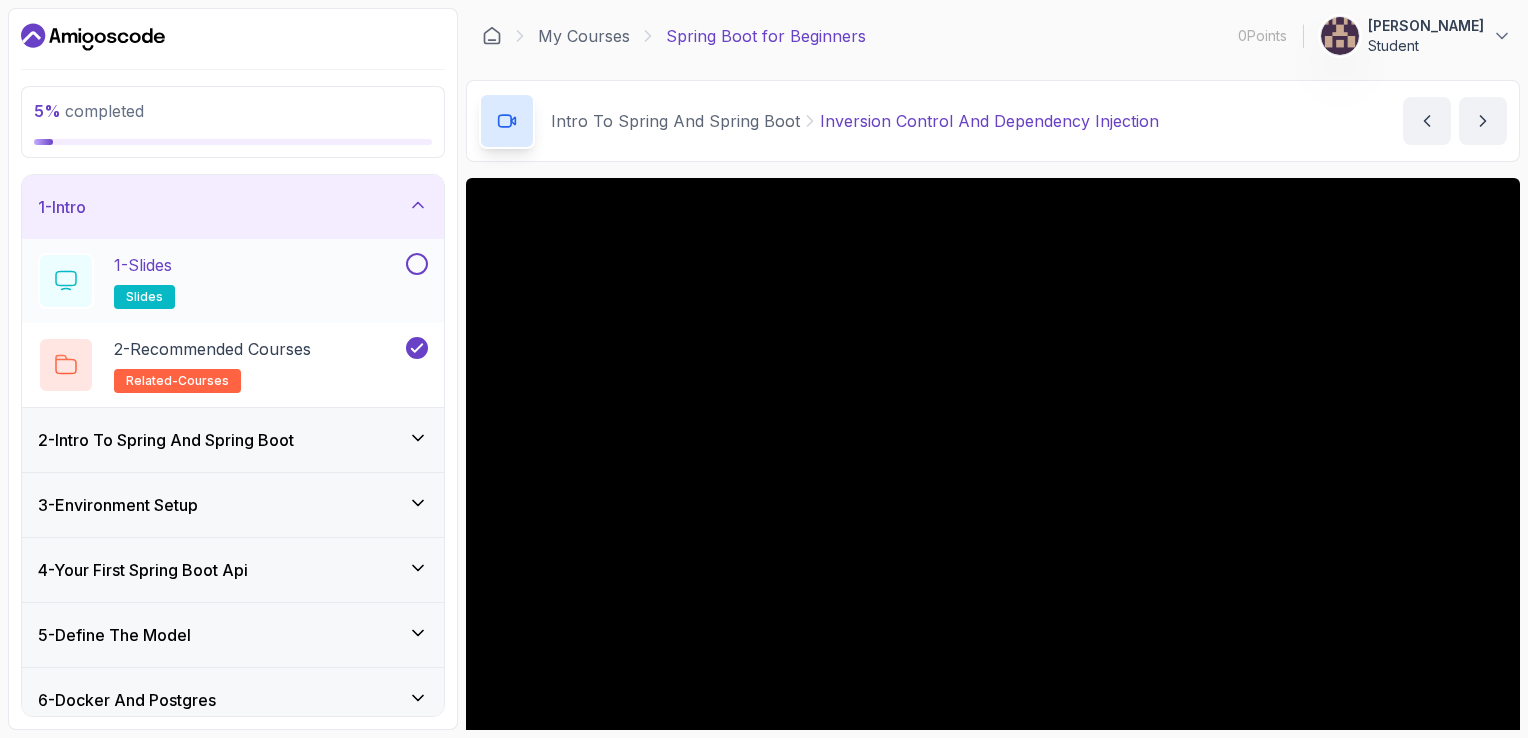 click on "1  -  Slides slides" at bounding box center [233, 281] 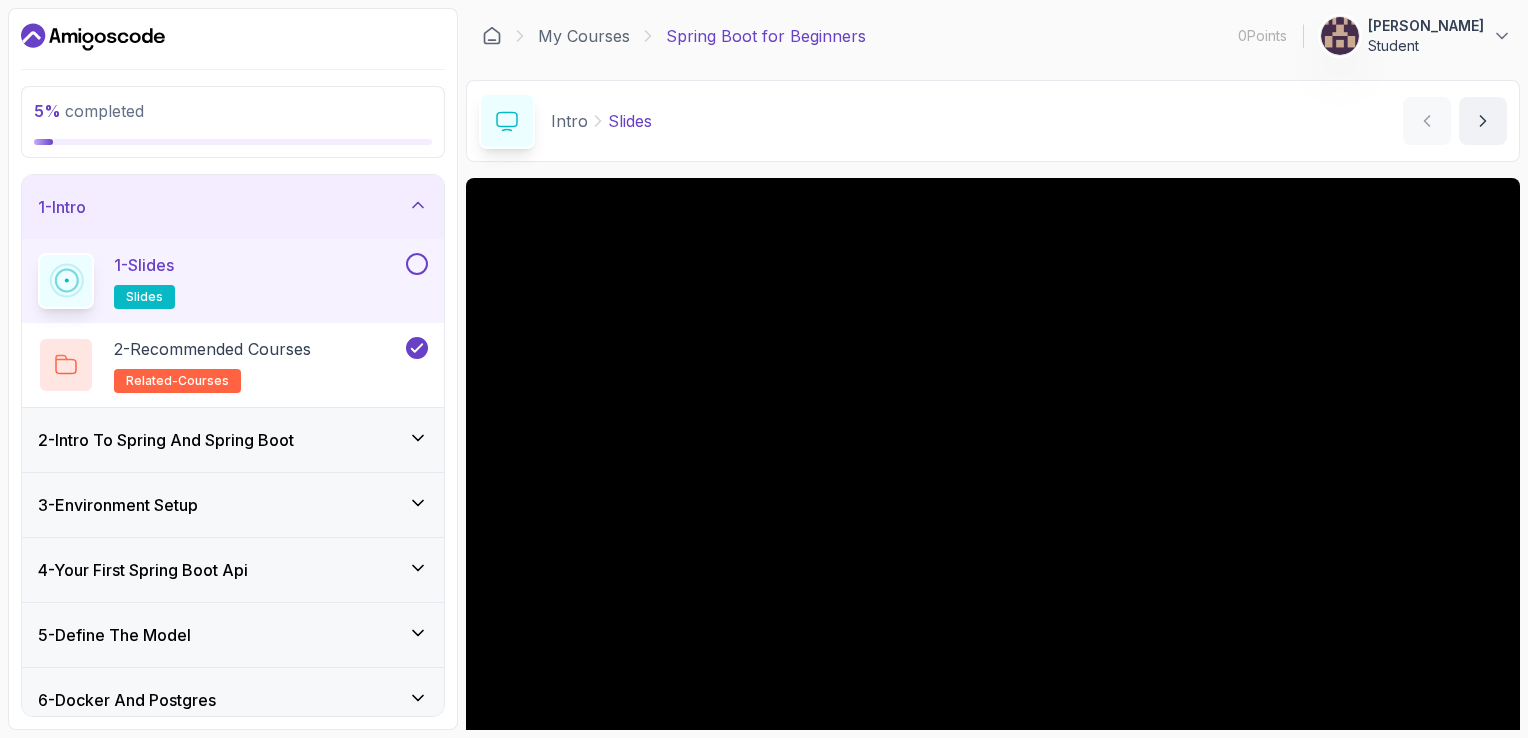 click at bounding box center (417, 264) 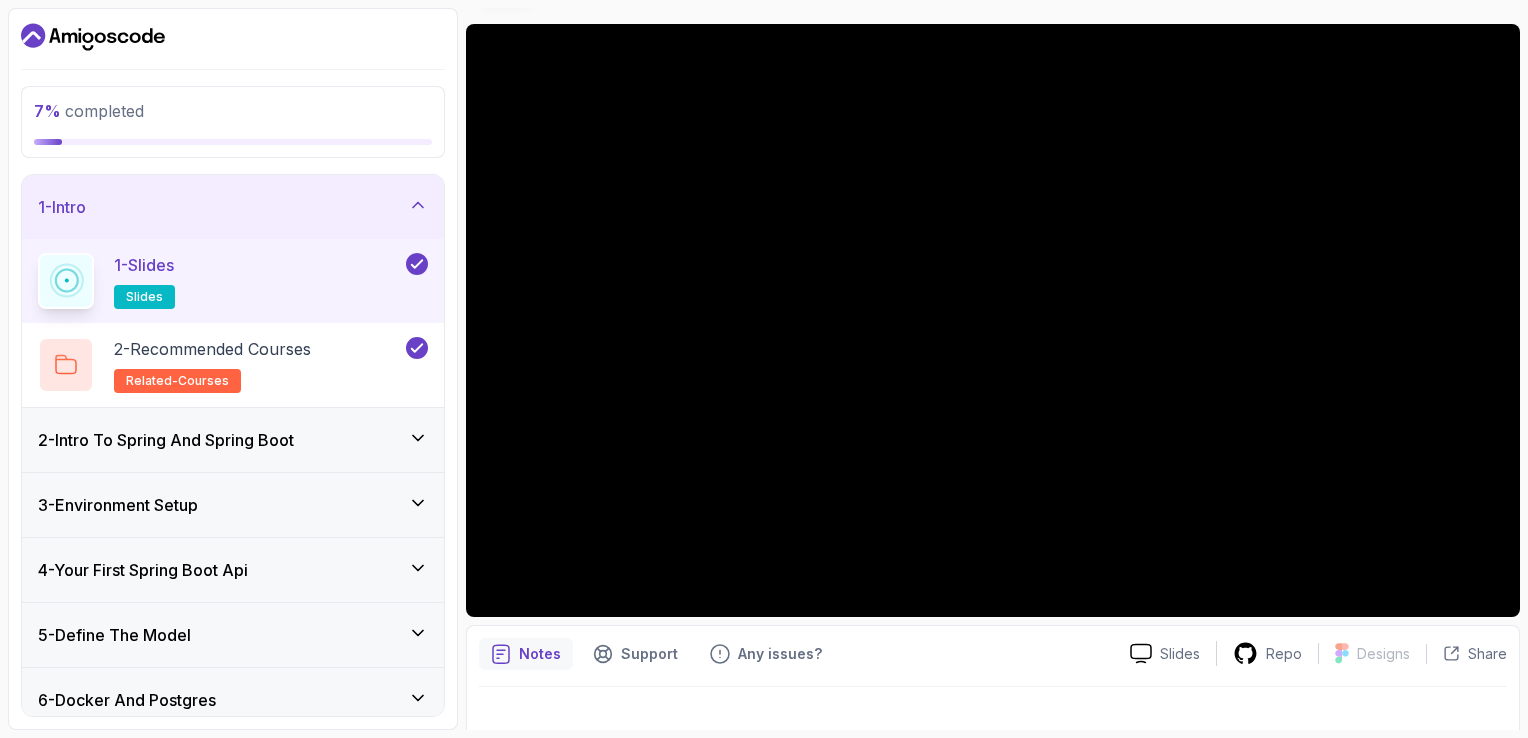 scroll, scrollTop: 155, scrollLeft: 0, axis: vertical 